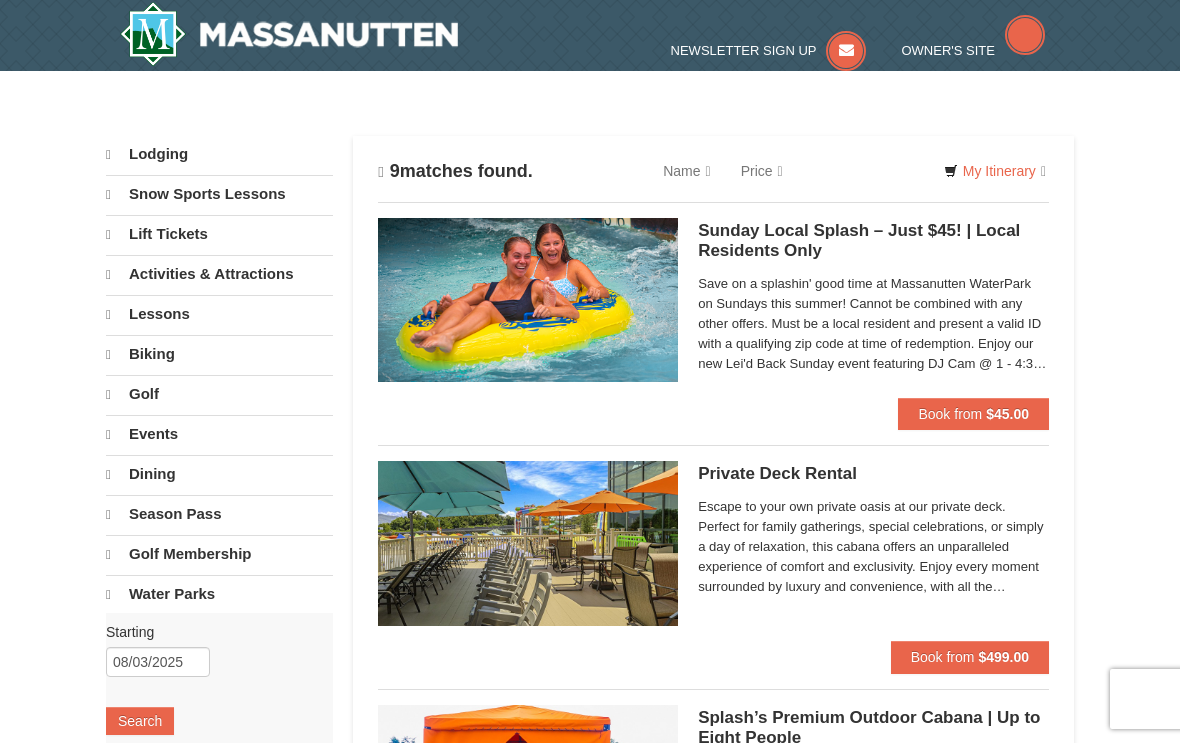 scroll, scrollTop: 0, scrollLeft: 0, axis: both 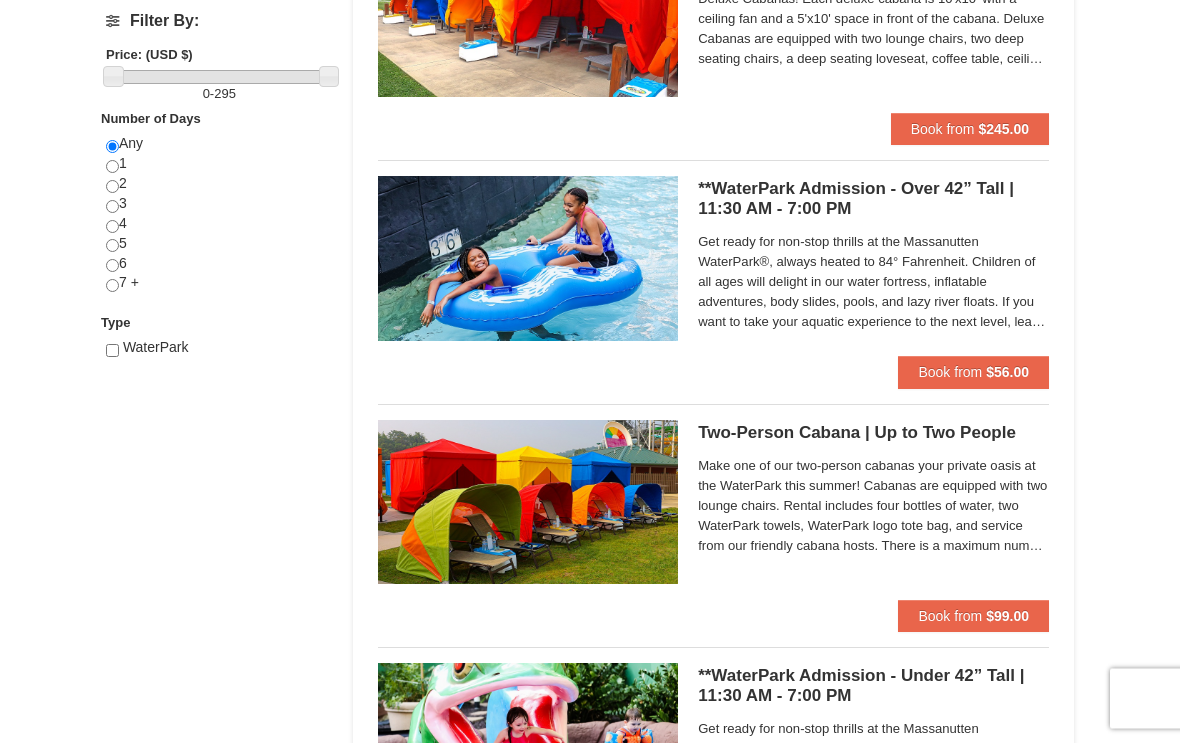 click on "Book from   $56.00" at bounding box center [973, 373] 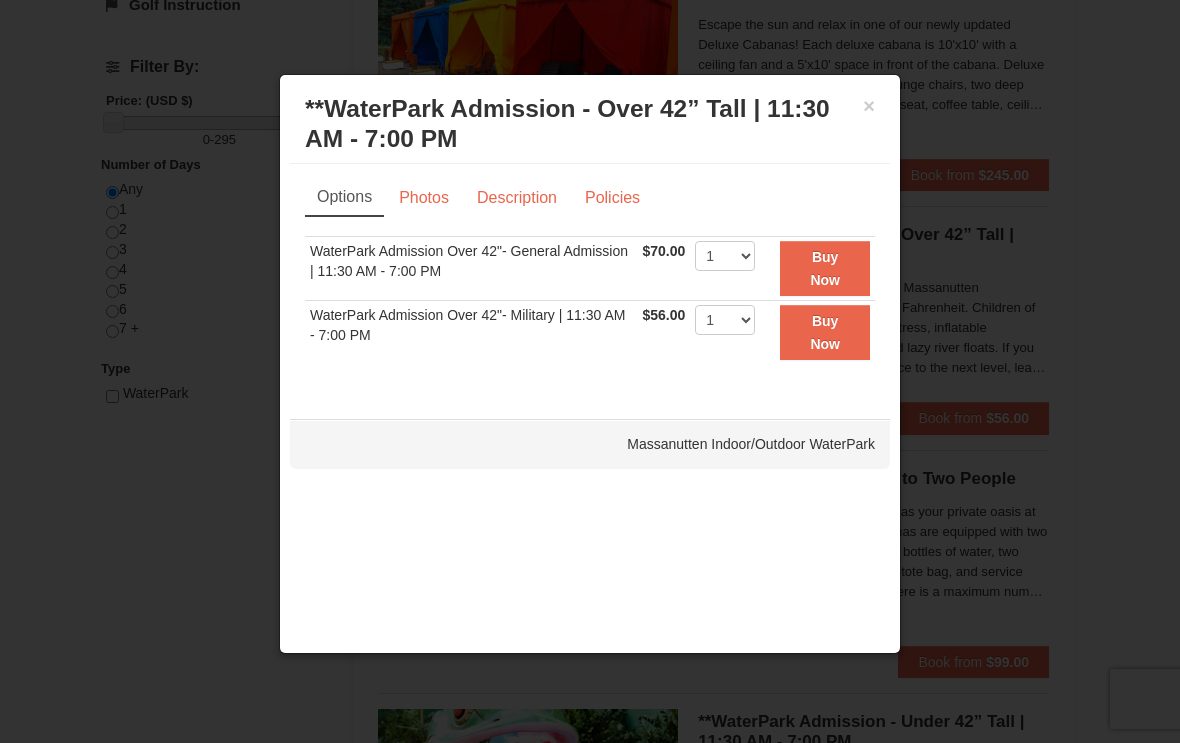 scroll, scrollTop: 723, scrollLeft: 0, axis: vertical 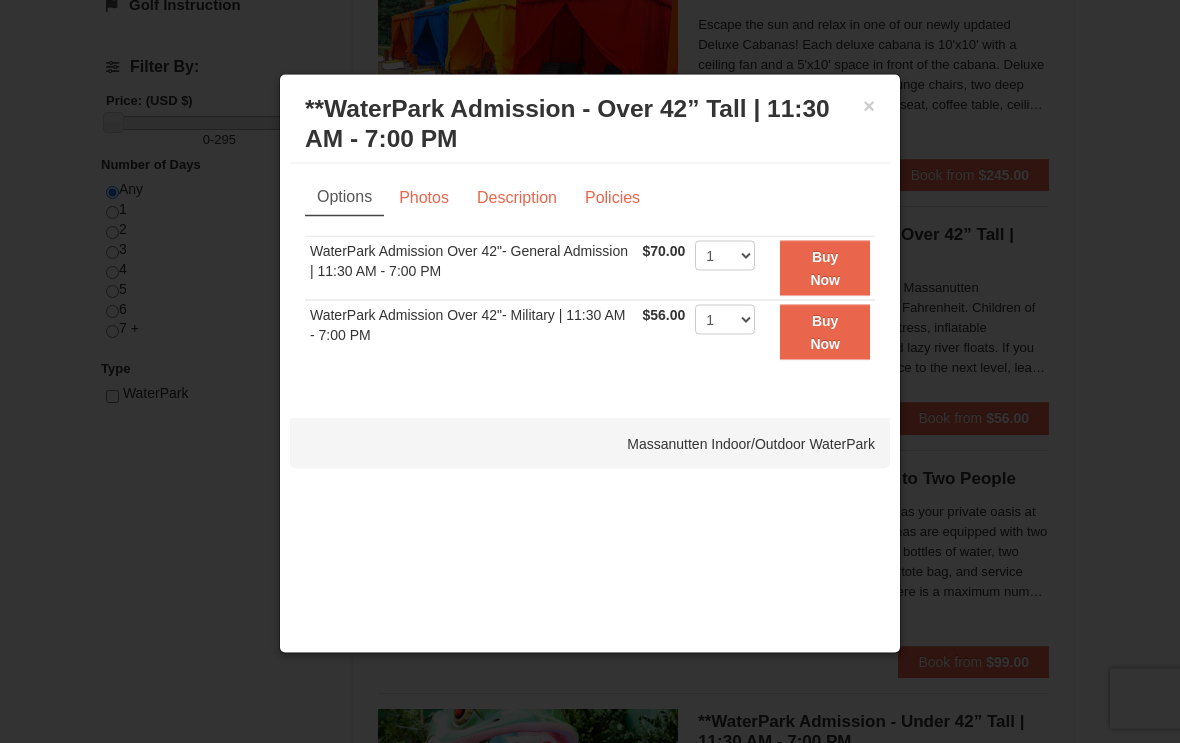 click on "Photos" at bounding box center (424, 198) 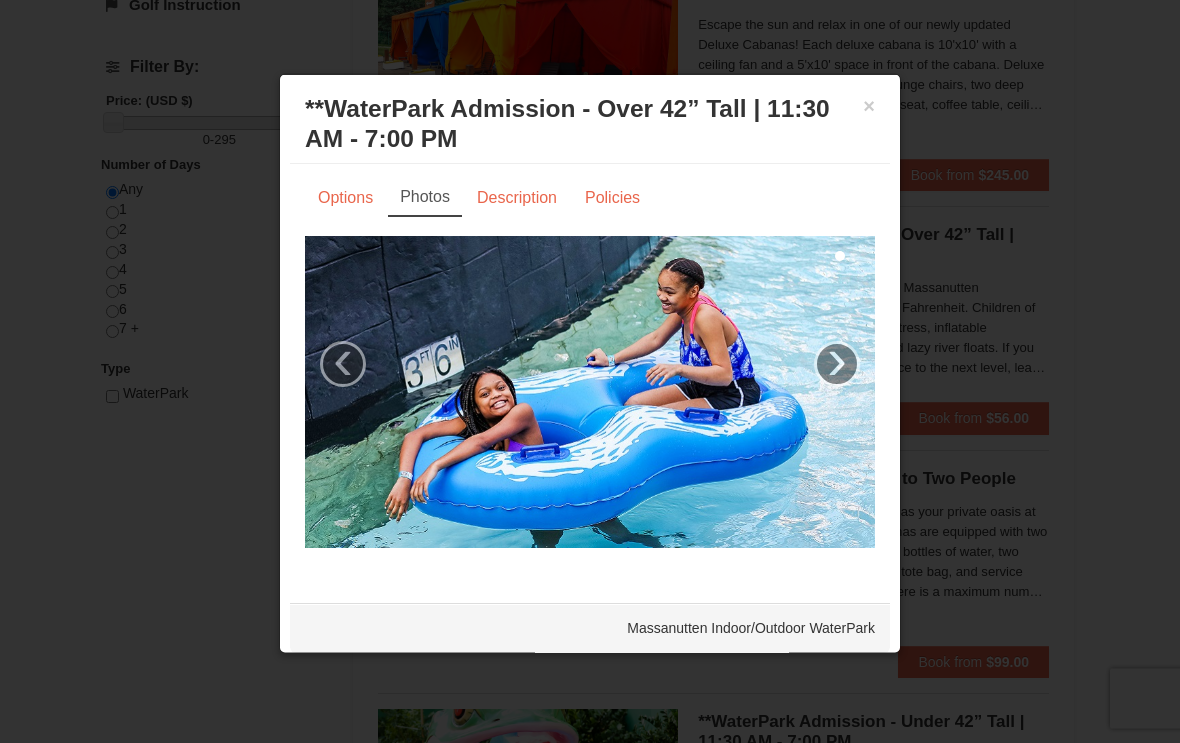 scroll, scrollTop: 724, scrollLeft: 0, axis: vertical 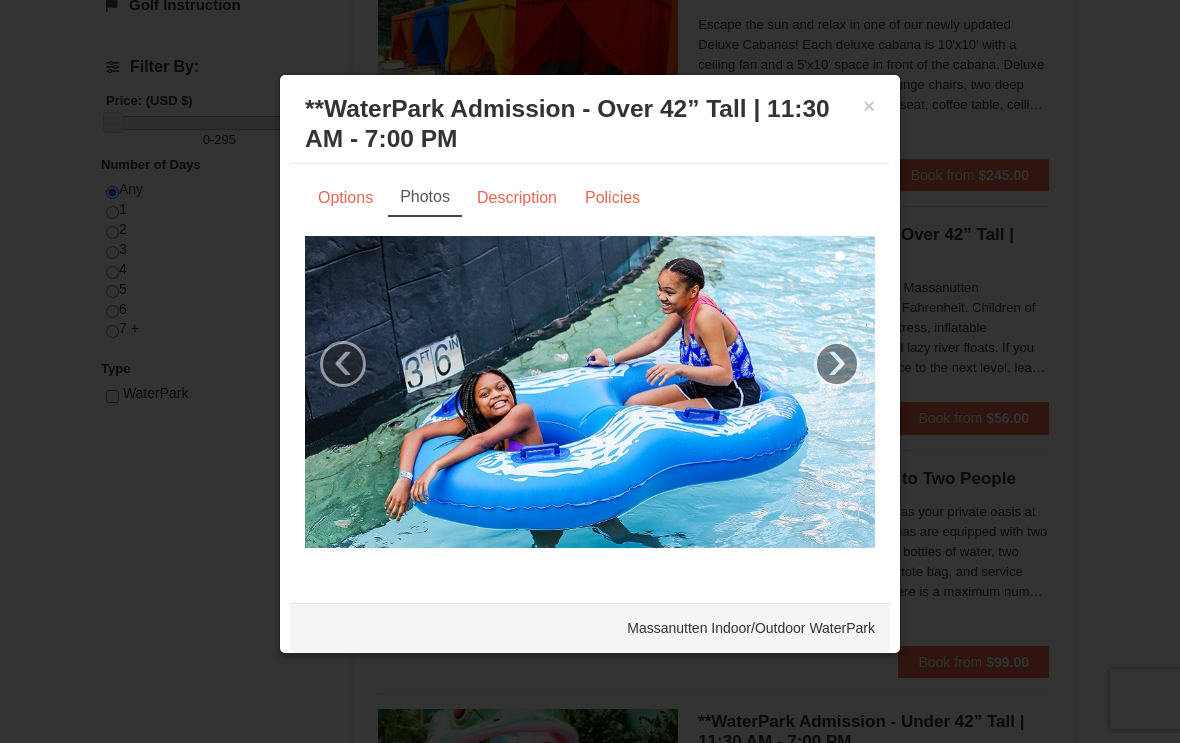 click on "›" at bounding box center (837, 364) 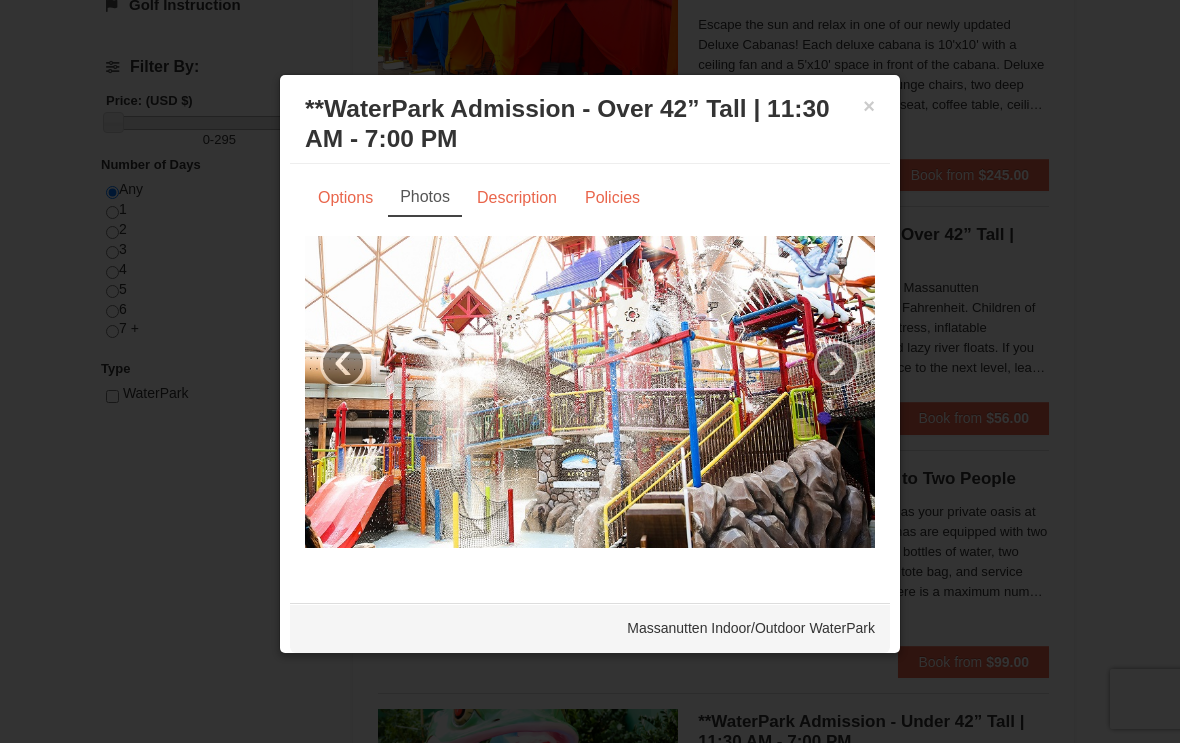 click on "›" at bounding box center (837, 364) 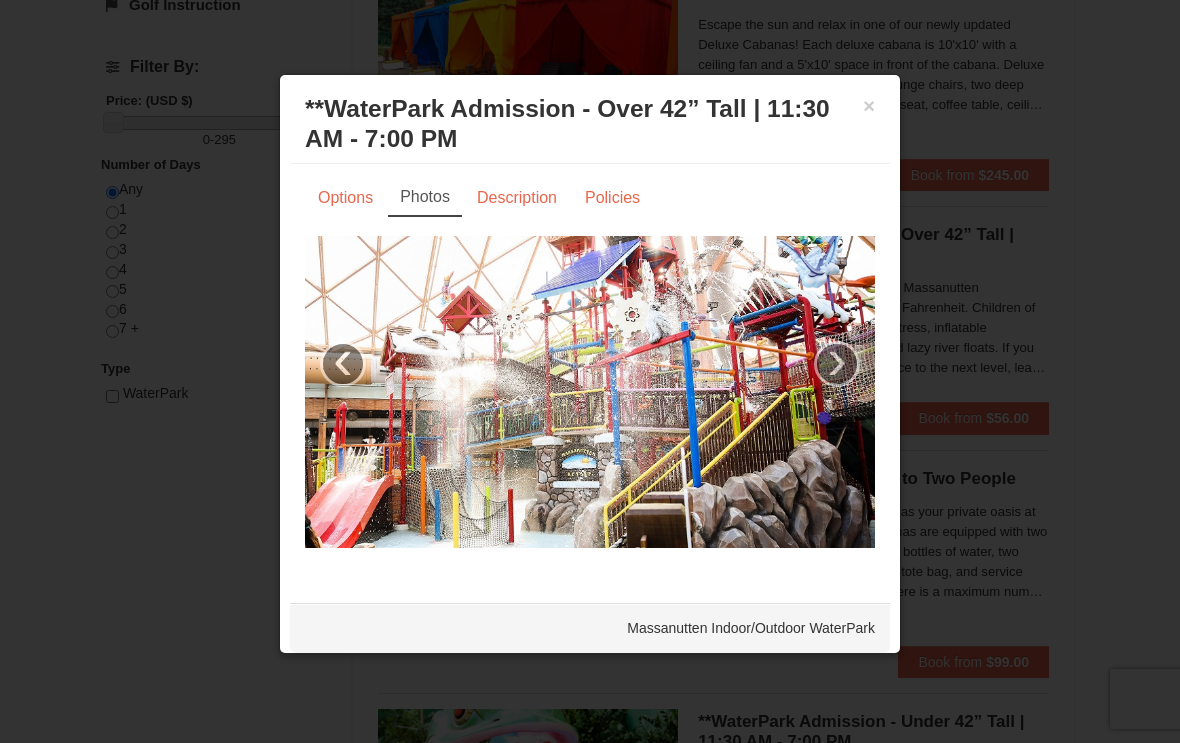 click at bounding box center (590, 392) 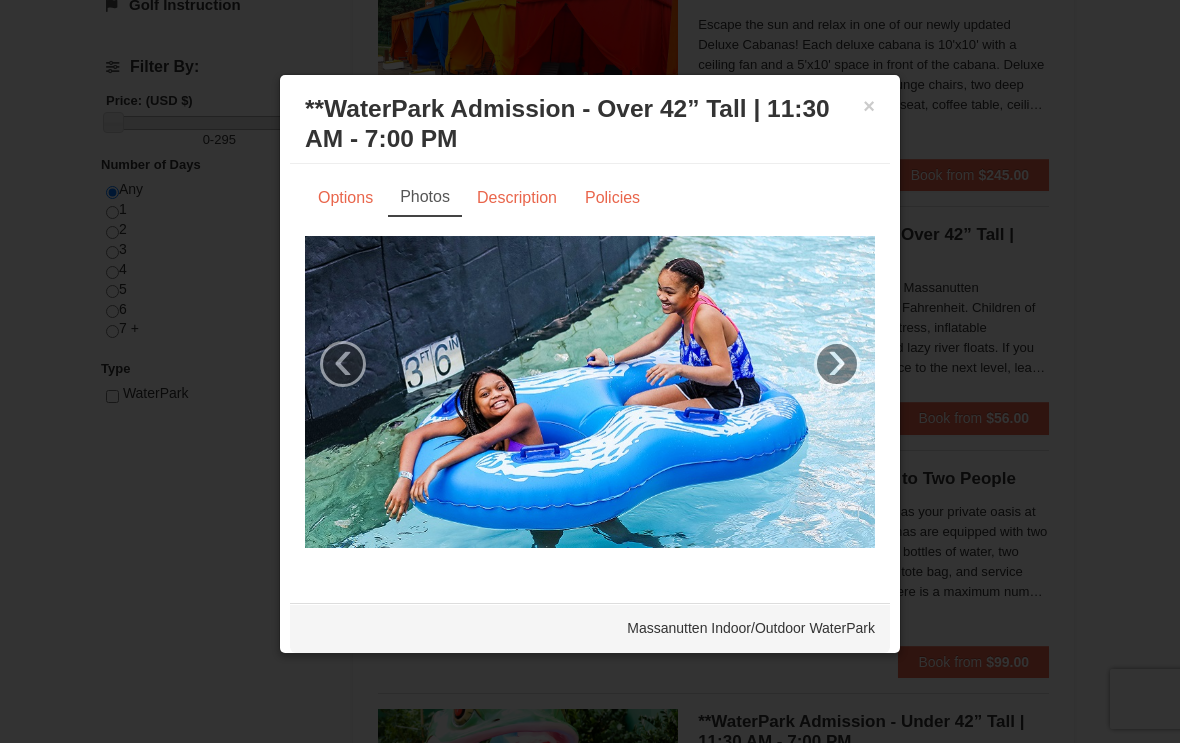 click on "›" at bounding box center [837, 364] 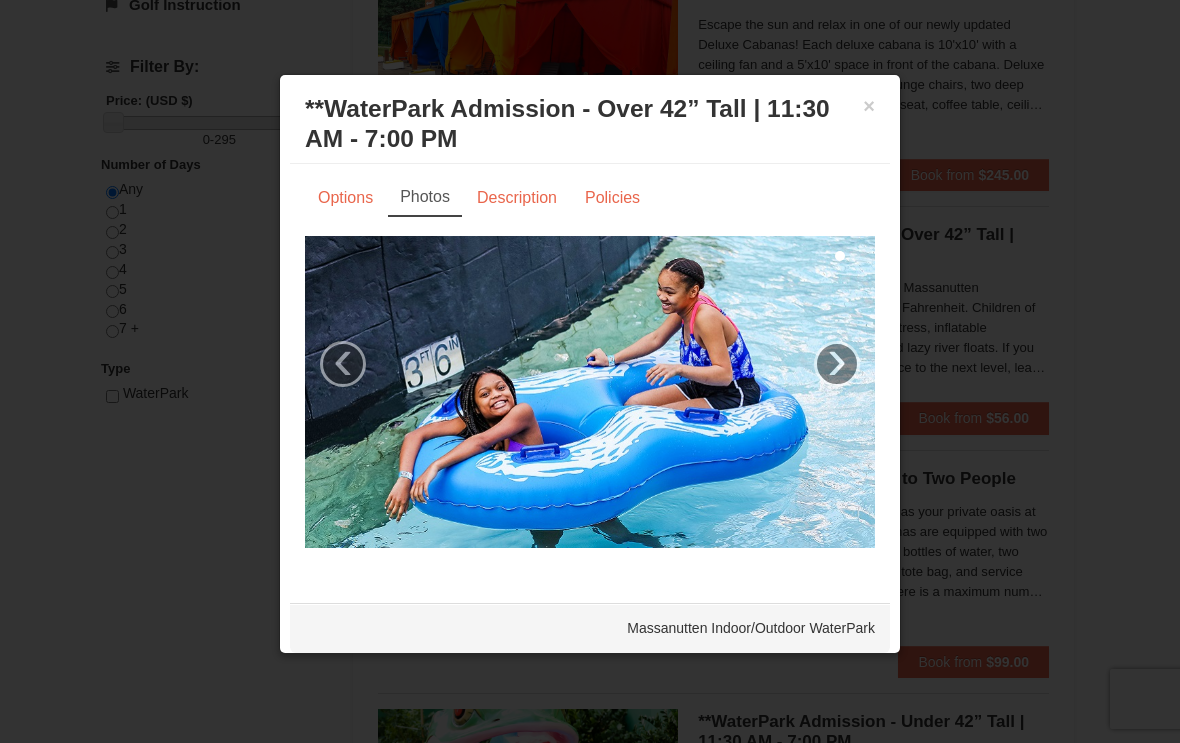 click on "›" at bounding box center [837, 364] 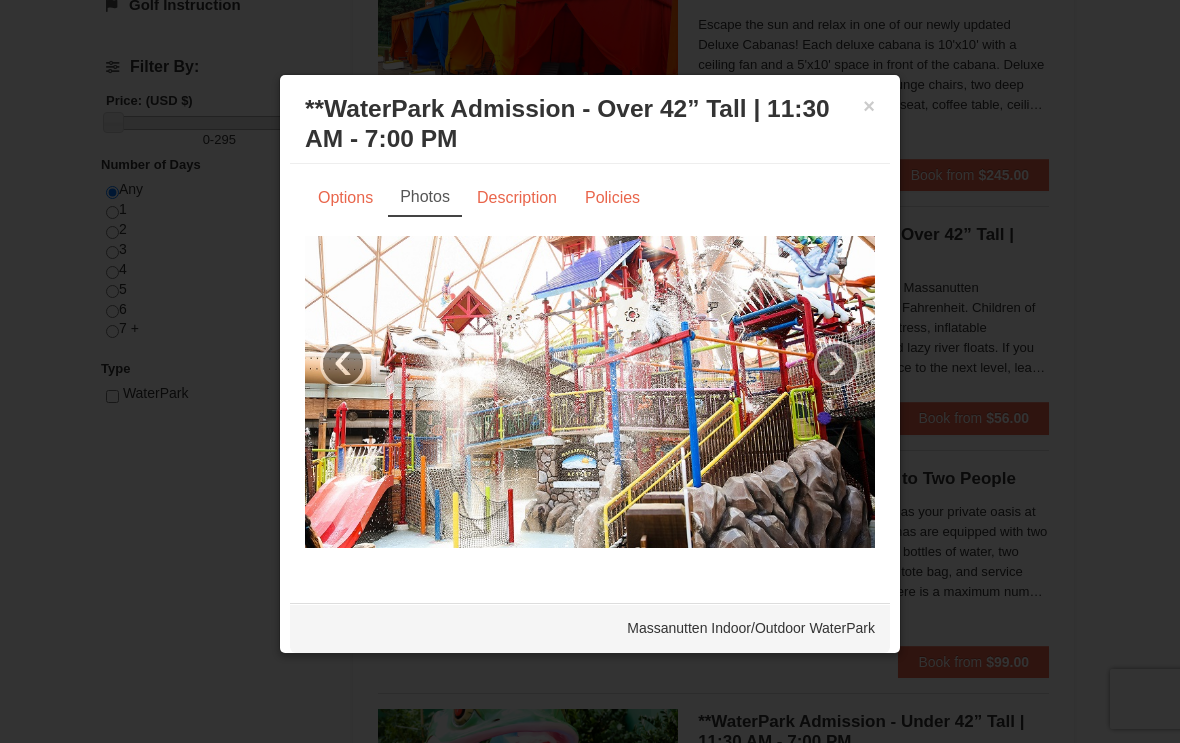 click on "›" at bounding box center (837, 364) 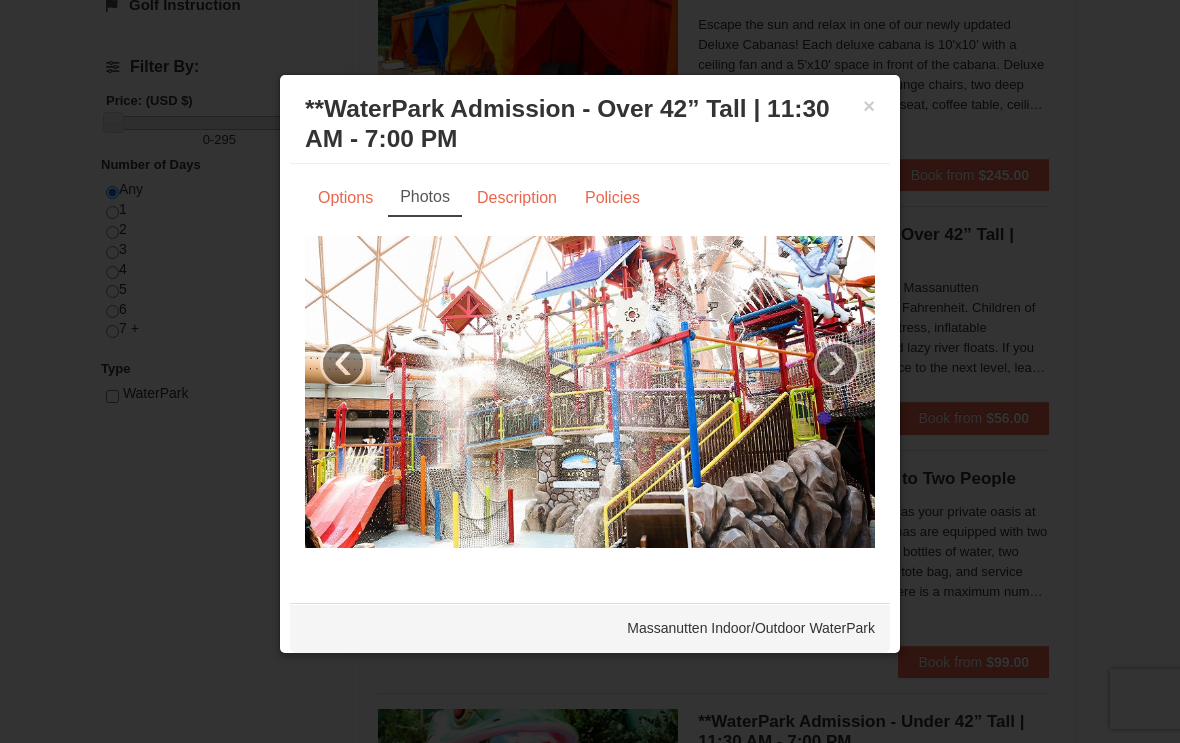 click on "Description" at bounding box center (517, 198) 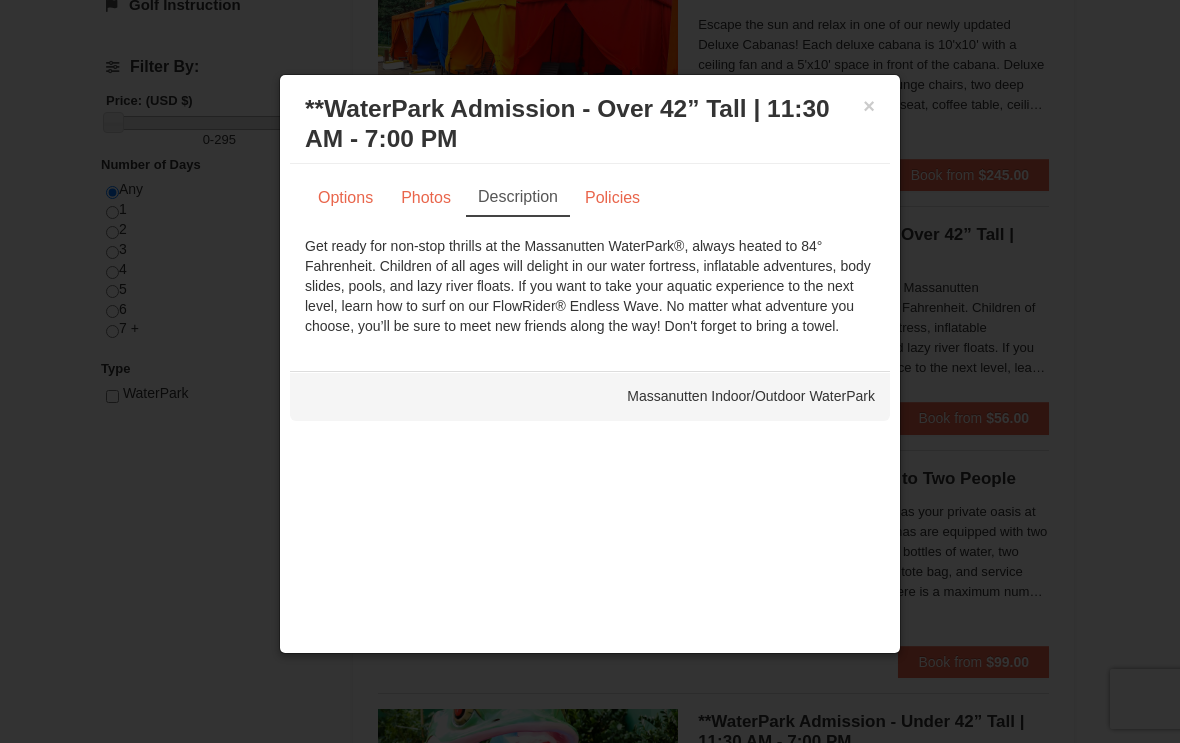 click on "Policies" at bounding box center [612, 198] 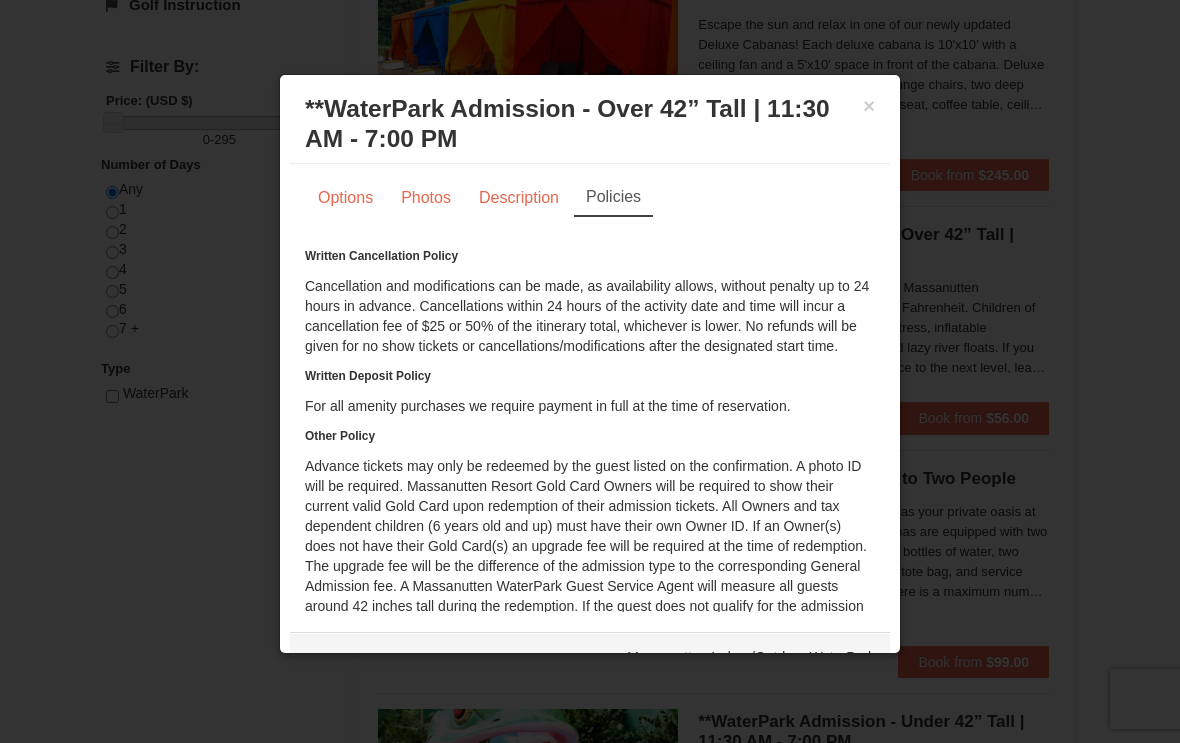 scroll, scrollTop: 0, scrollLeft: 0, axis: both 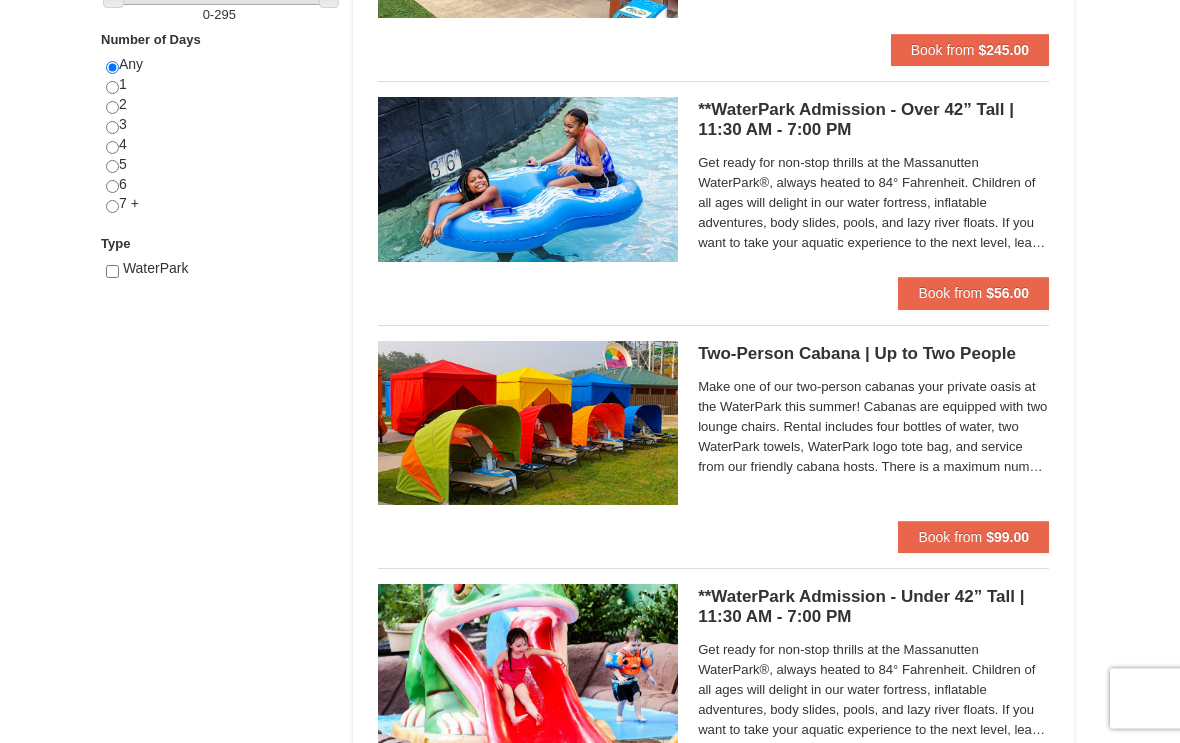click at bounding box center [528, 667] 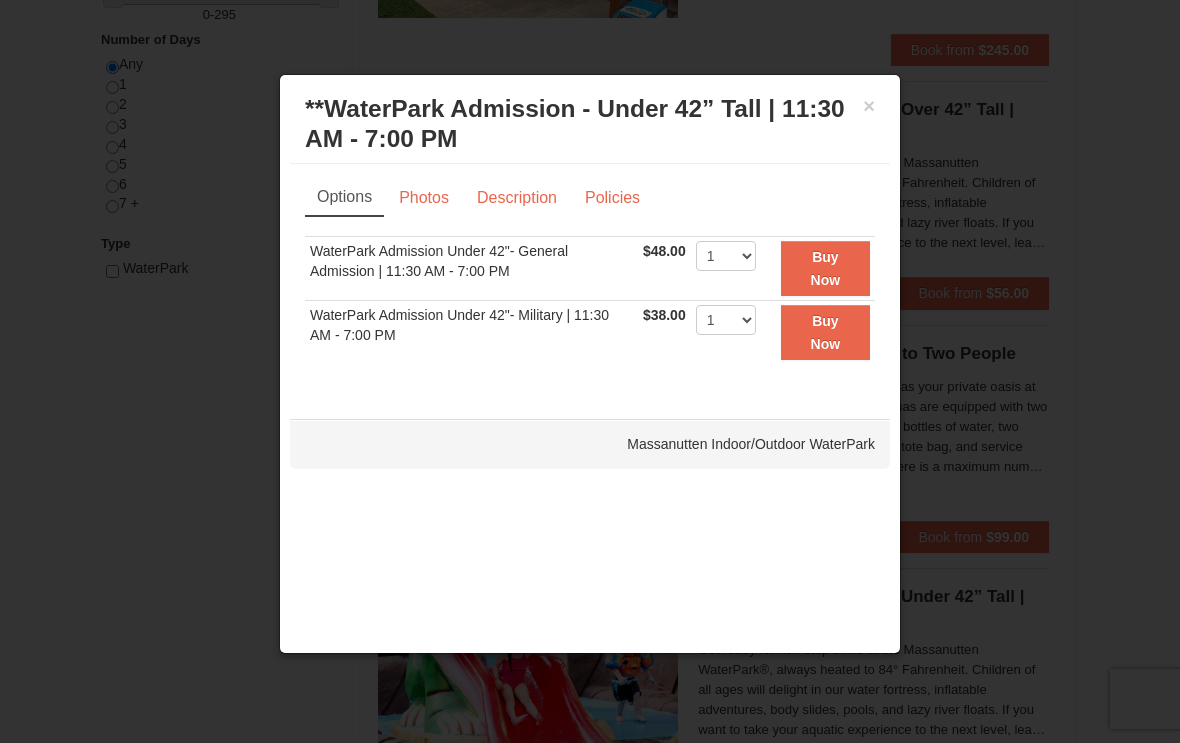 click at bounding box center (590, 371) 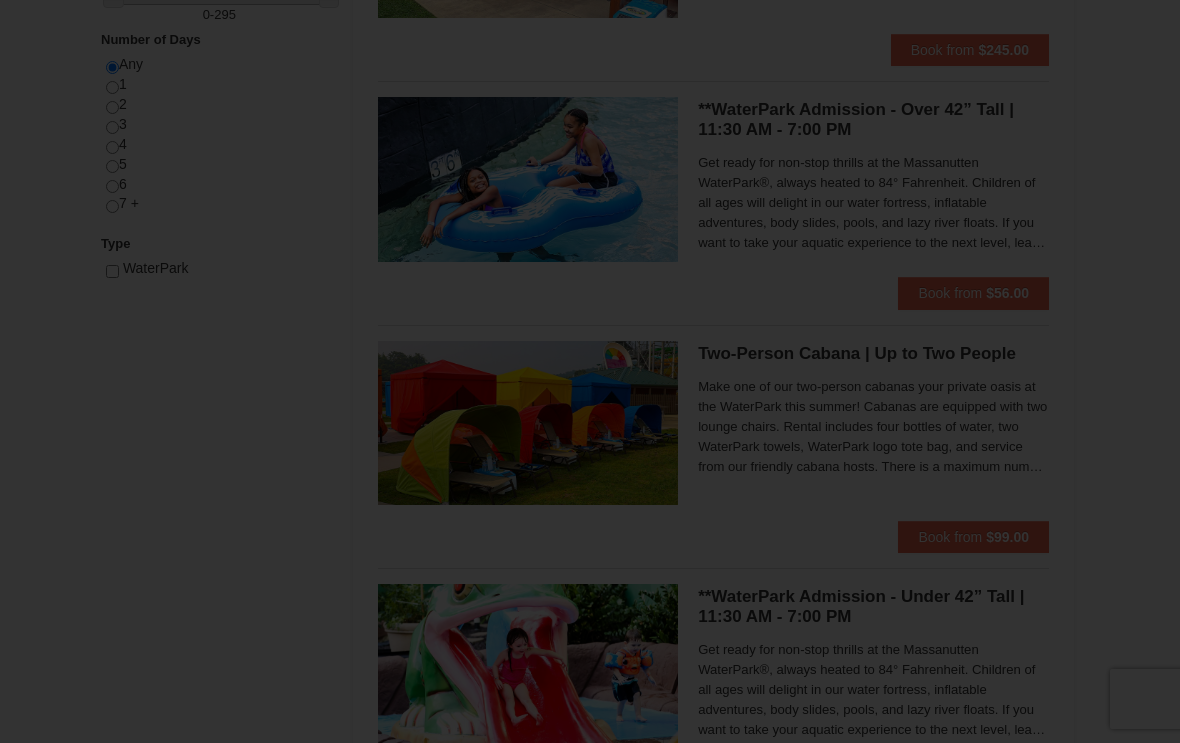 click at bounding box center (590, 371) 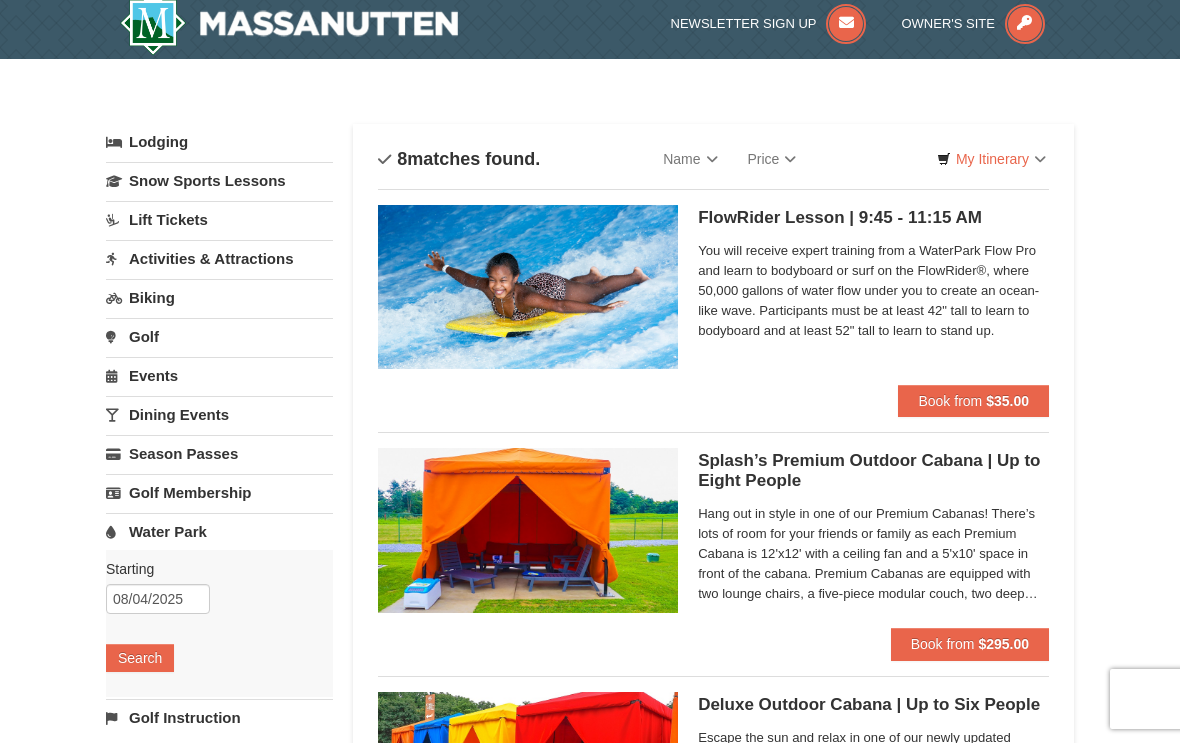 scroll, scrollTop: 0, scrollLeft: 0, axis: both 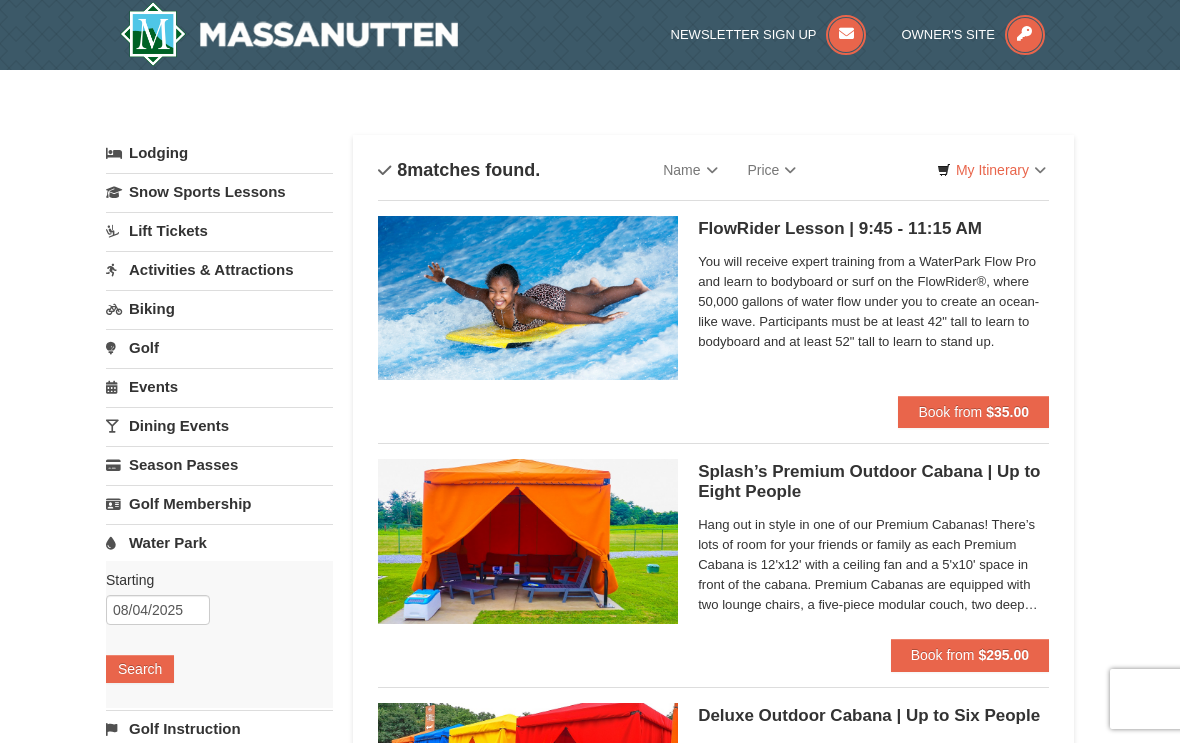 click at bounding box center [289, 34] 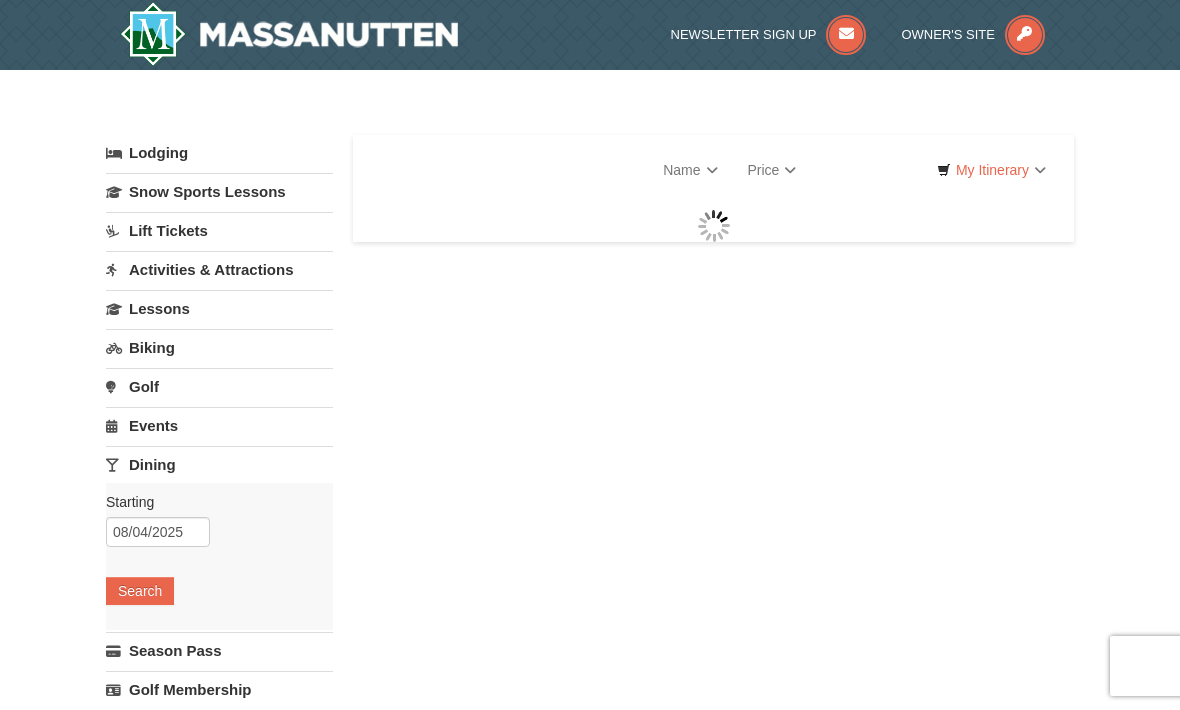scroll, scrollTop: 0, scrollLeft: 0, axis: both 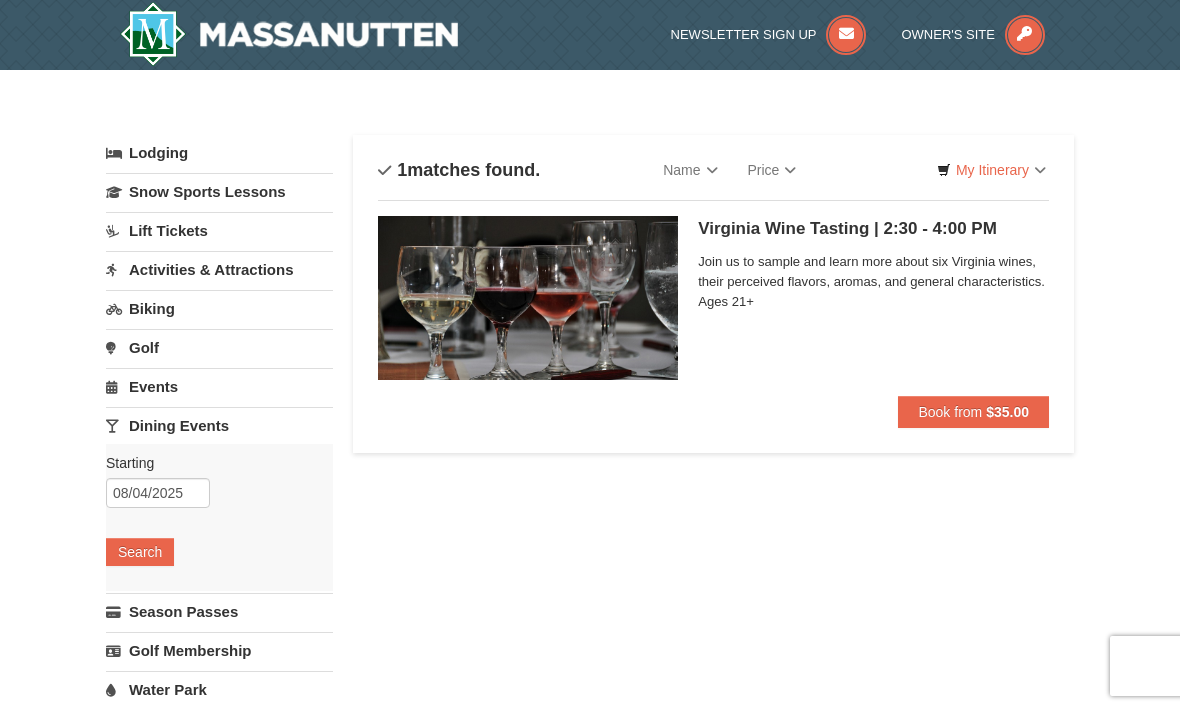 click on "$35.00" at bounding box center (1007, 412) 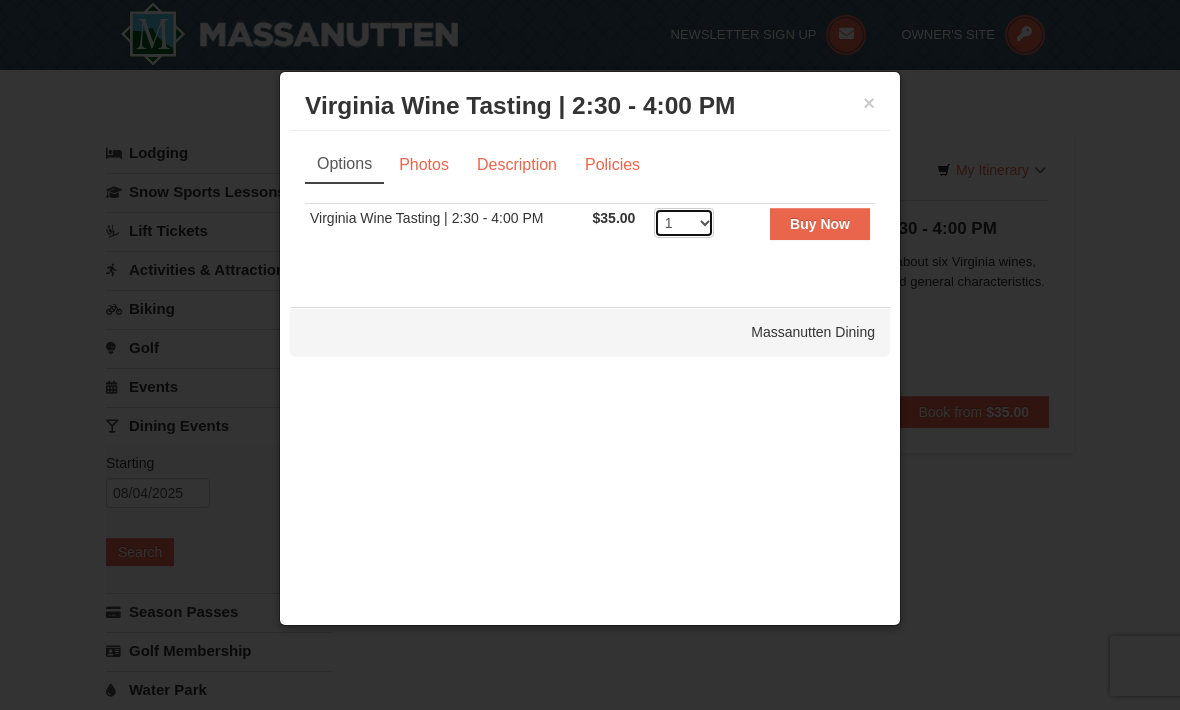 click on "1 2 3 4 5 6 7 8 9 10 11 12 13 14 15 16 17 18 19 20 21 22 23 24 25 26 27 28 29 30 31 32 33 34 35" at bounding box center [684, 223] 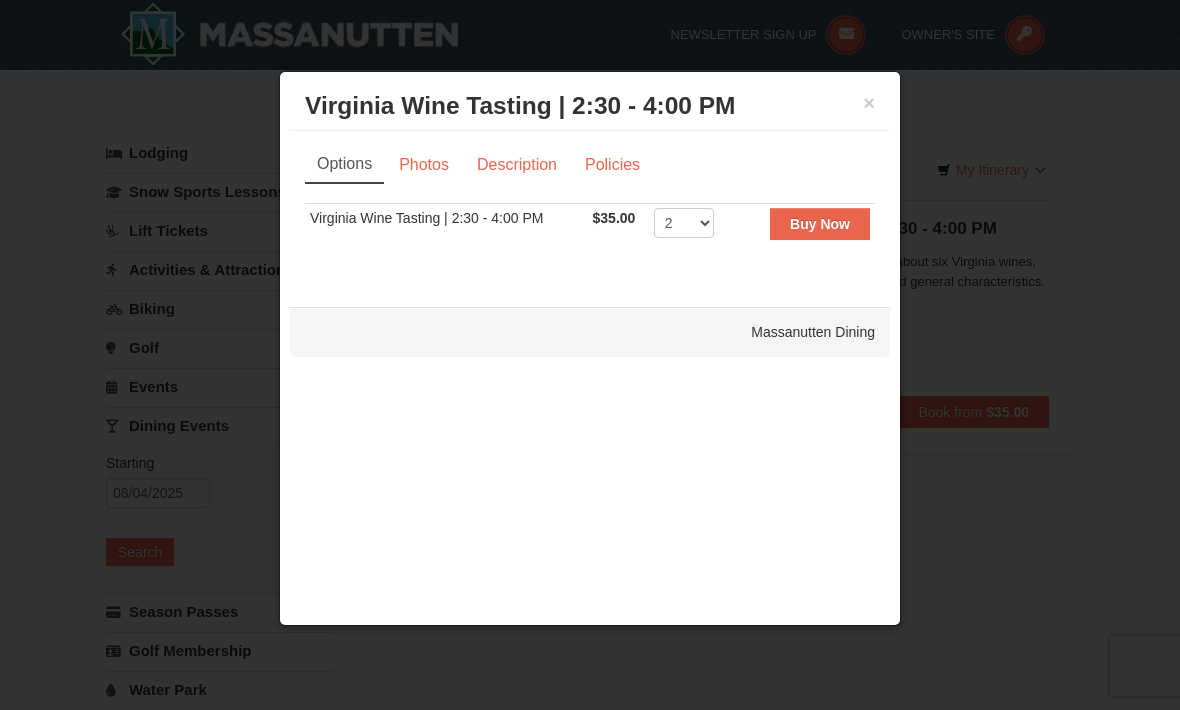 click on "Photos" at bounding box center [424, 165] 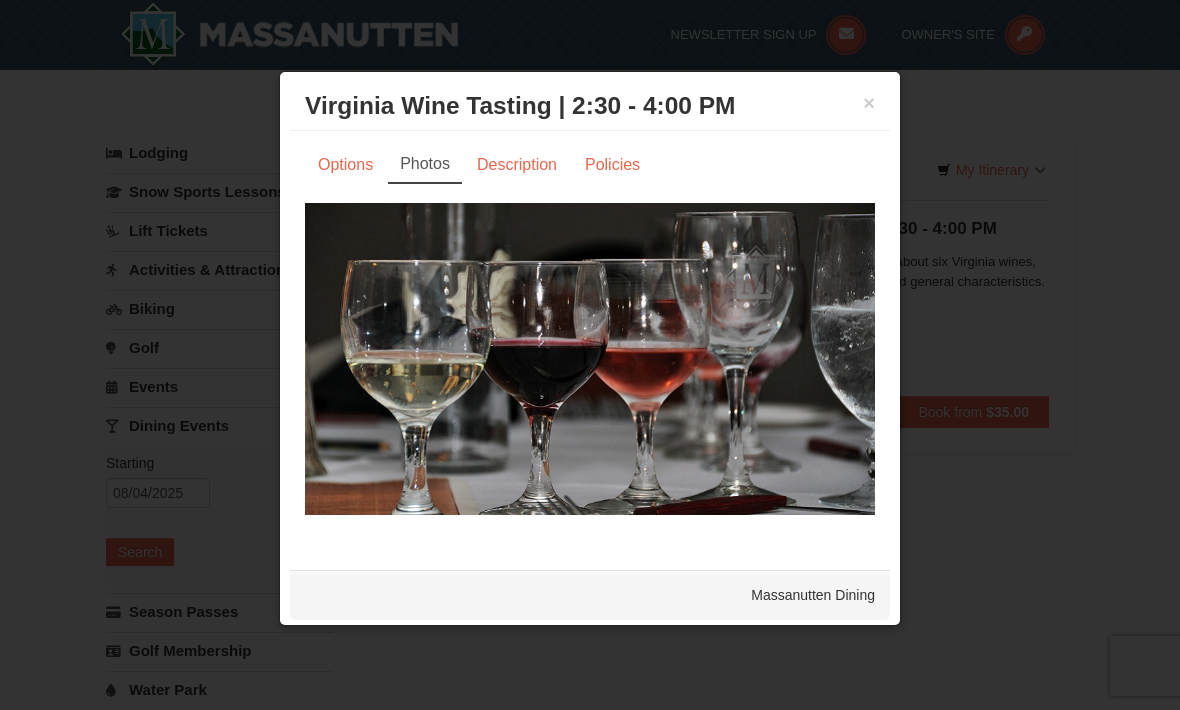 click on "Description" at bounding box center (517, 165) 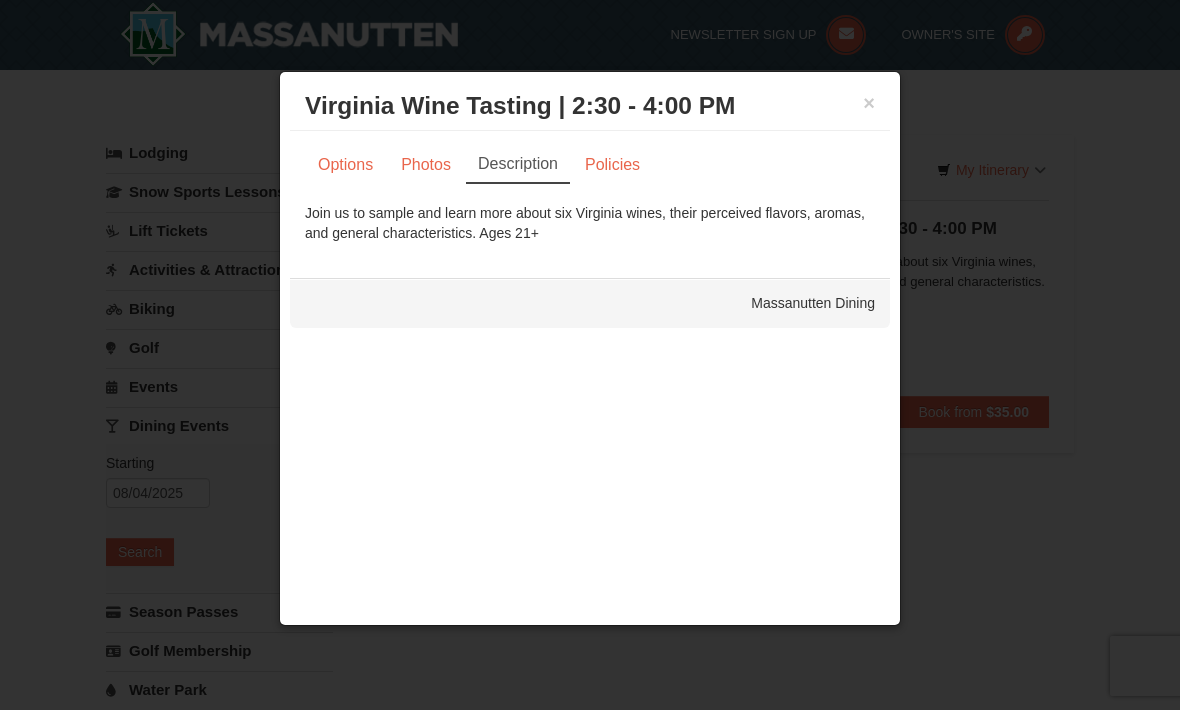 click on "Policies" at bounding box center [612, 165] 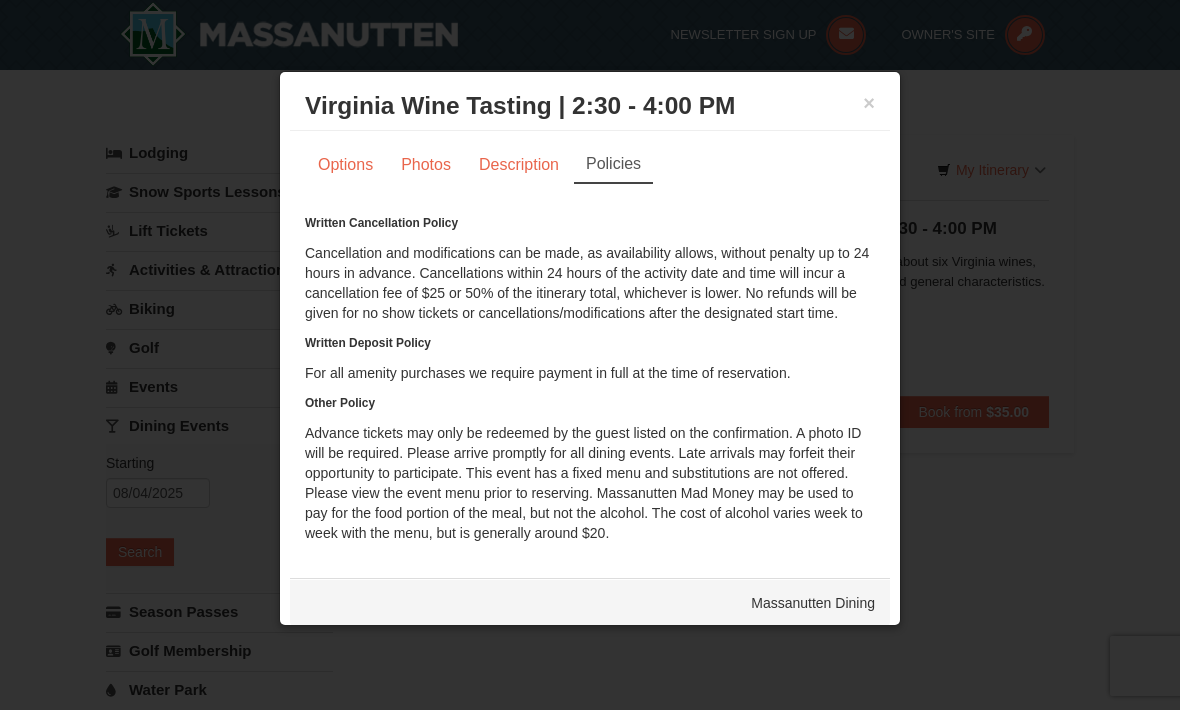 click on "Options" at bounding box center [345, 165] 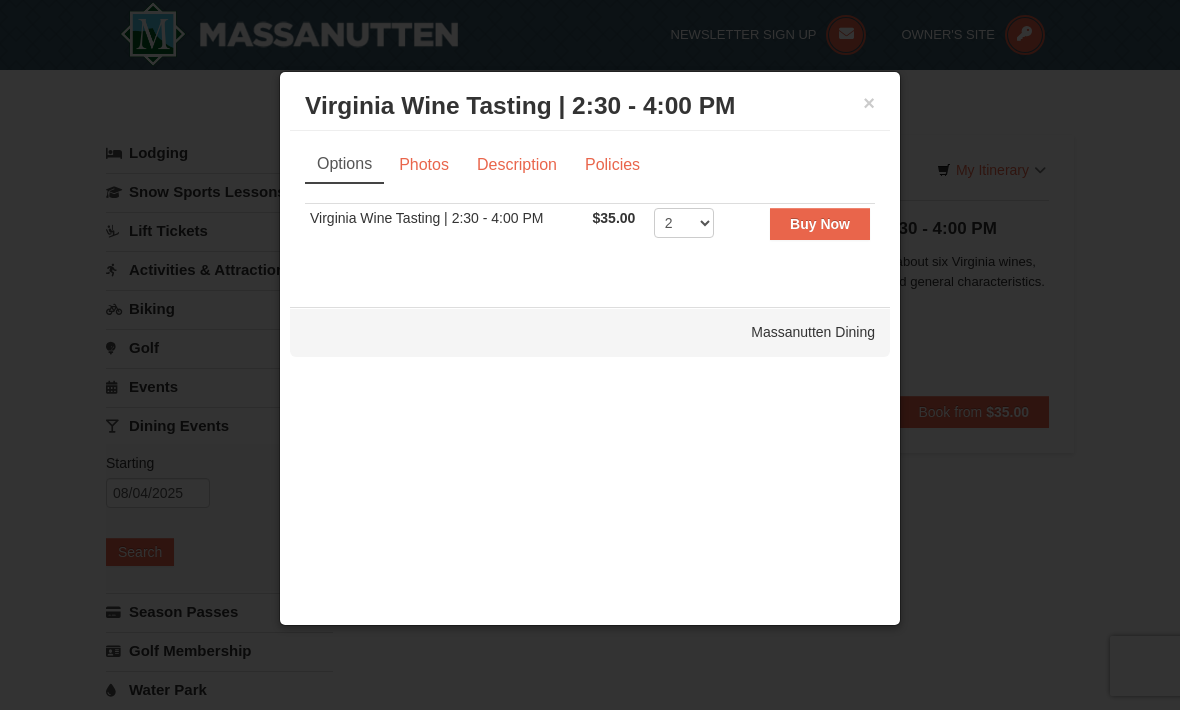 click on "Buy Now" at bounding box center [820, 224] 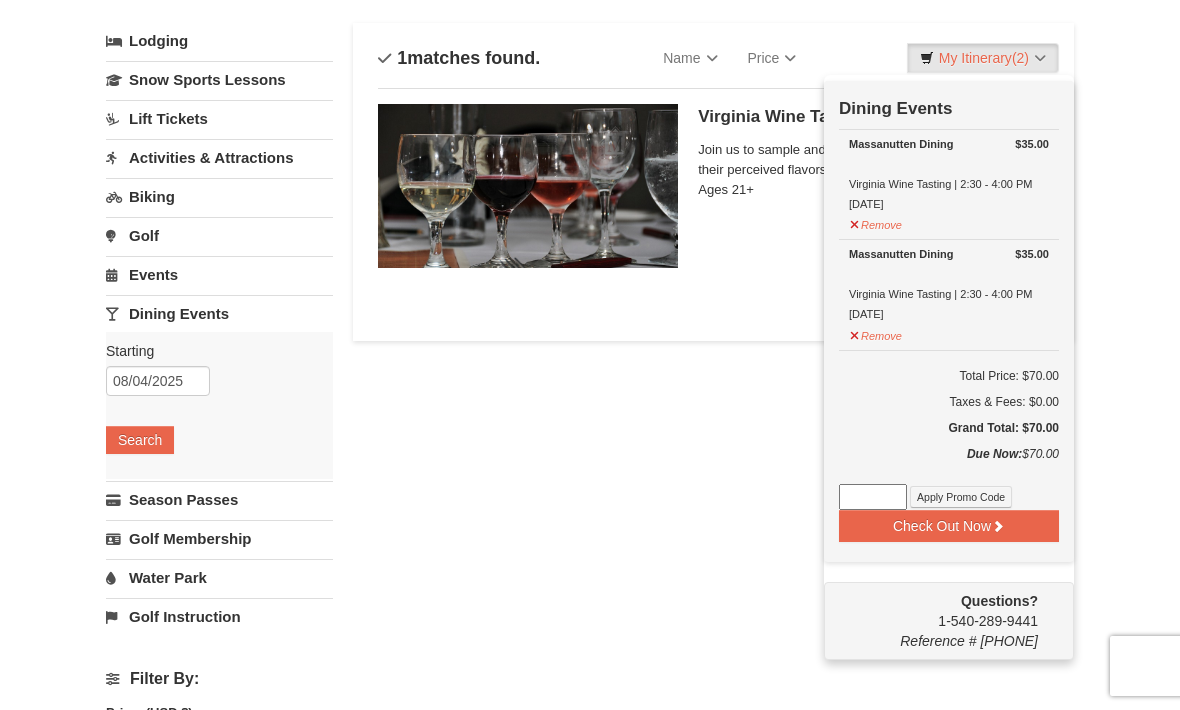 scroll, scrollTop: 111, scrollLeft: 0, axis: vertical 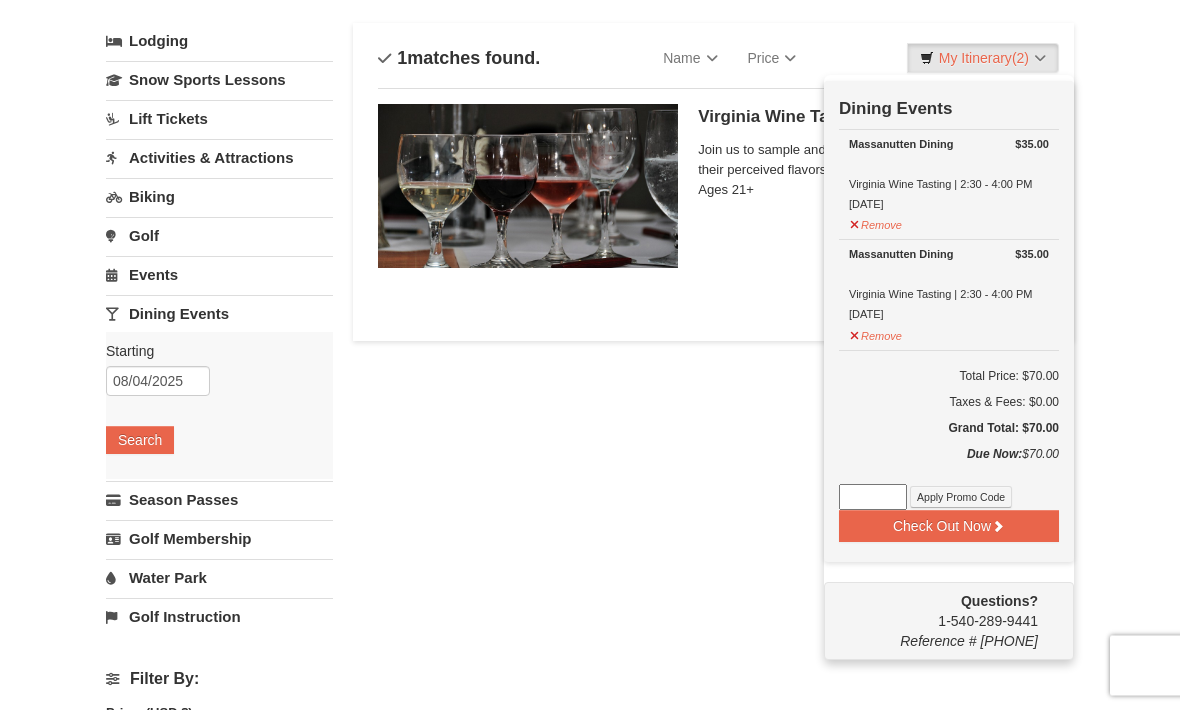 click on "Lodging
Arrival Please format dates MM/DD/YYYY Please format dates MM/DD/YYYY
08/04/2025
Departure Please format dates MM/DD/YYYY Please format dates MM/DD/YYYY
08/06/2025
Adults Please format dates MM/DD/YYYY
2
Children Please format dates MM/DD/YYYY
0
Search" at bounding box center [590, 548] 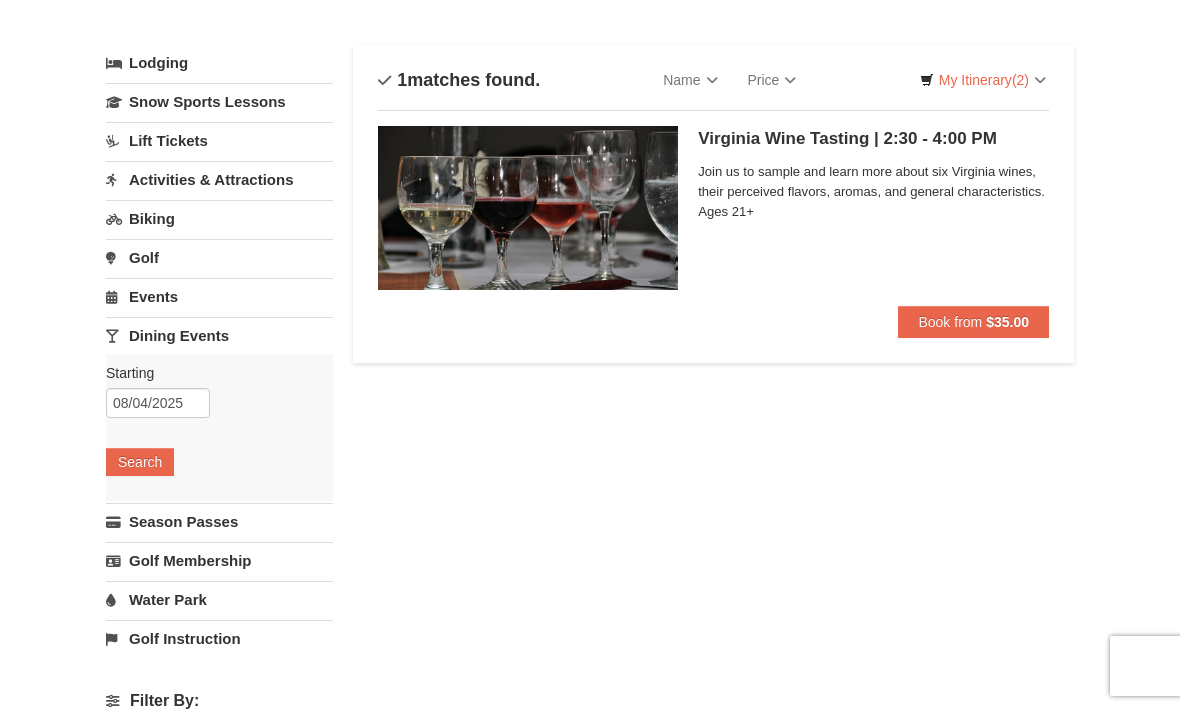 scroll, scrollTop: 76, scrollLeft: 0, axis: vertical 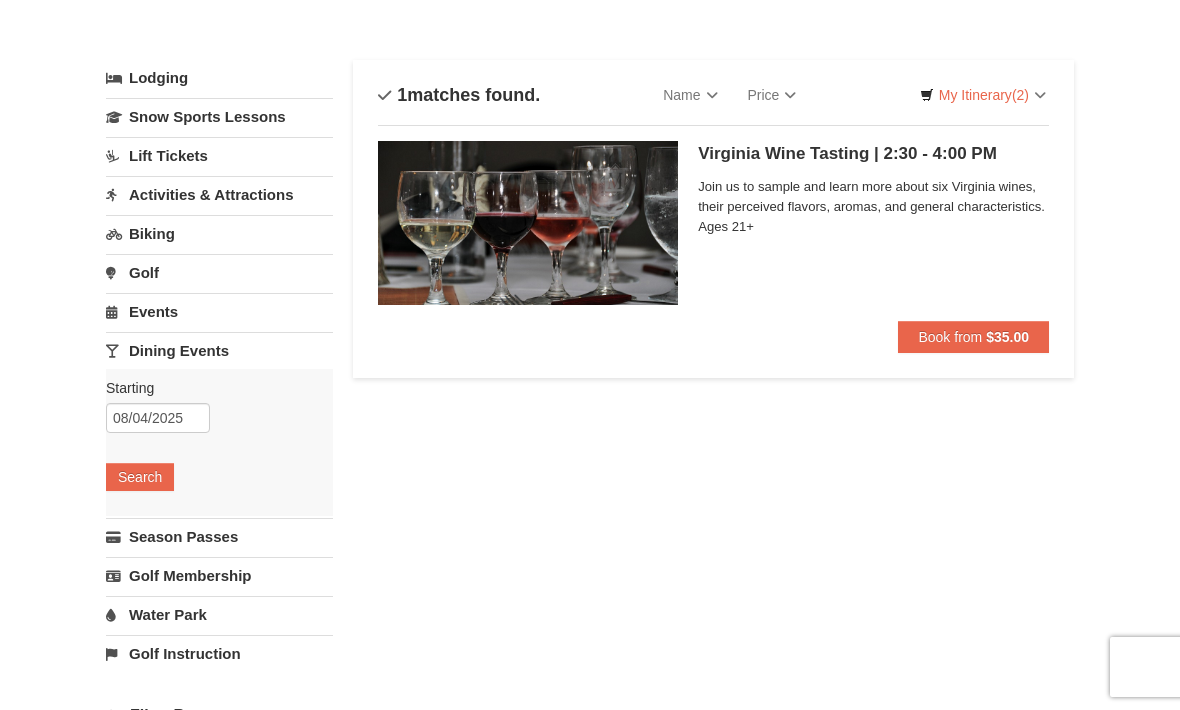 click on "Book from   $35.00" at bounding box center (973, 336) 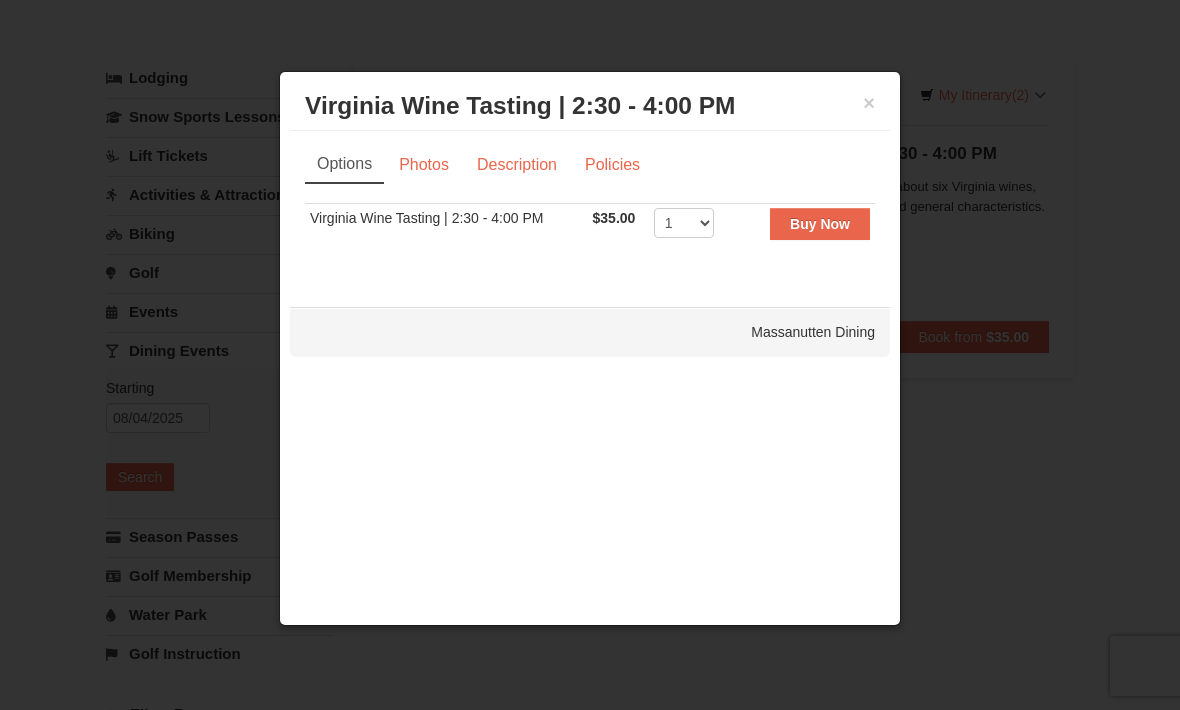 click at bounding box center (590, 355) 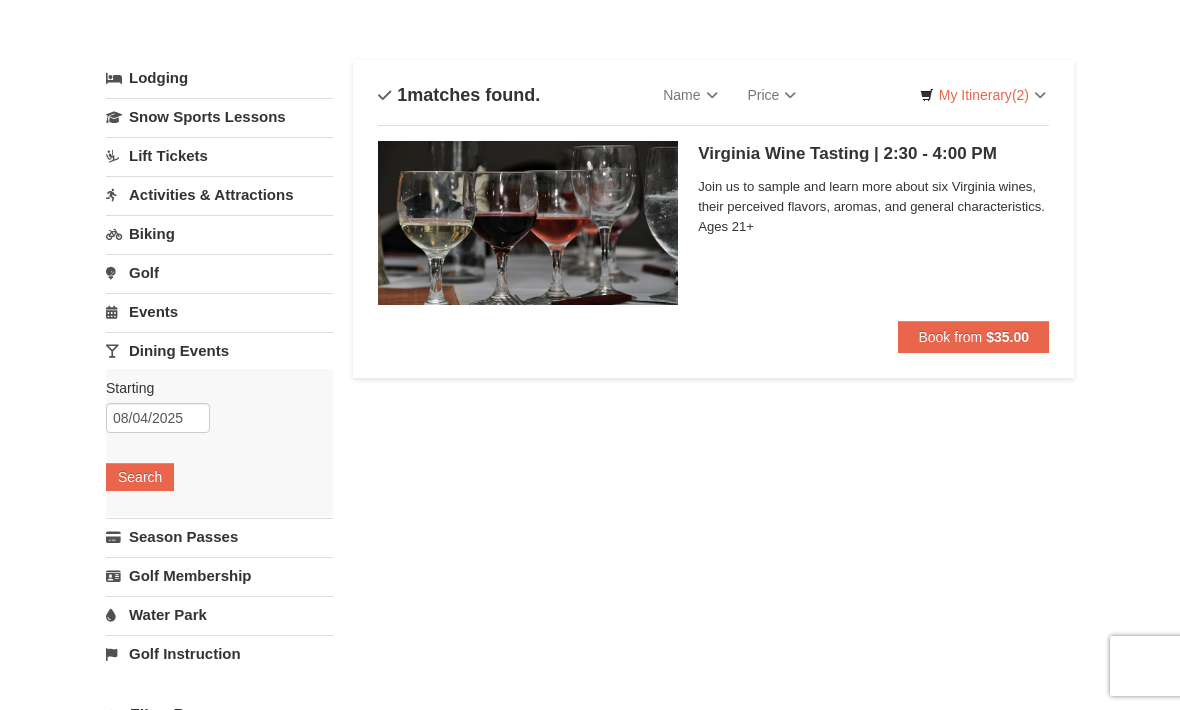 click on "(2)" at bounding box center [1020, 95] 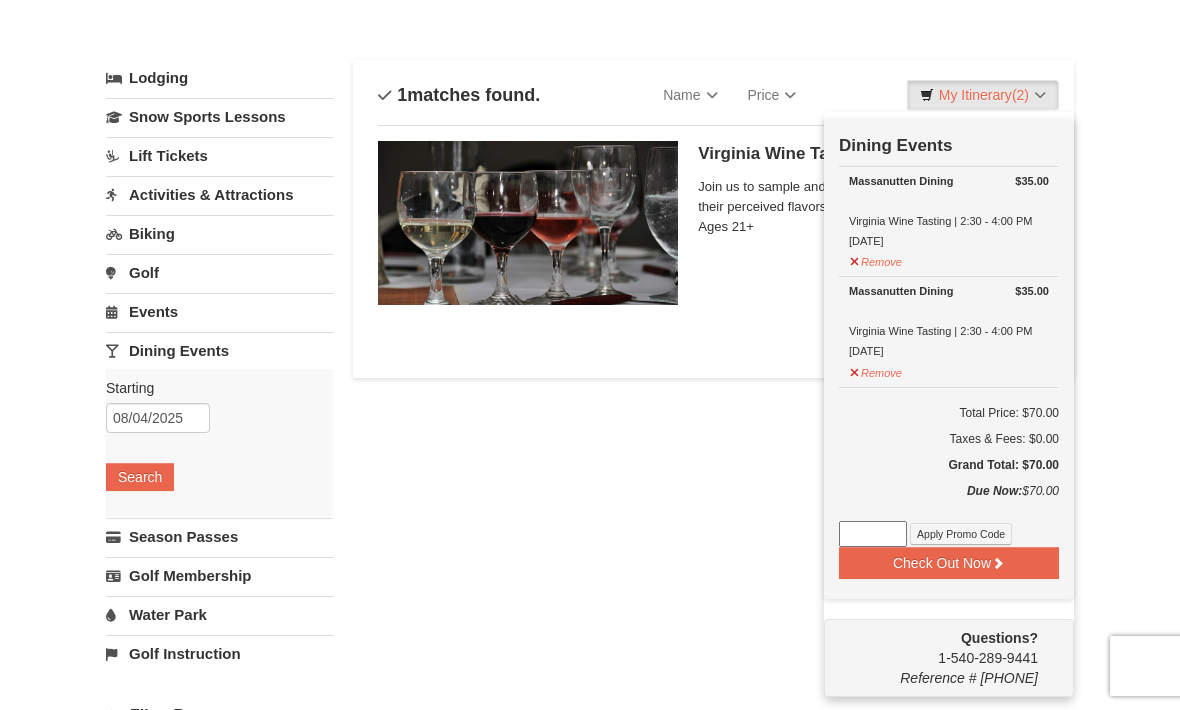 click at bounding box center (590, 355) 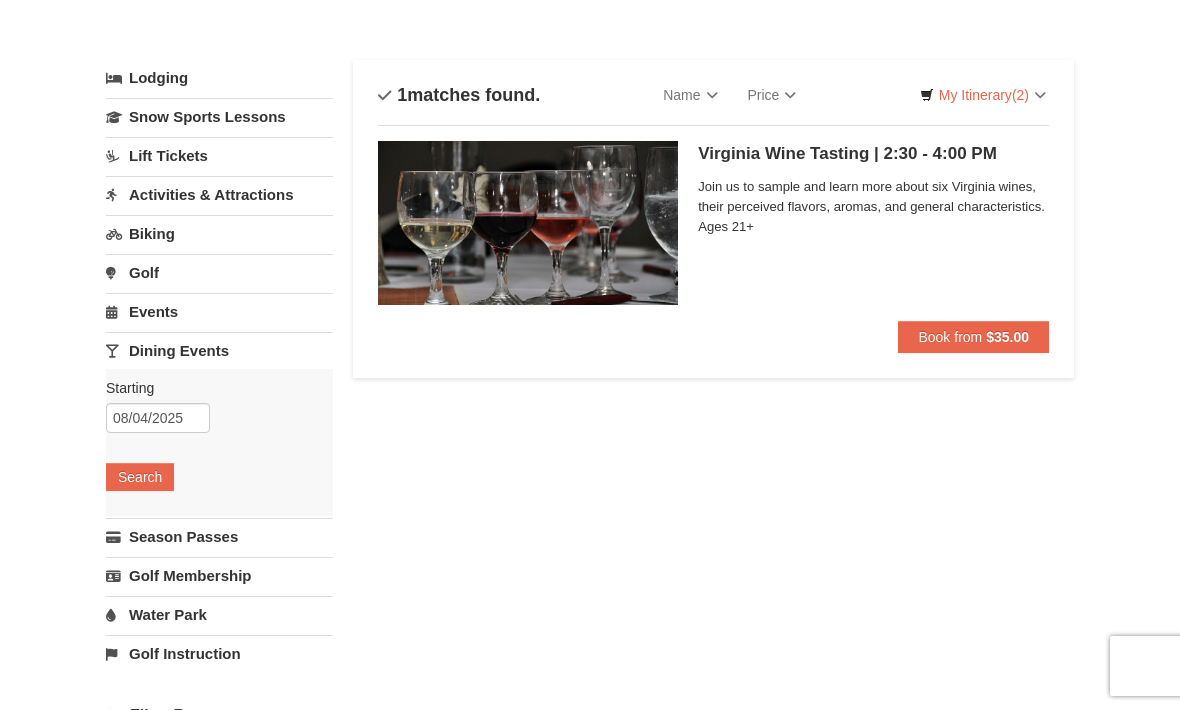 click on "My Itinerary (2)" at bounding box center [983, 95] 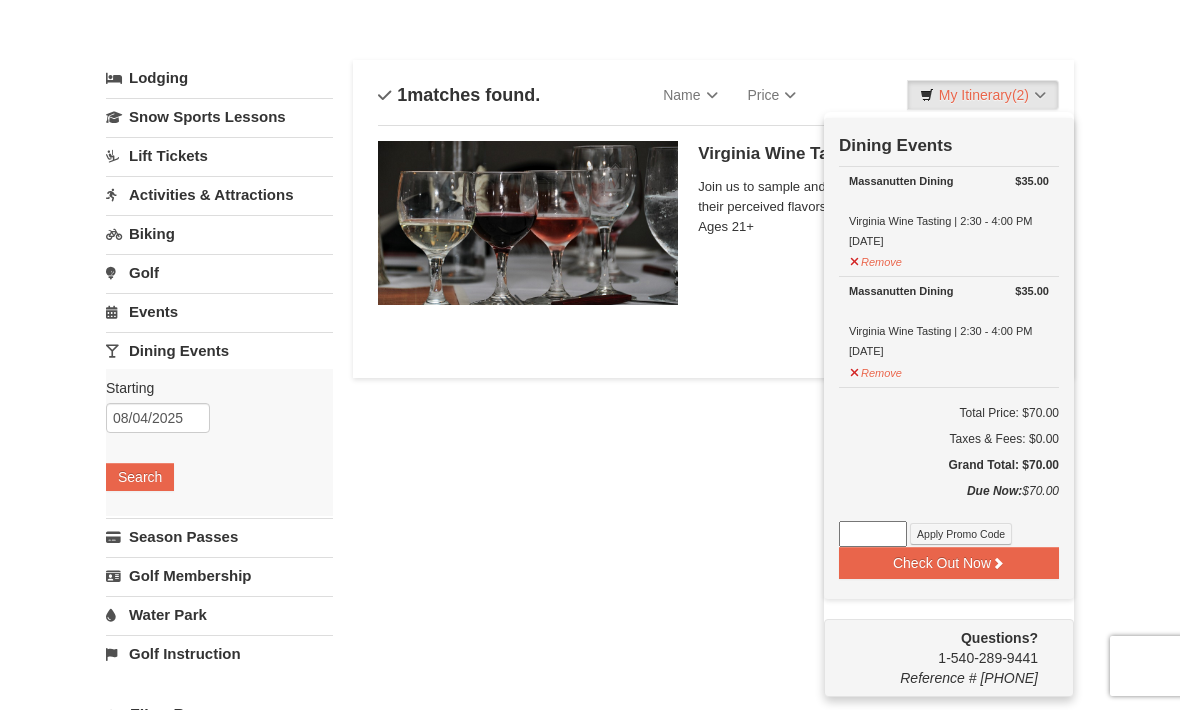 click on "Check Out Now" at bounding box center [949, 563] 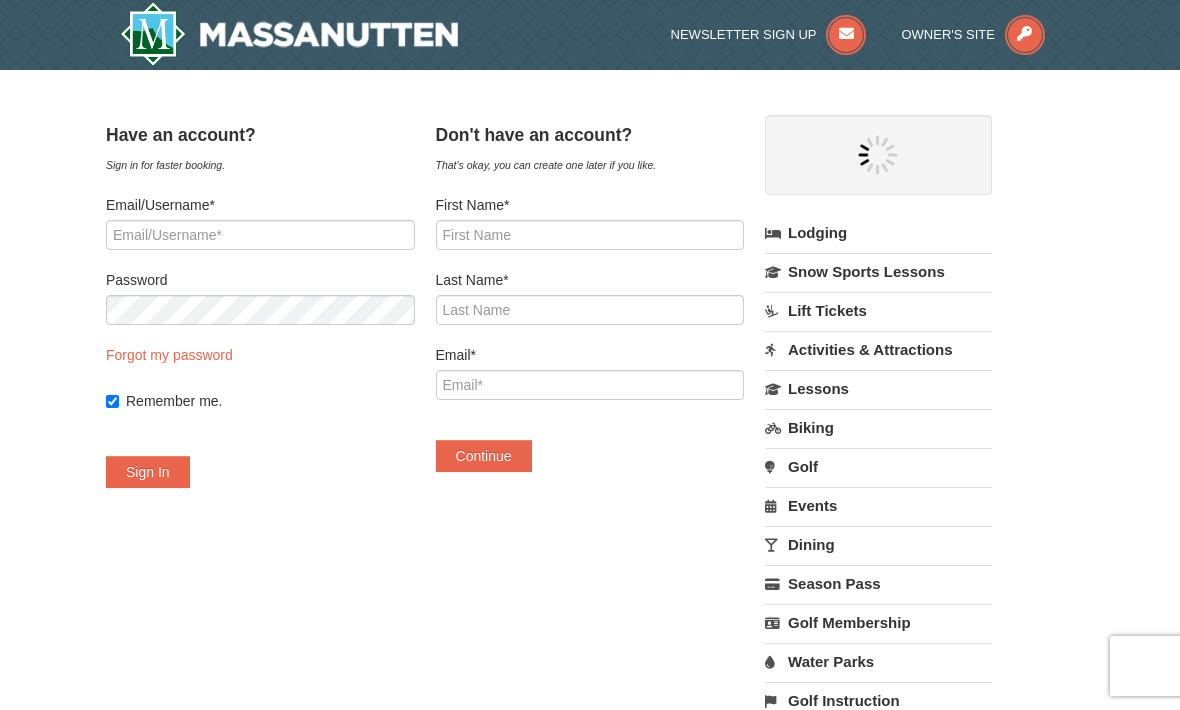 scroll, scrollTop: 0, scrollLeft: 0, axis: both 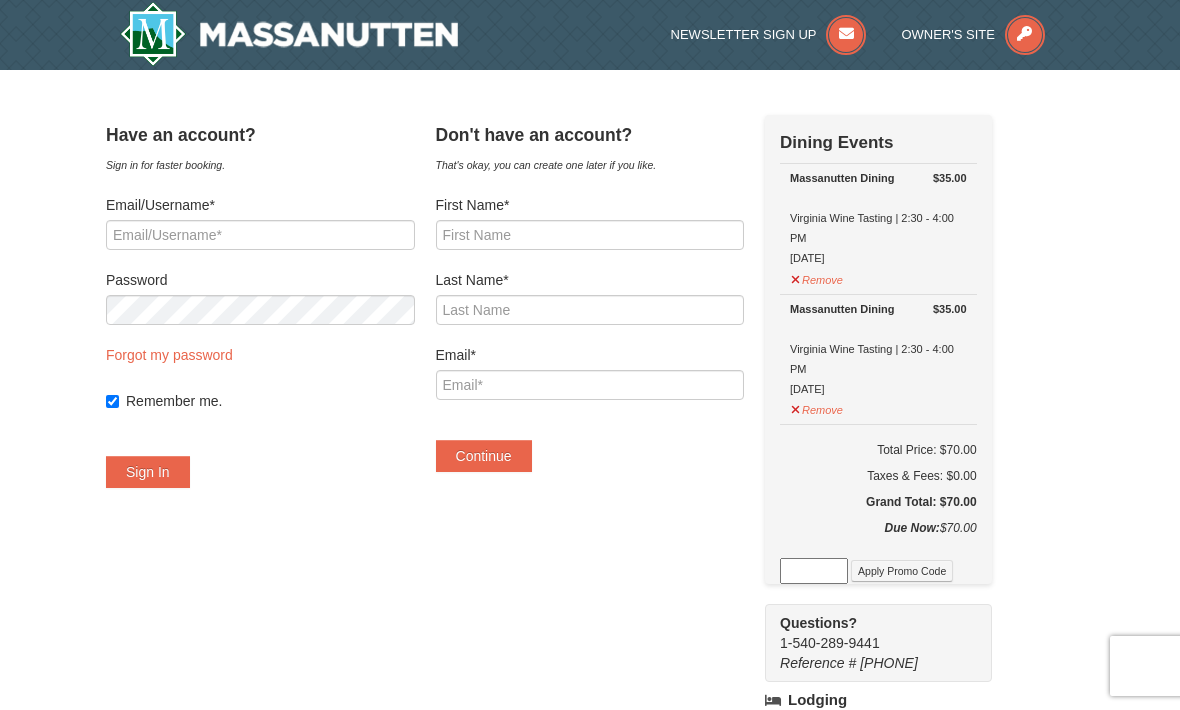 click on "Password" at bounding box center [260, 280] 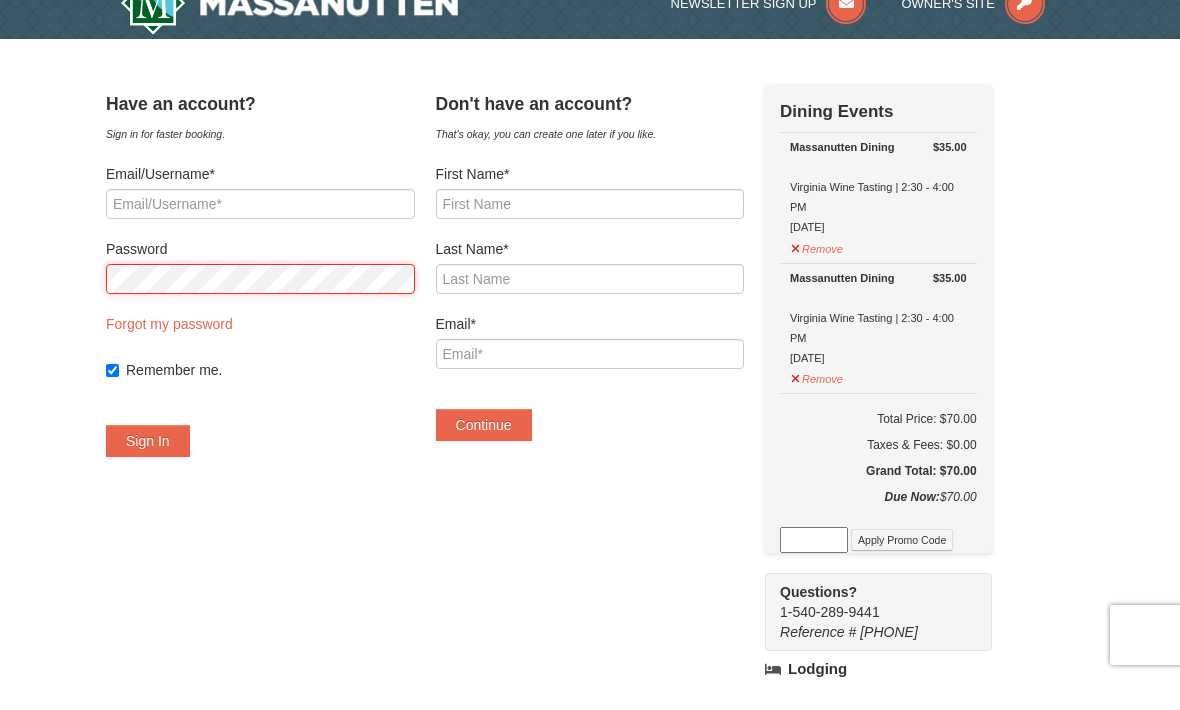 click on "Email/Username*
Password
Forgot my password
Remember me.
Sign In" at bounding box center [260, 341] 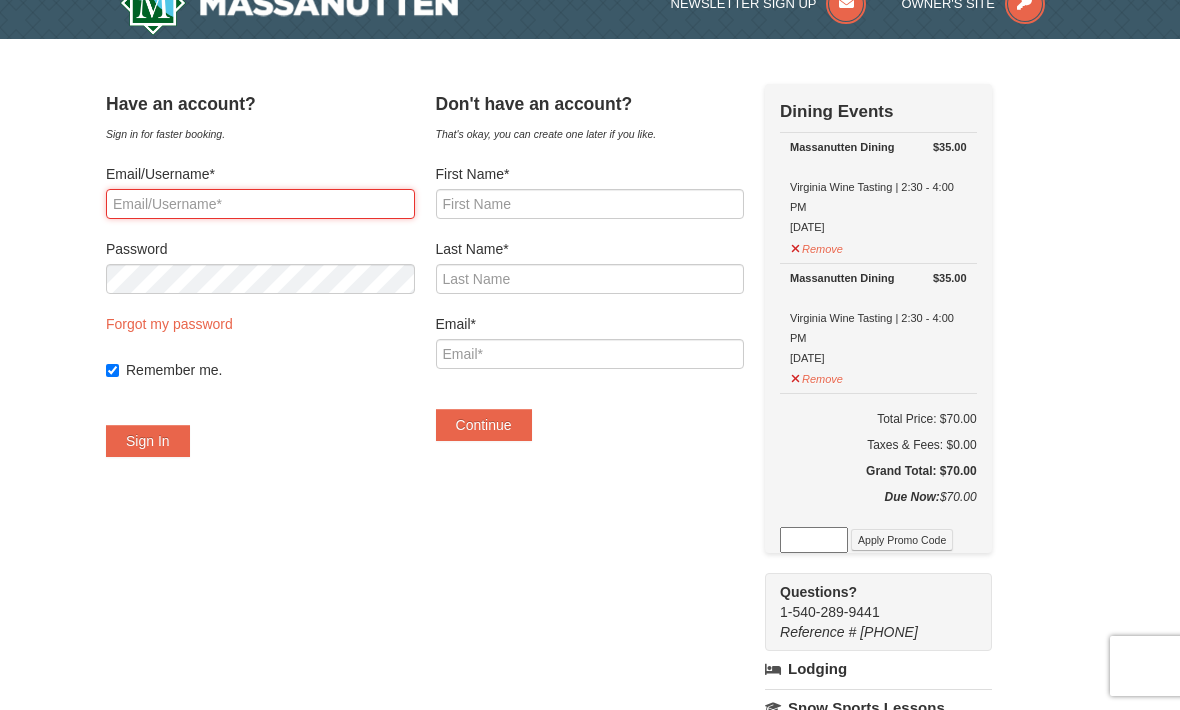 click on "Email/Username*" at bounding box center [260, 204] 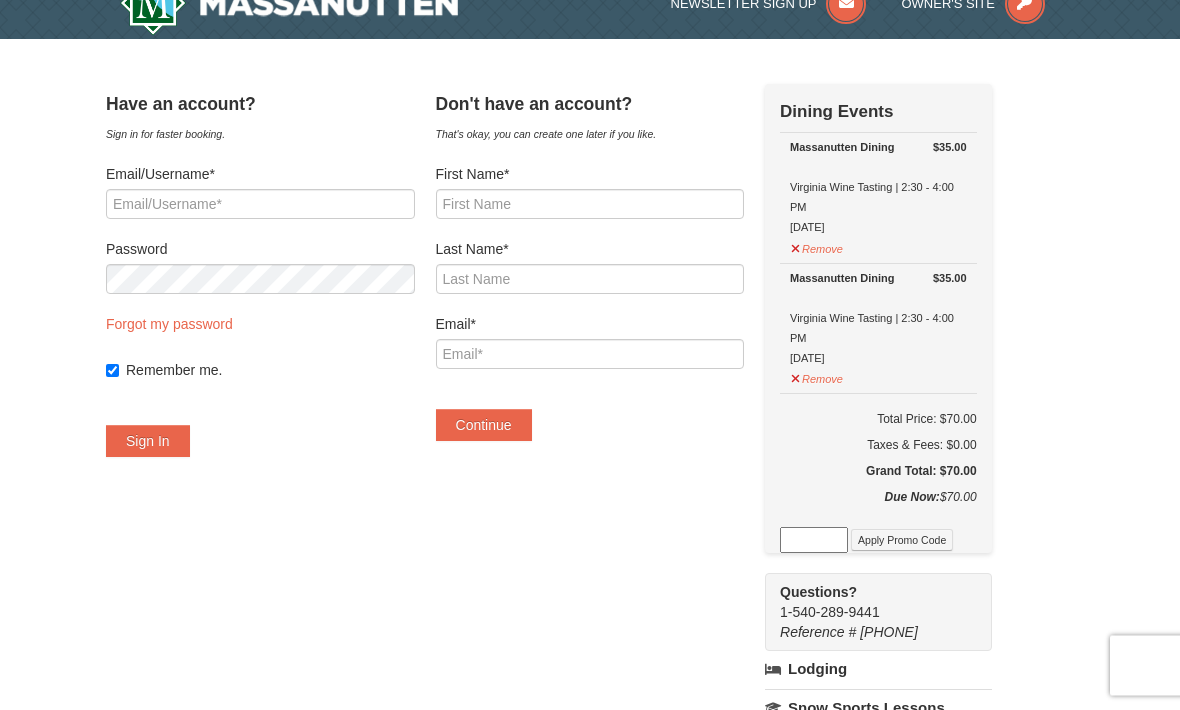 click on "That's okay, you can create one later if you like." at bounding box center (590, 135) 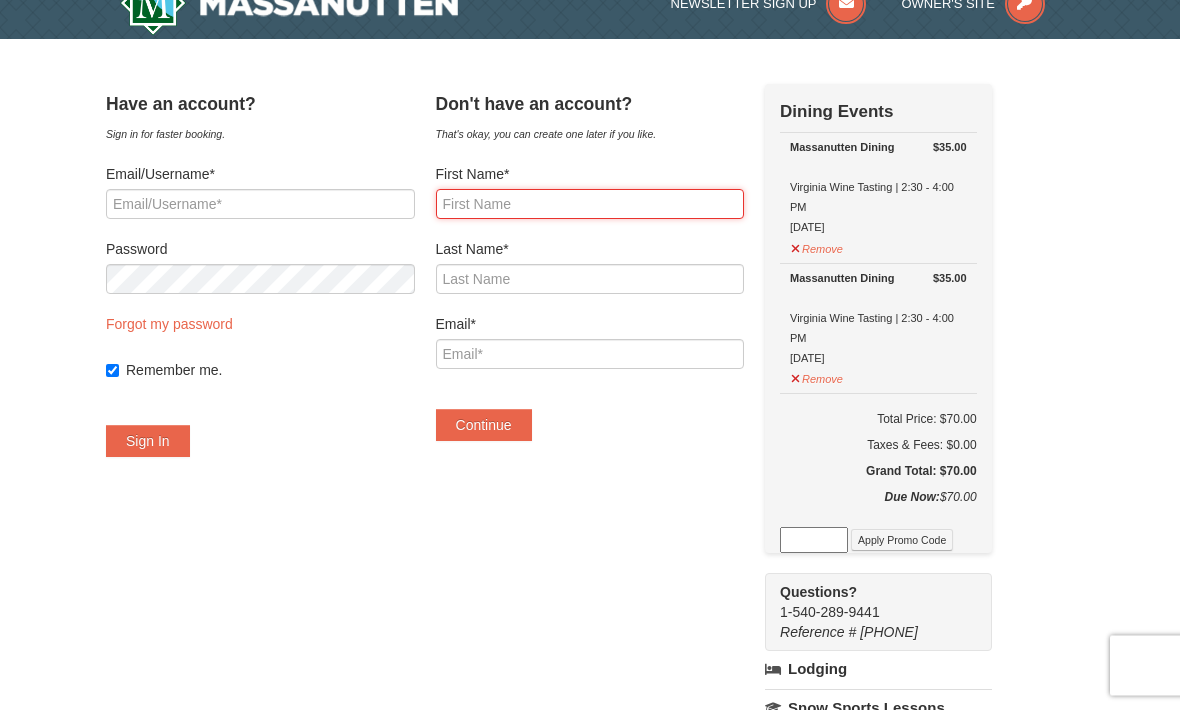 click on "First Name*" at bounding box center [590, 205] 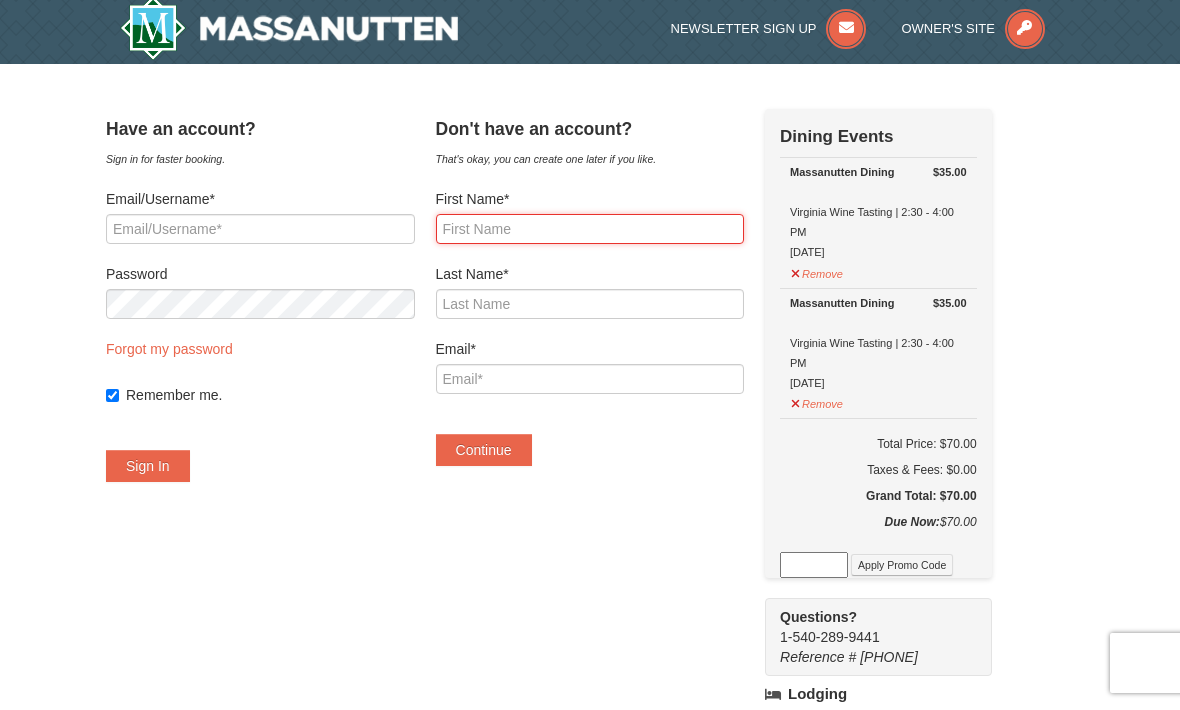 scroll, scrollTop: 0, scrollLeft: 0, axis: both 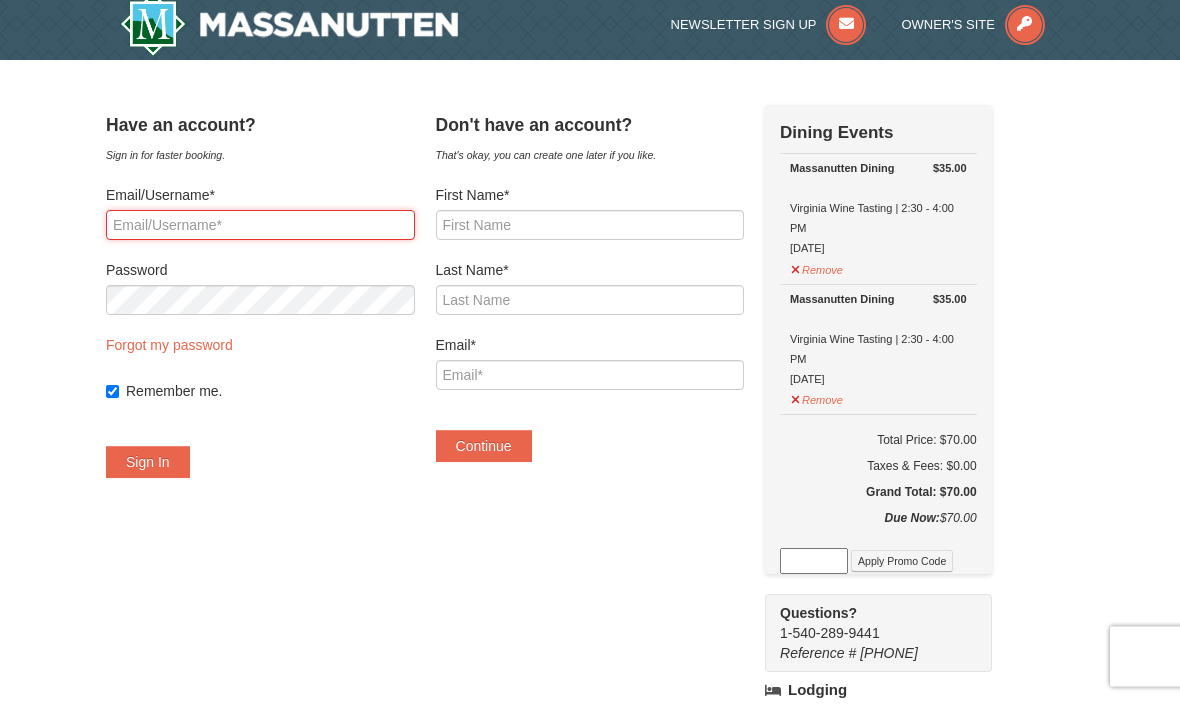 click on "Email/Username*" at bounding box center [260, 235] 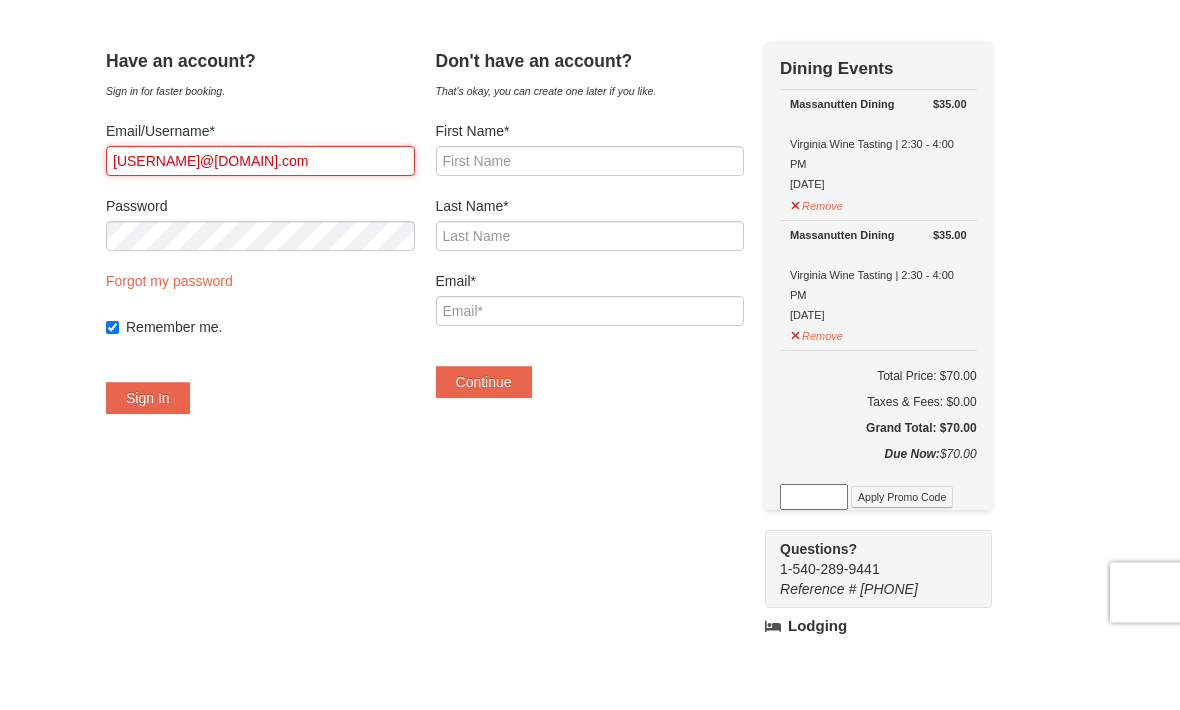 type on "[EMAIL]" 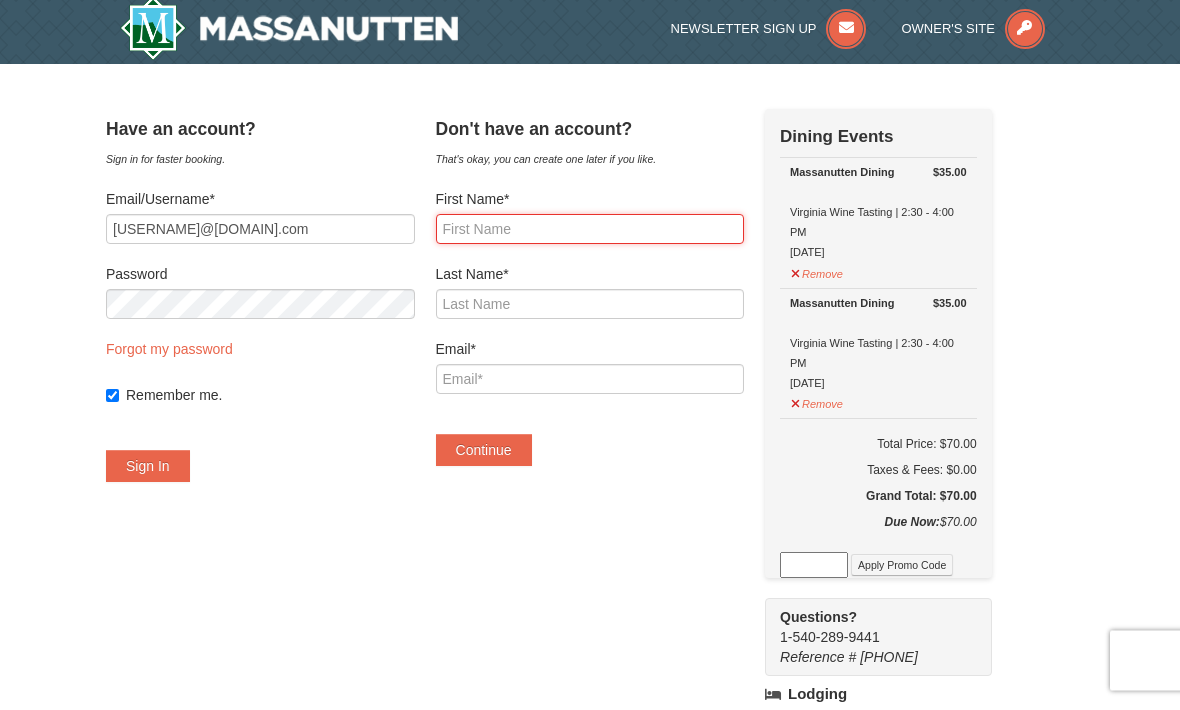 click on "First Name*" at bounding box center (590, 235) 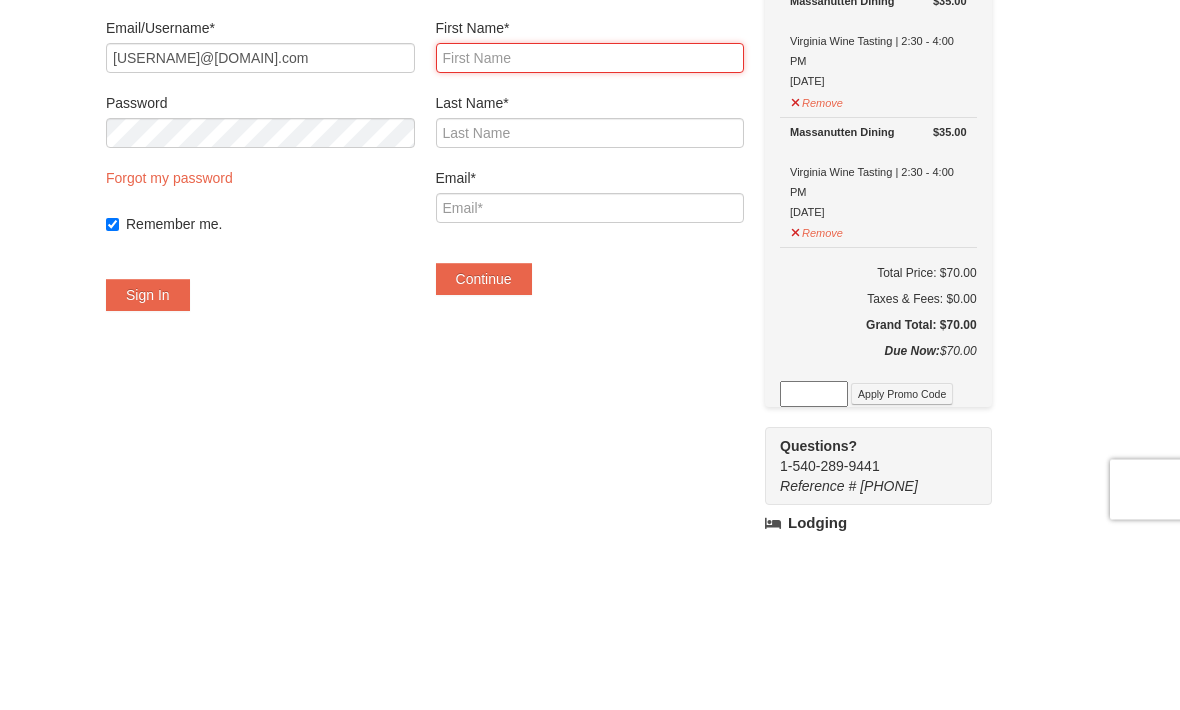 type on "C" 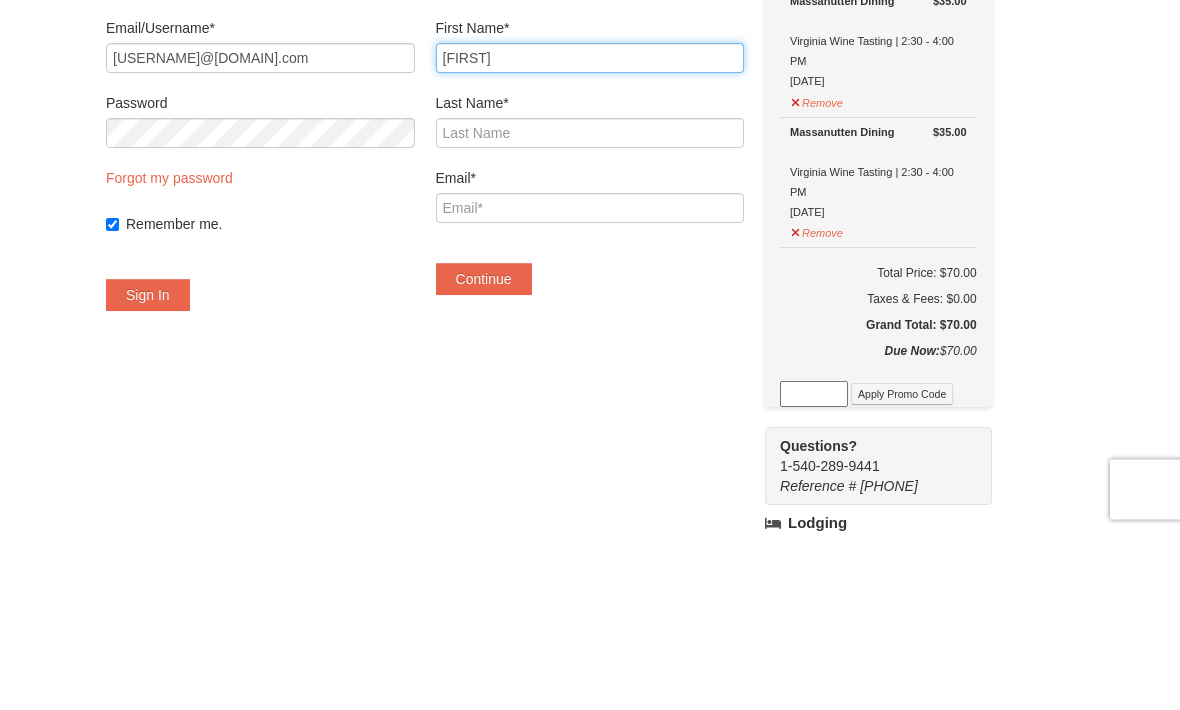type on "Rochelle" 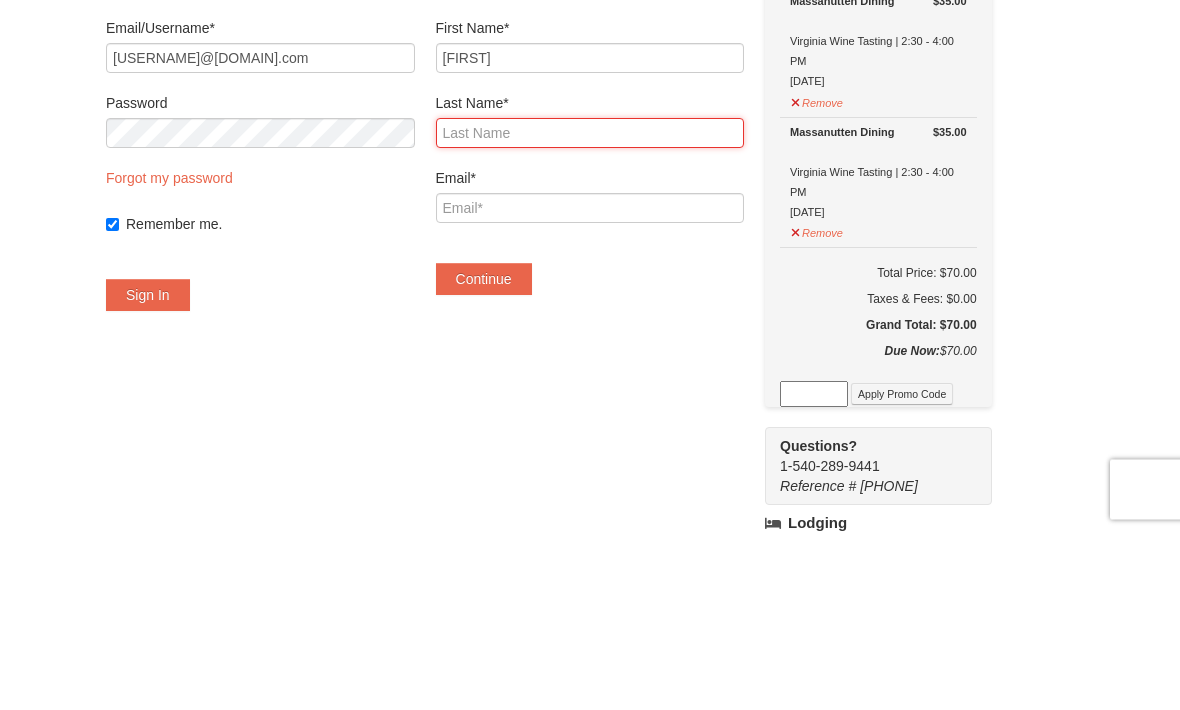 click on "Last Name*" at bounding box center (590, 310) 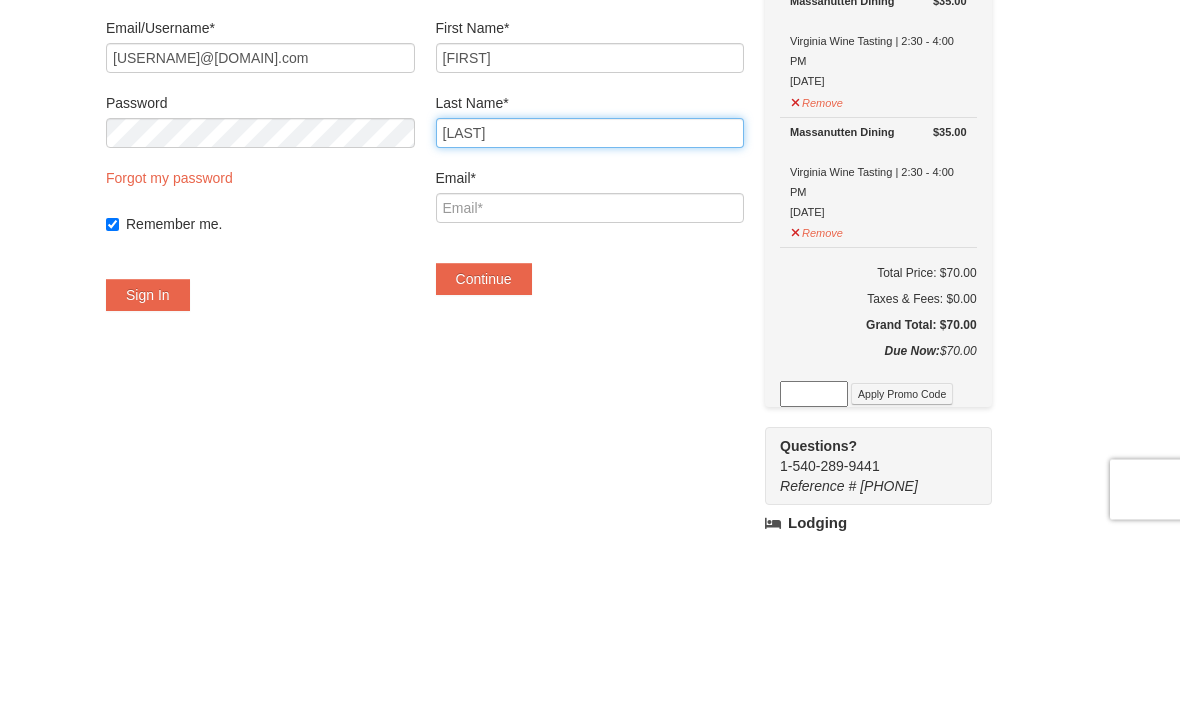 type on "Peterson" 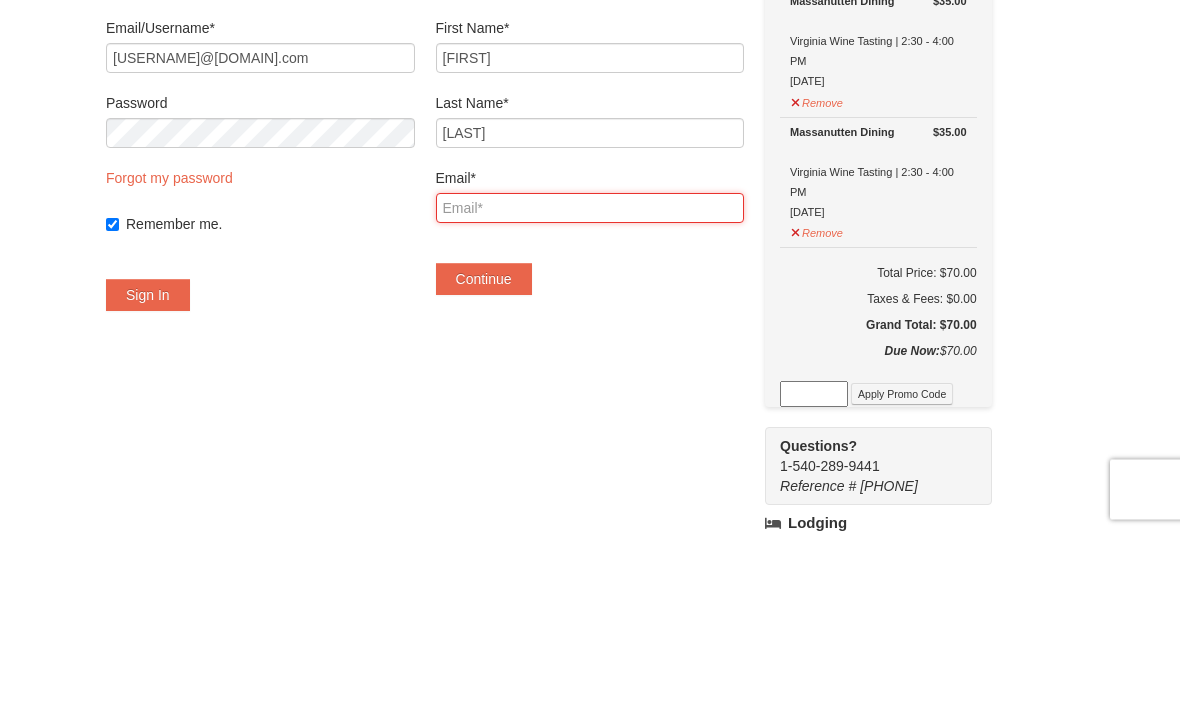 click on "Email*" at bounding box center [590, 385] 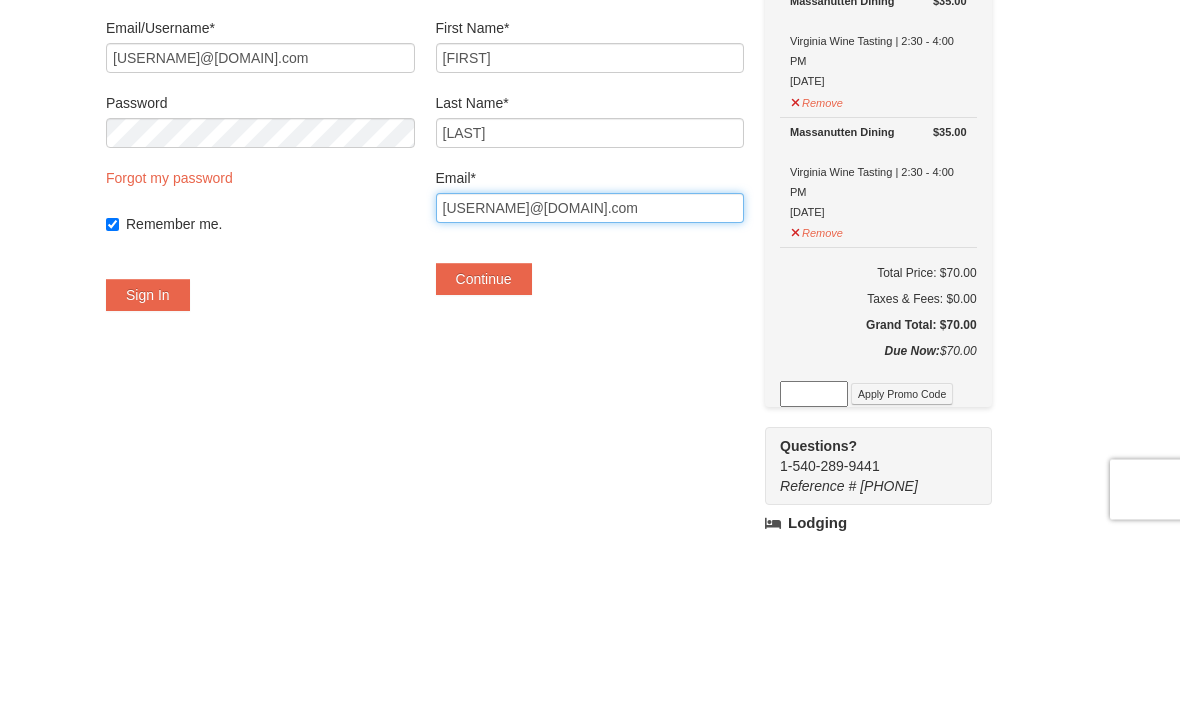 type on "[EMAIL]" 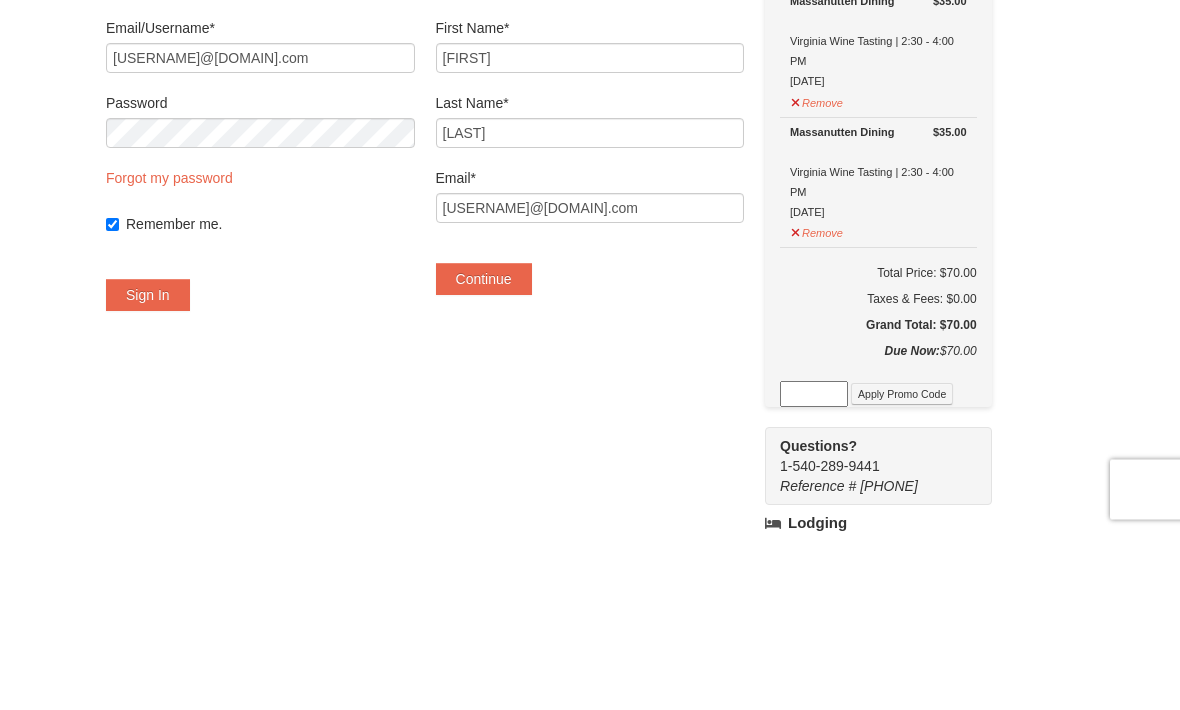 click on "Continue" at bounding box center [484, 456] 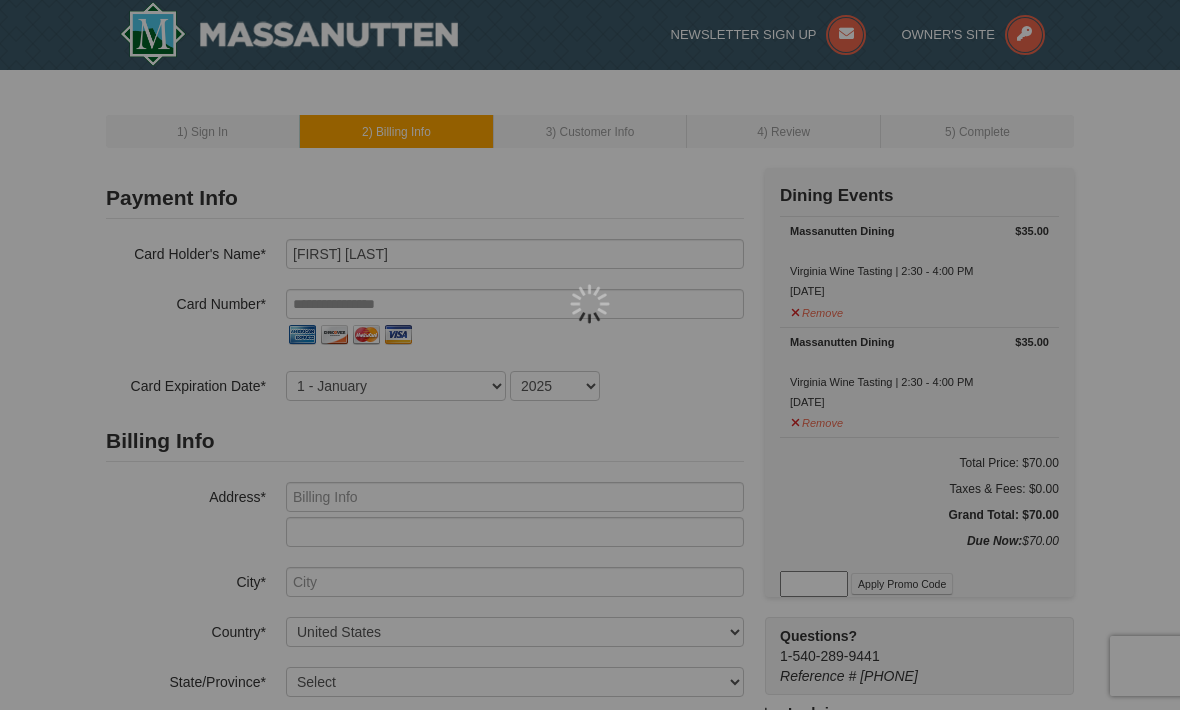 scroll, scrollTop: 0, scrollLeft: 0, axis: both 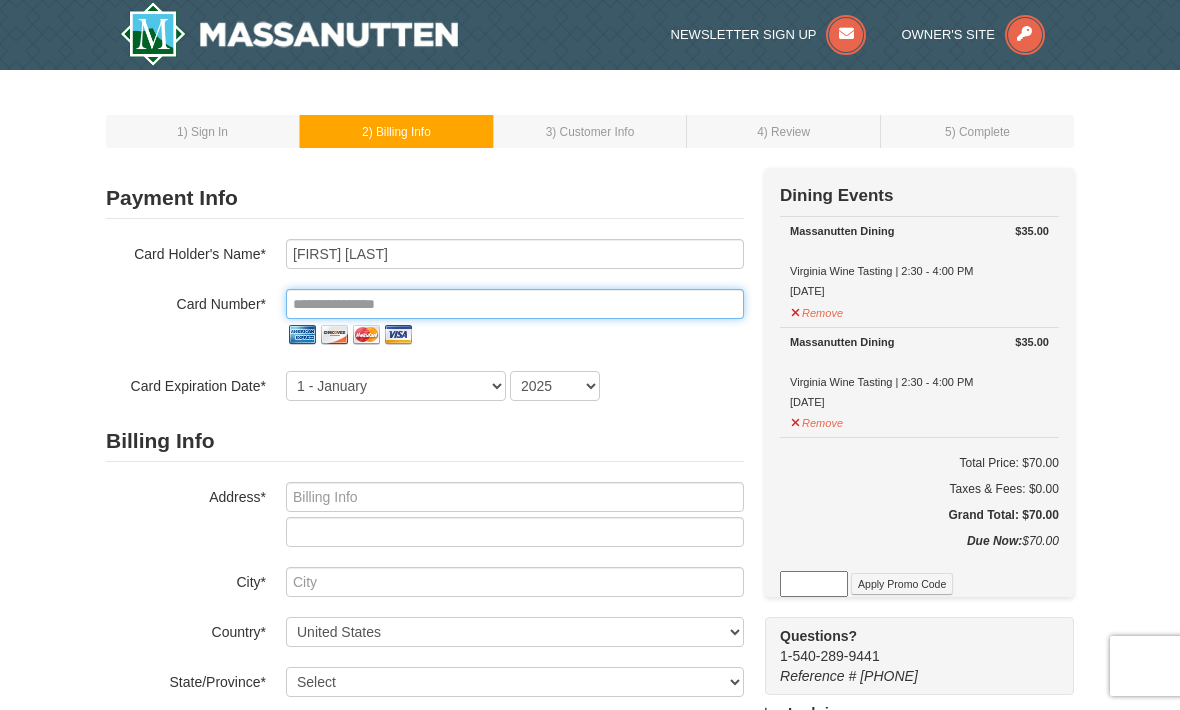 click at bounding box center [515, 304] 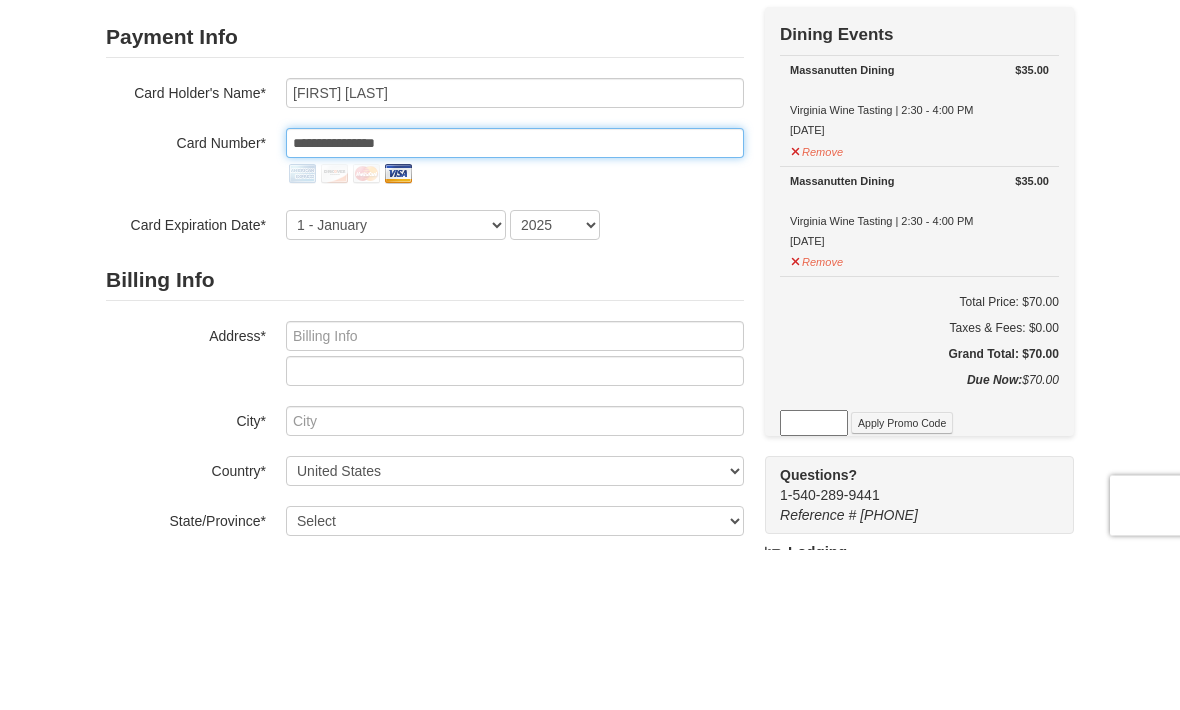 type on "**********" 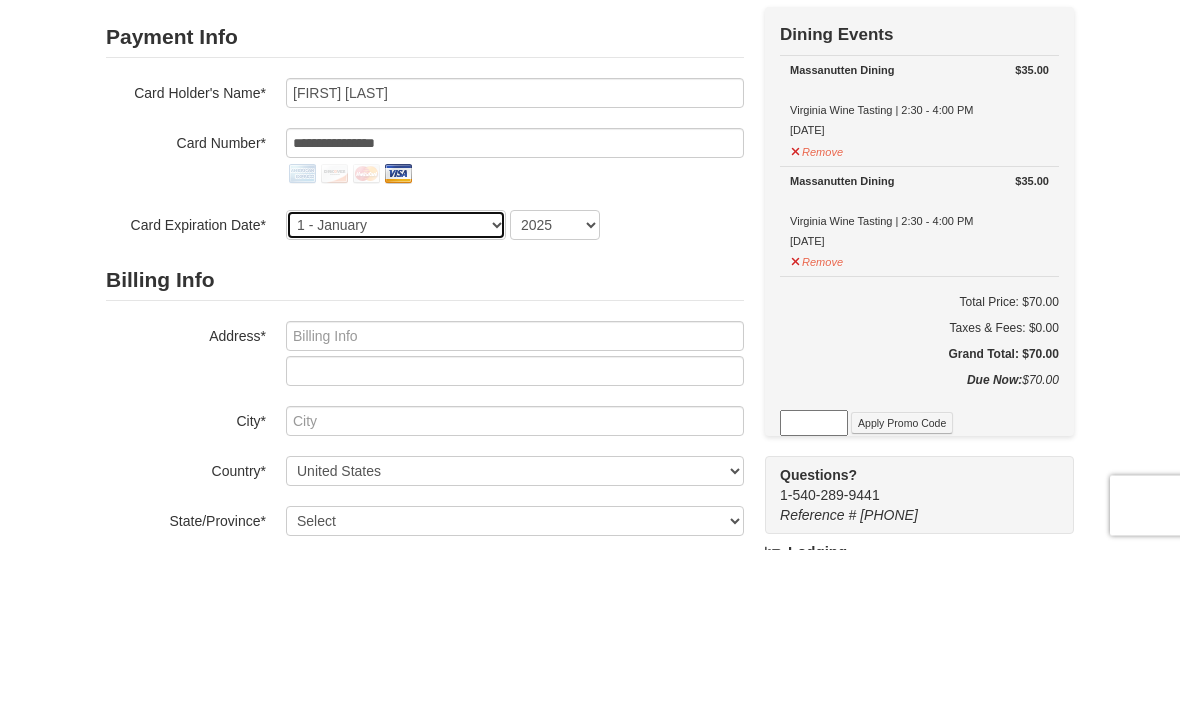 click on "1 - January 2 - February 3 - March 4 - April 5 - May 6 - June 7 - July 8 - August 9 - September 10 - October 11 - November 12 - December" at bounding box center (396, 386) 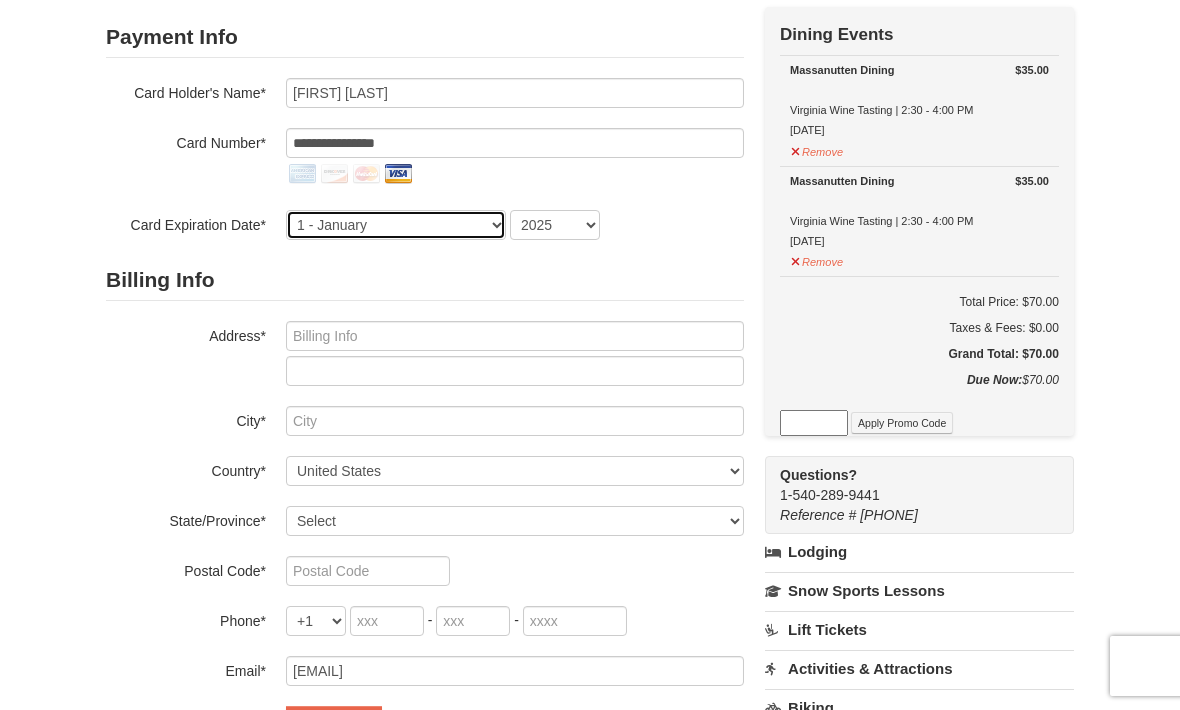 select on "5" 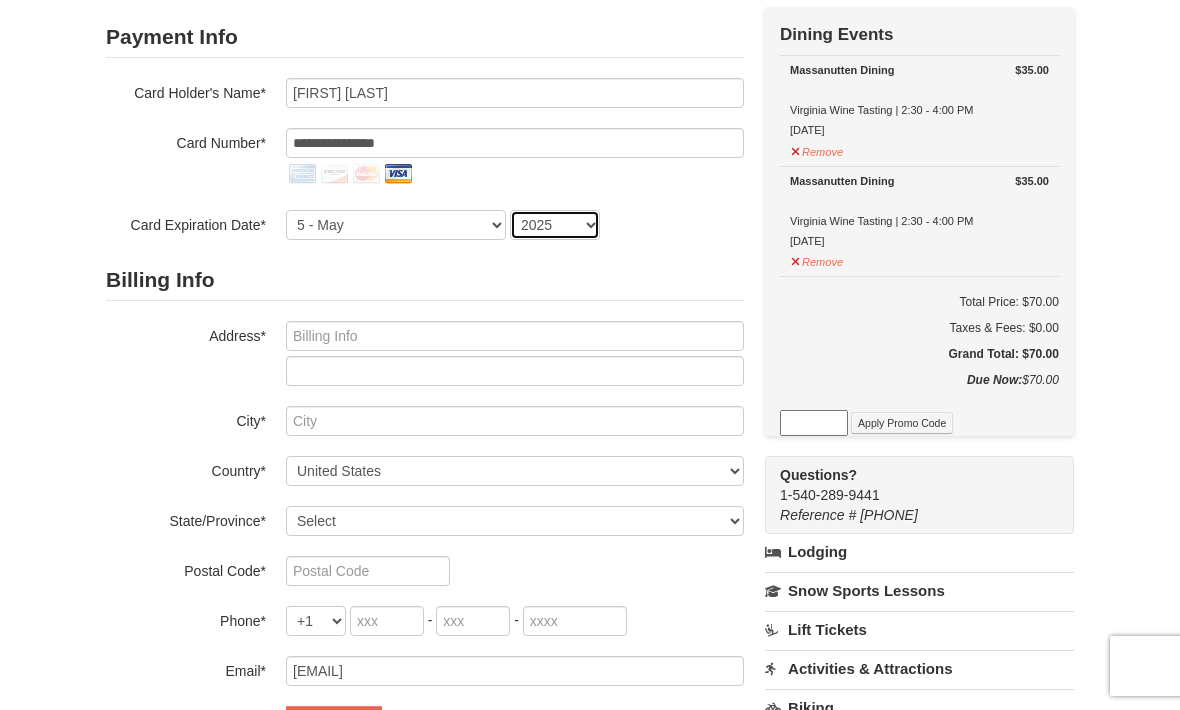 click on "2025 2026 2027 2028 2029 2030 2031 2032 2033 2034" at bounding box center (555, 225) 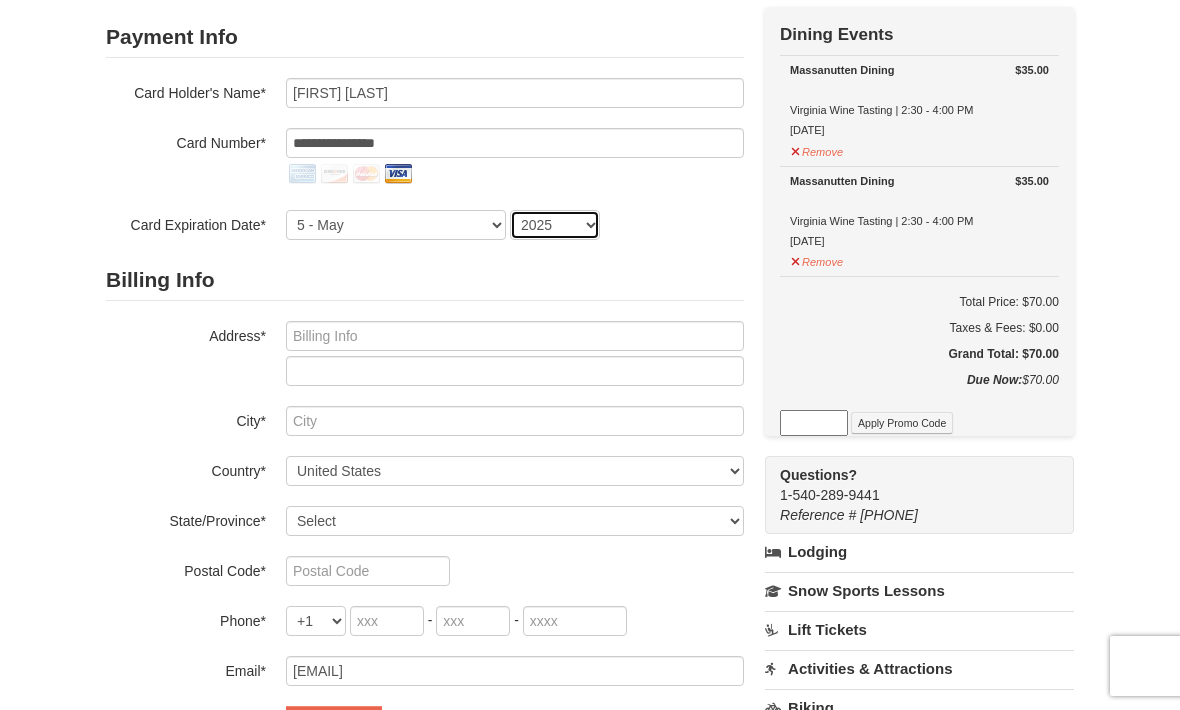 select on "2029" 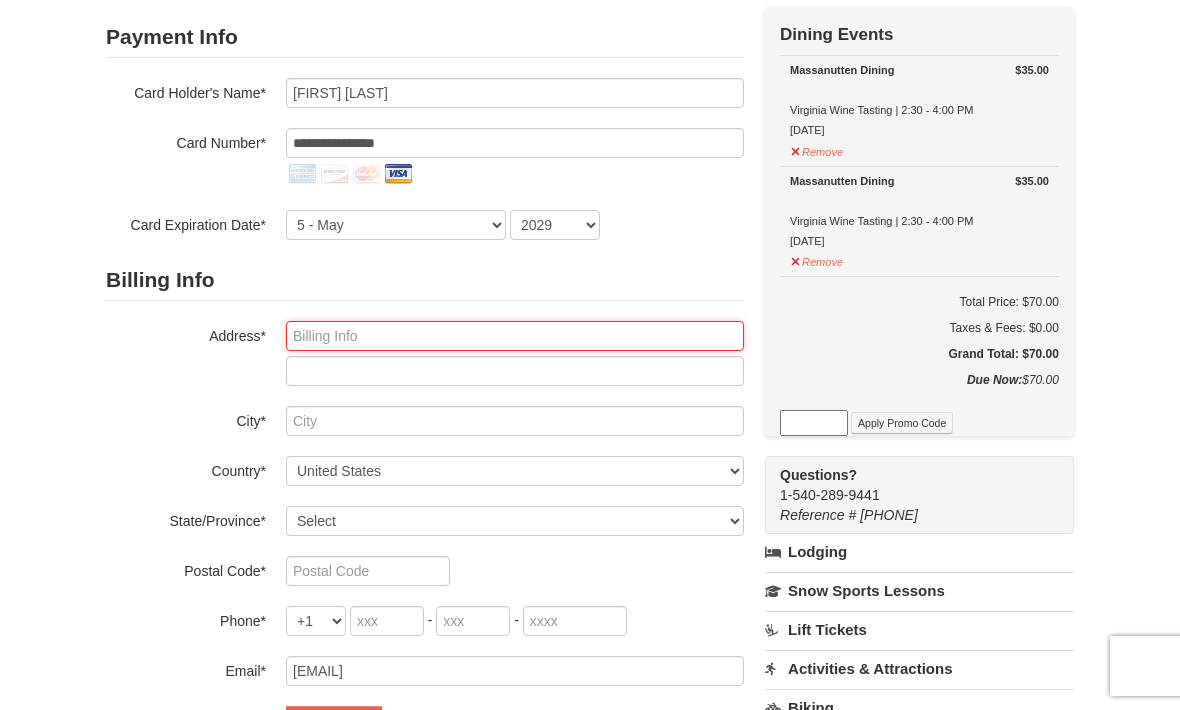 click at bounding box center (515, 336) 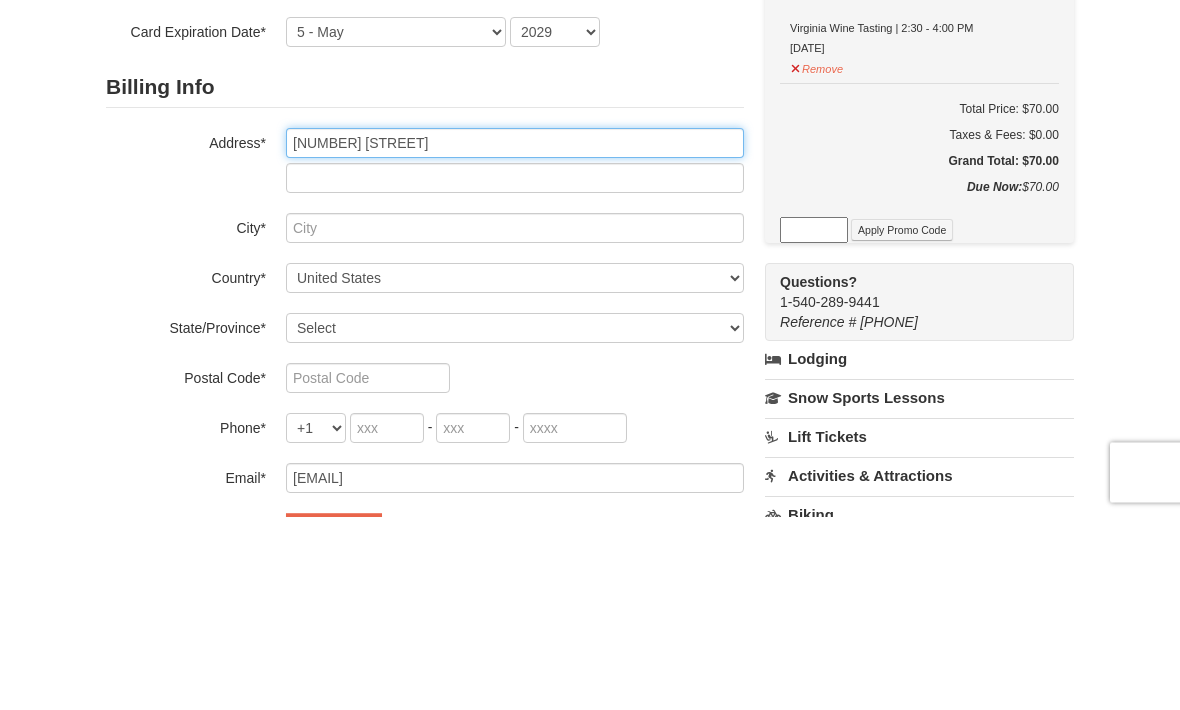 type on "[NUMBER] [STREET]" 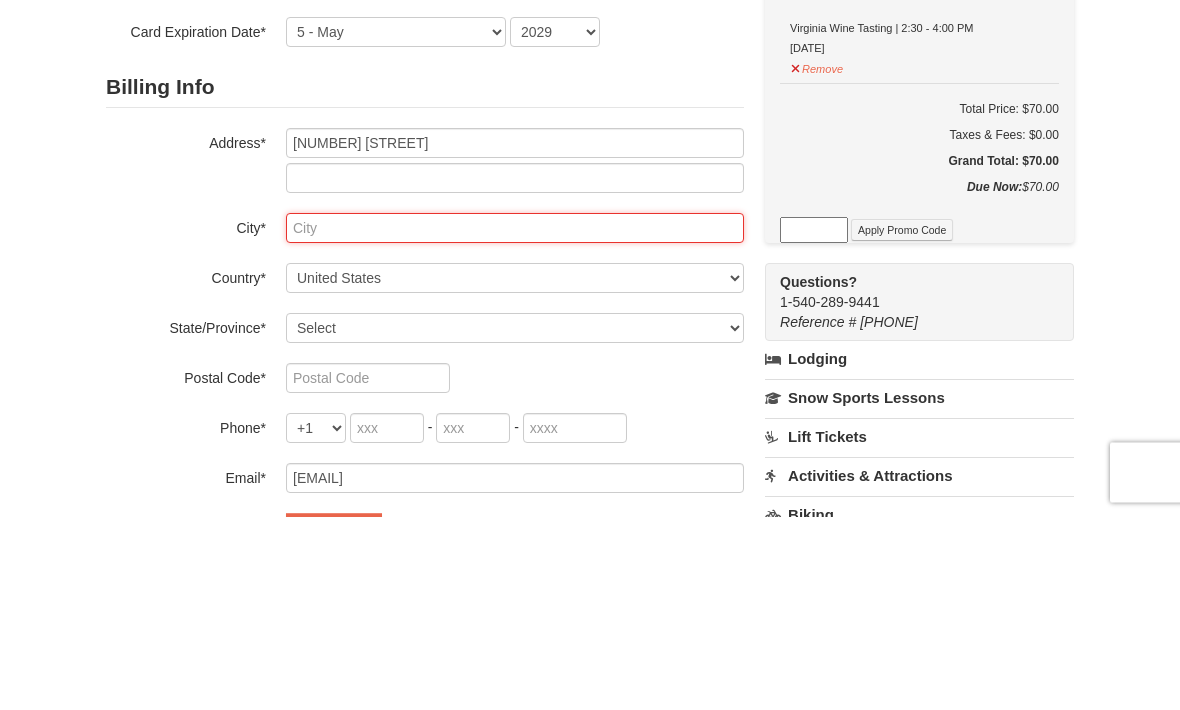 click at bounding box center [515, 422] 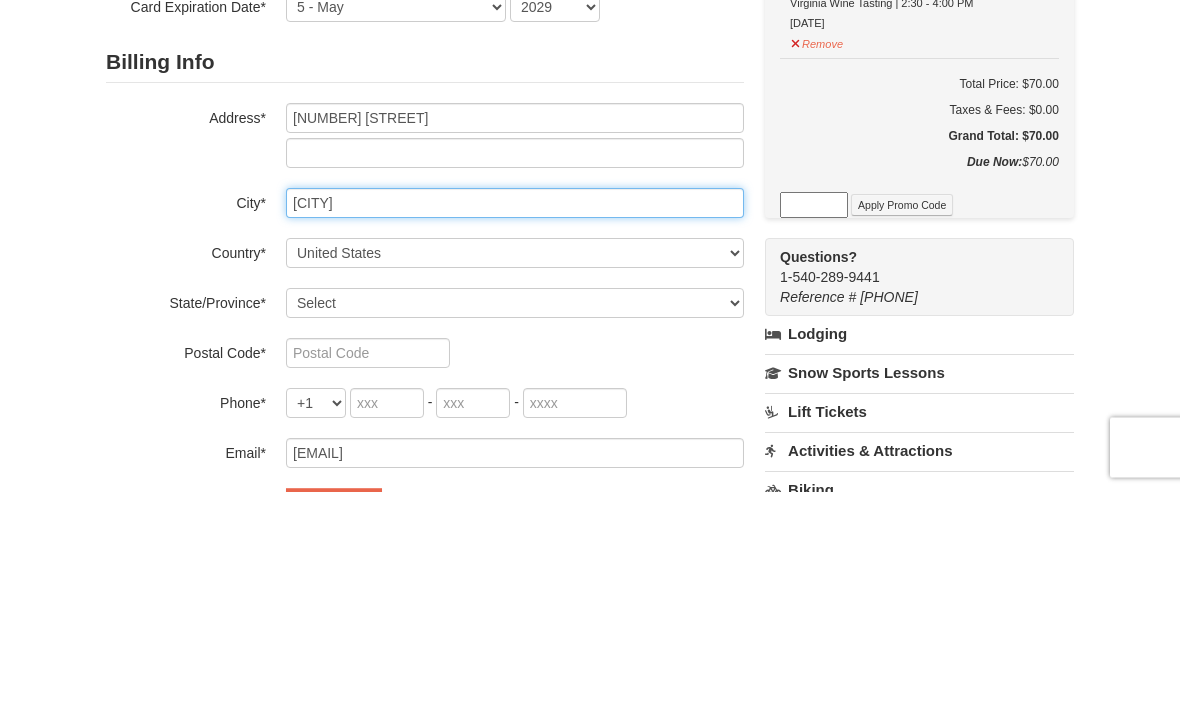 type on "[CITY]" 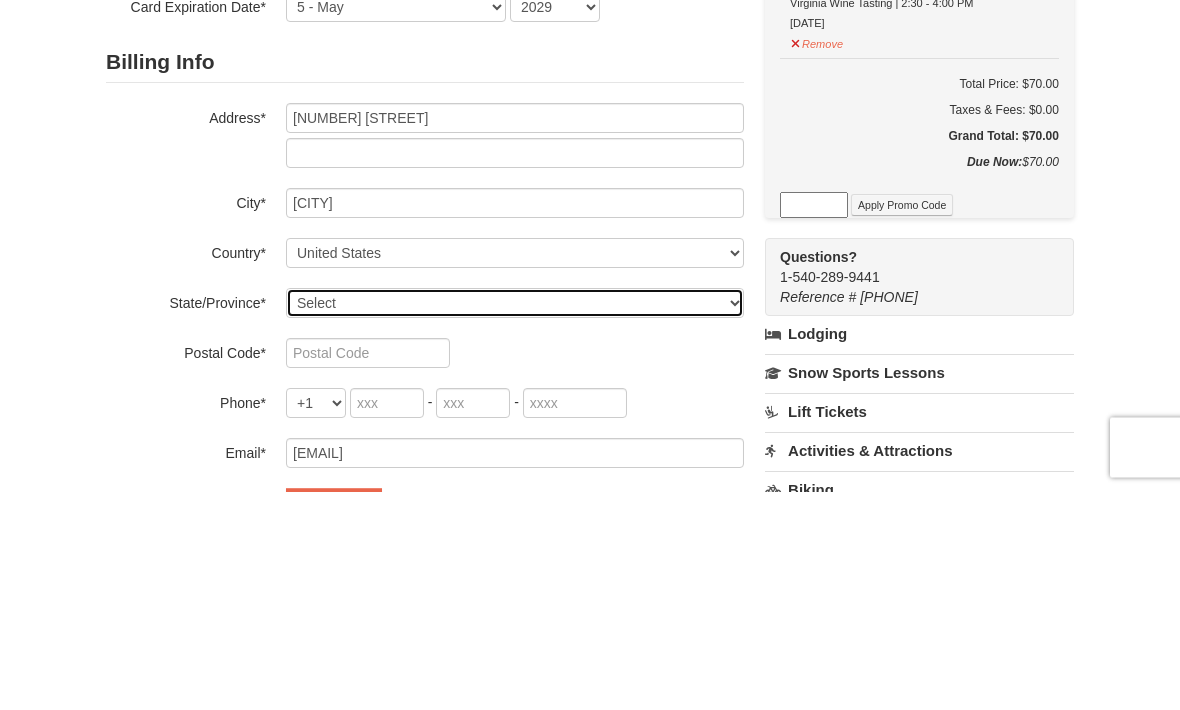 click on "Select Alabama Alaska American Samoa Arizona Arkansas California Colorado Connecticut Delaware District Of Columbia Federated States Of Micronesia Florida Georgia Guam Hawaii Idaho Illinois Indiana Iowa Kansas Kentucky Louisiana Maine Marshall Islands Maryland Massachusetts Michigan Minnesota Mississippi Missouri Montana Nebraska Nevada New Hampshire New Jersey New Mexico New York North Carolina North Dakota Northern Mariana Islands Ohio Oklahoma Oregon Palau Pennsylvania Puerto Rico Rhode Island South Carolina South Dakota Tennessee Texas Utah Vermont Virgin Islands Virginia Washington West Virginia Wisconsin Wyoming" at bounding box center [515, 522] 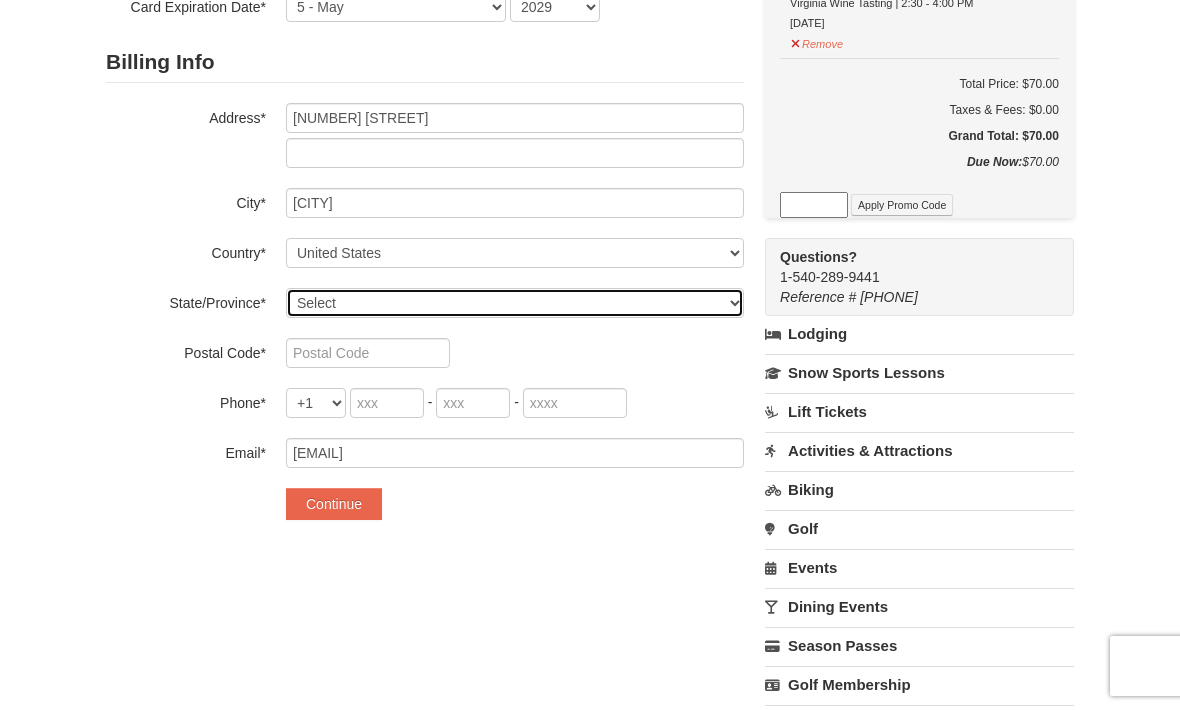 select on "[STATE]" 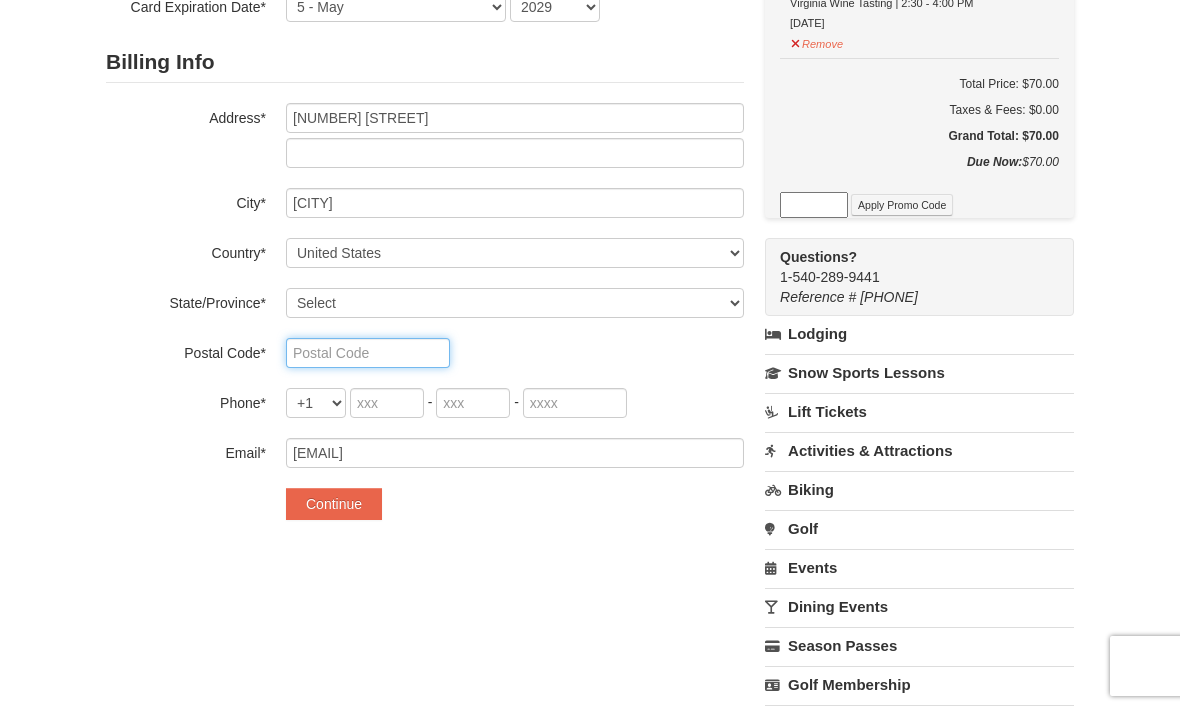 click at bounding box center [368, 353] 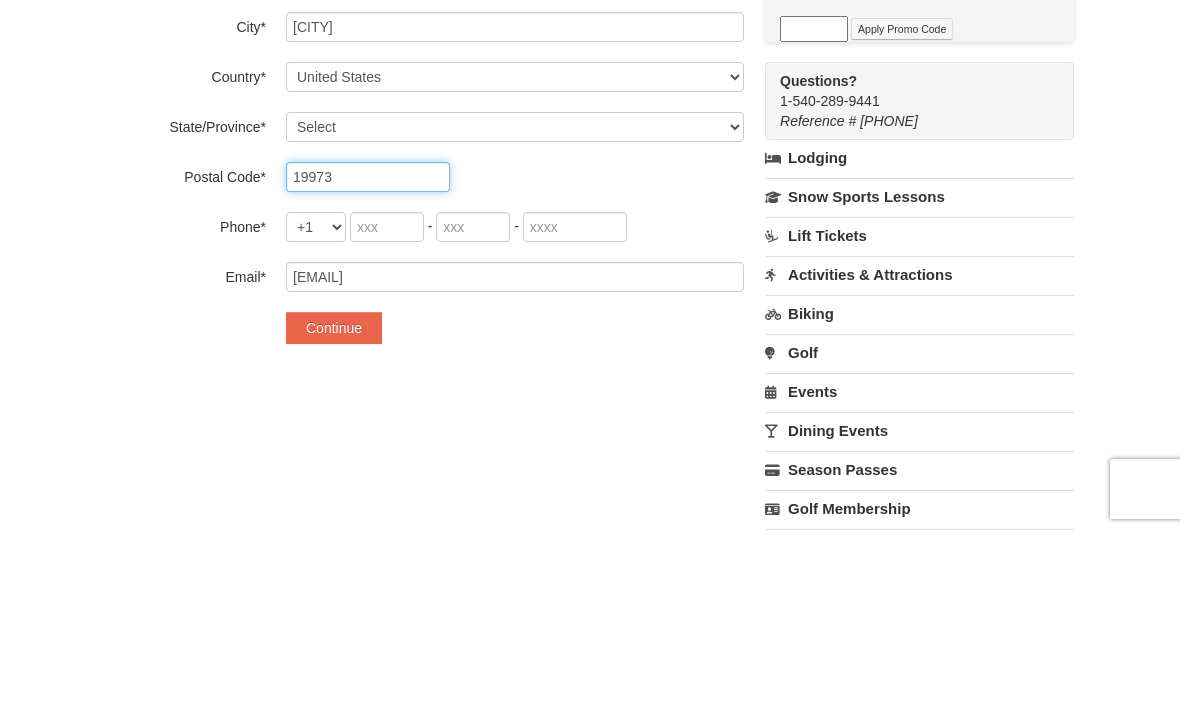 type on "19973" 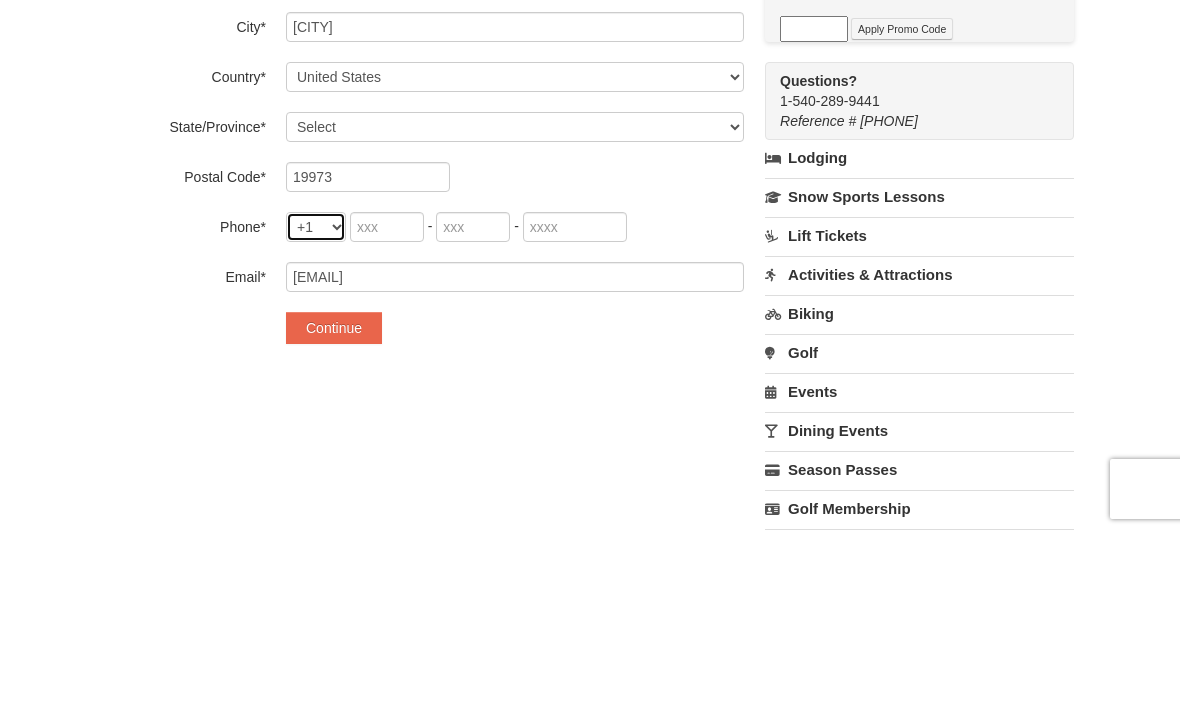 click on "+1 +20 +212 +213 +216 +218 +220 +221 +222 +223 +224 +225 +226 +227 +228 +229 +230 +231 +232 +233 +234 +235 +236 +237 +238 +239 +240 +241 +242 +243 +244 +245 +246 +248 +249 +250 +251 +252 +253 +254 +255 +256 +257 +258 +260 +261 +262 +263 +264 +265 +266 +267 +268 +269 +27 +290 +291 +297 +298 +299 +30 +31 +32 +33 +34 +345 +350 +351 +352 +353 +354 +355 +356 +357 +358 +359 +36 +370 +371 +372 +373 +374 +375 +376 +377 +378 +380 +381 +385 +386 +387 +389 +39 +40 +41 +420 +421 +423 +43 +44 +45 +46 +47 +473 +48 +49 +500 +501 +502 +503 +504 +505 +506 +507 +508 +509 +51 +52 +53 +54 +55 +56 +57 +58 +590 +591 +592 +593 +594 +595 +596 +597 +598 +599 +60 +61 +618 +62 +63 +64 +65 +66 +670 +671 +672 +673 +674 +675 +676 +677 +678 +679 +680 +681 +682 +683 +684 +686 +687 +688 +689 +690 +691 +692 +7 +809 +81 +82 +84 +850 +852 +853 +855 +856 +86 +868 +876 +880 +886 +90 +91 +92 +93 +94 +95 +960 +961 +962 +963 +964 +965 +966 +967 +968 +970 +971 +972 +973 +974 +975 +976 +977 +98 +993 +994 +995 +996 +998" at bounding box center [316, 404] 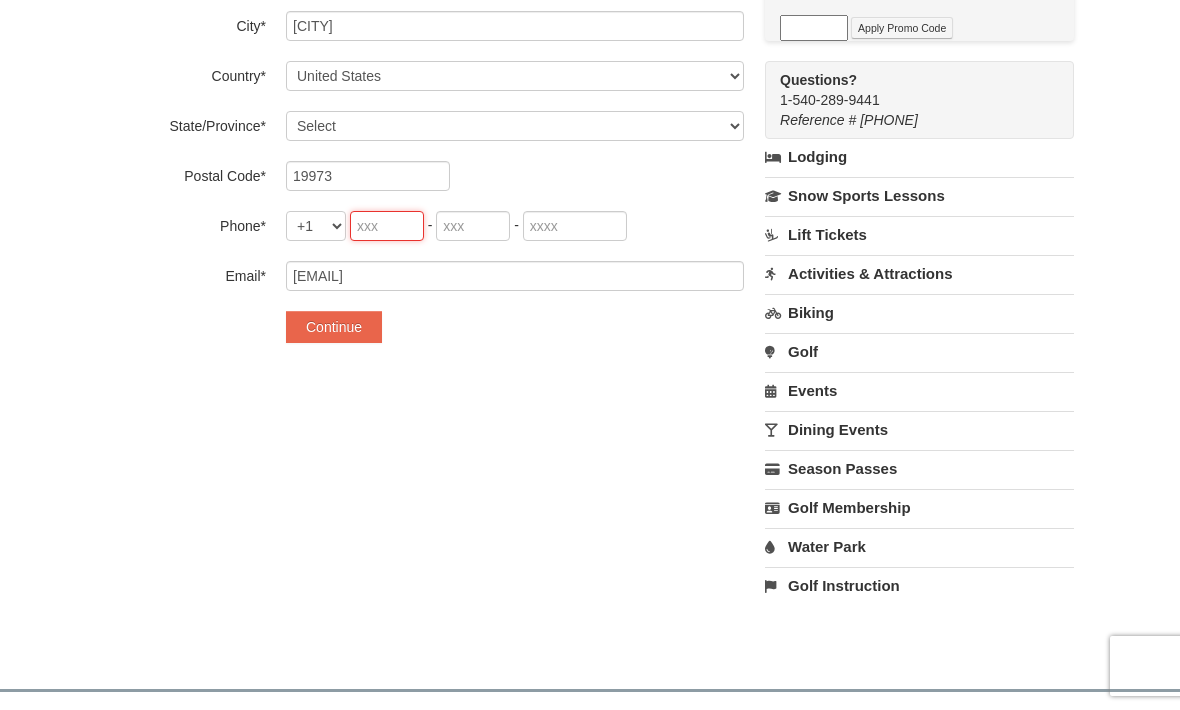 click at bounding box center [387, 226] 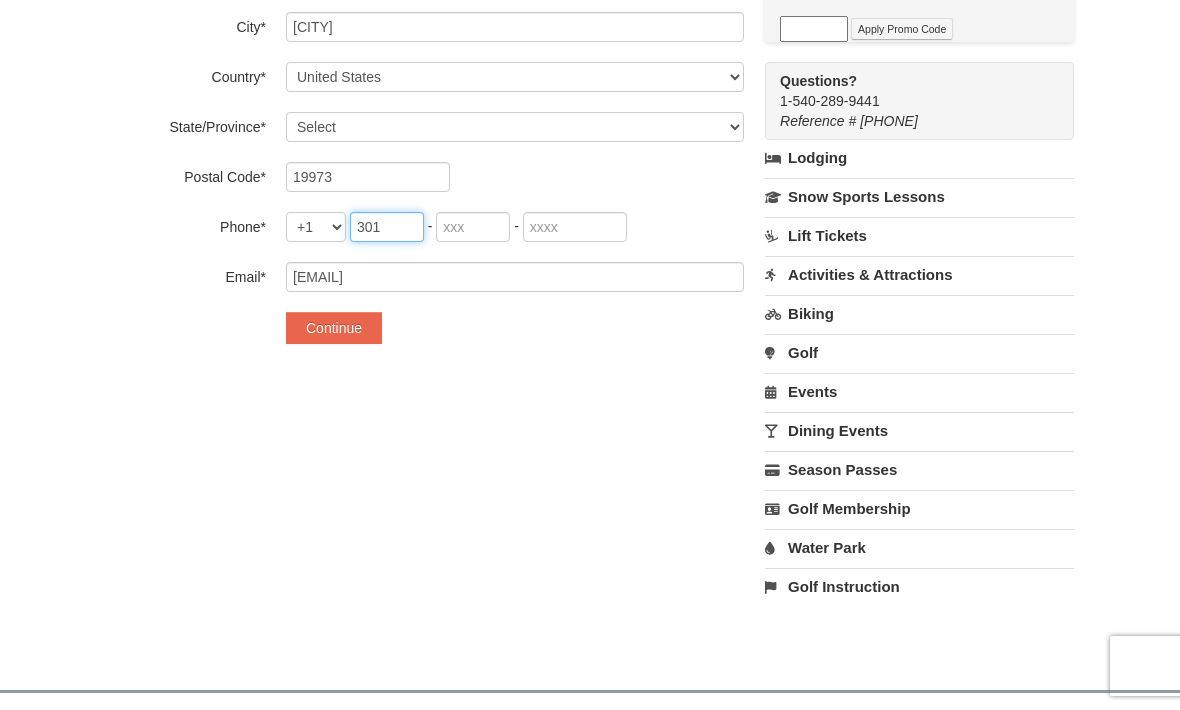 type on "301" 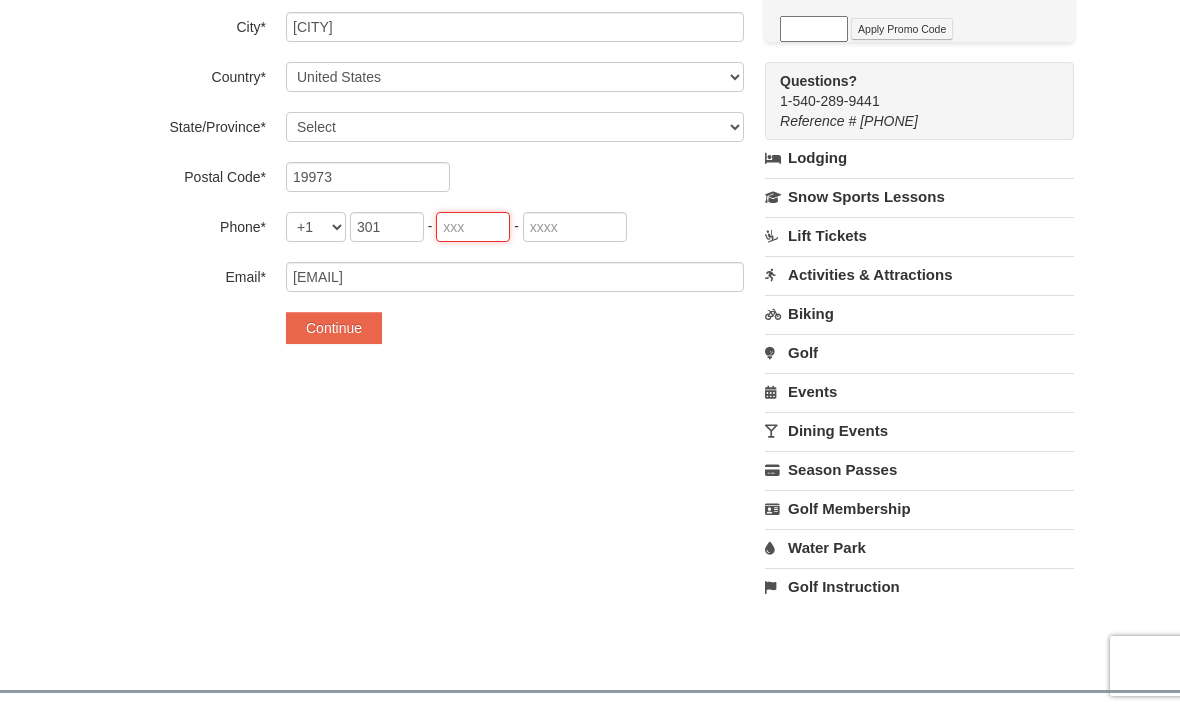click at bounding box center [473, 227] 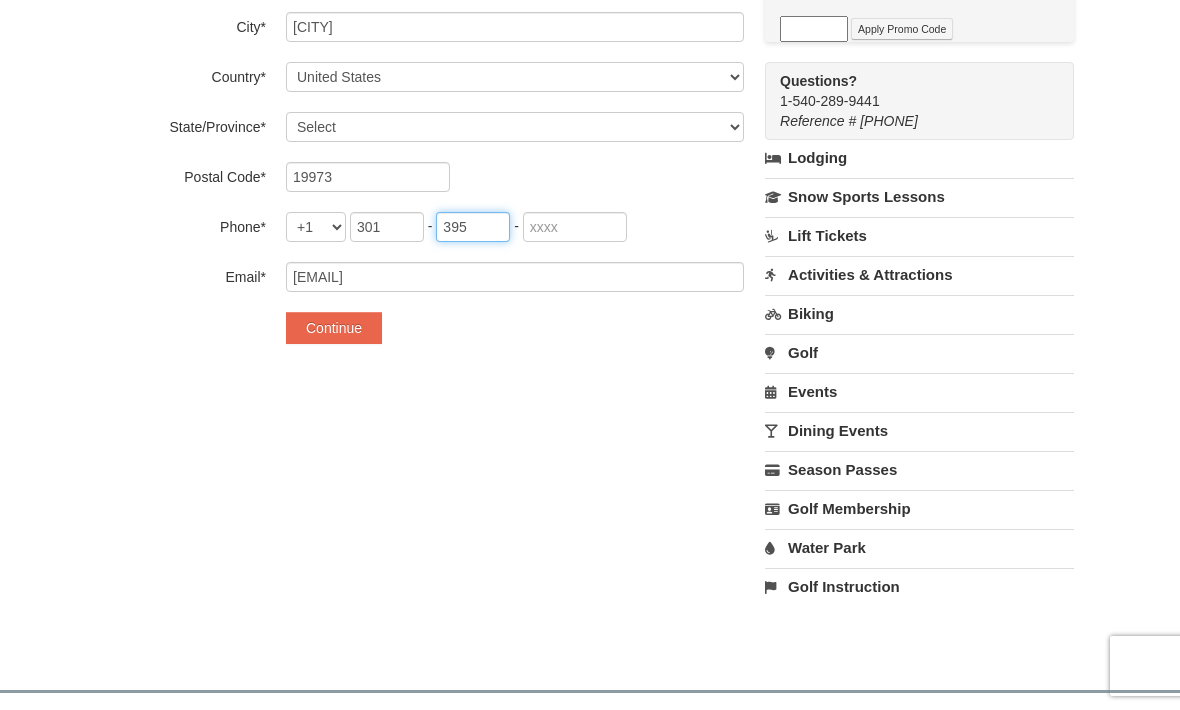 type on "395" 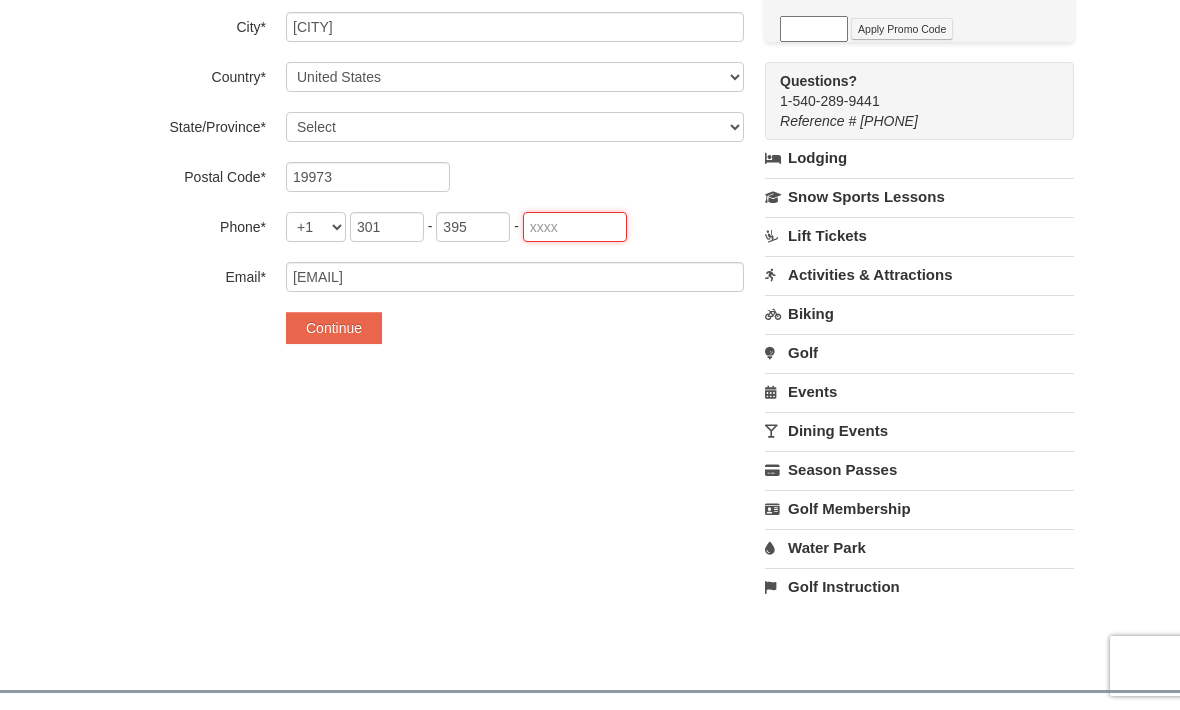 click at bounding box center [575, 227] 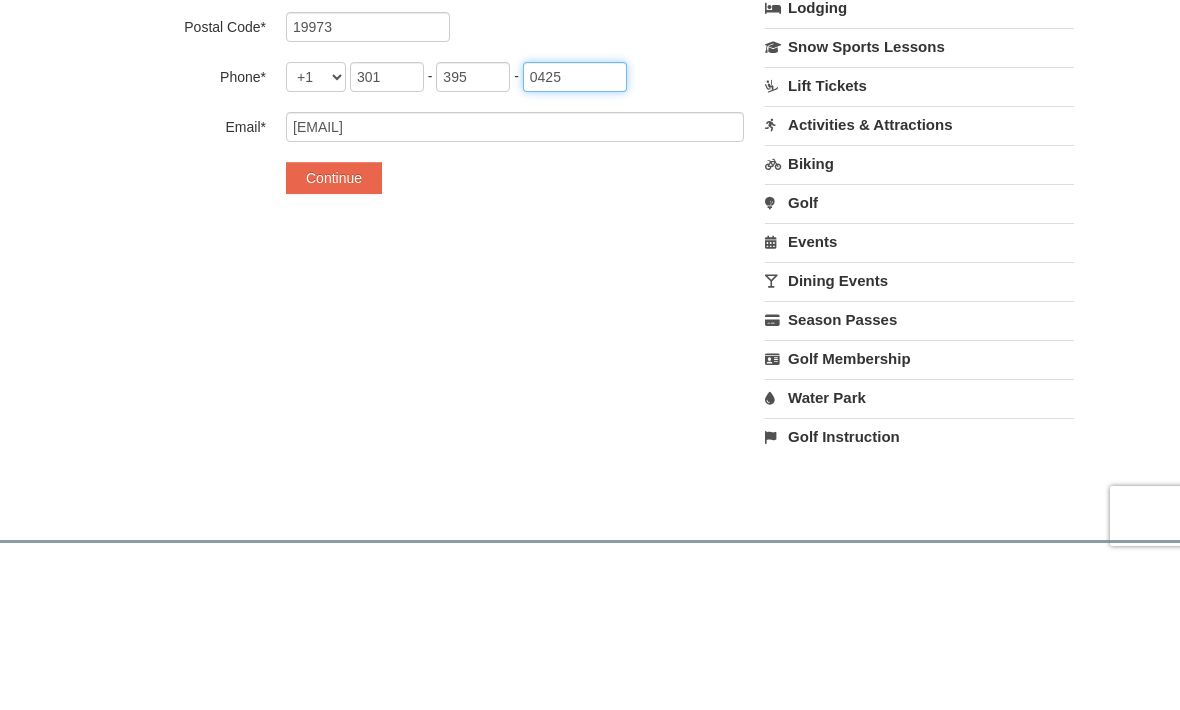type on "0425" 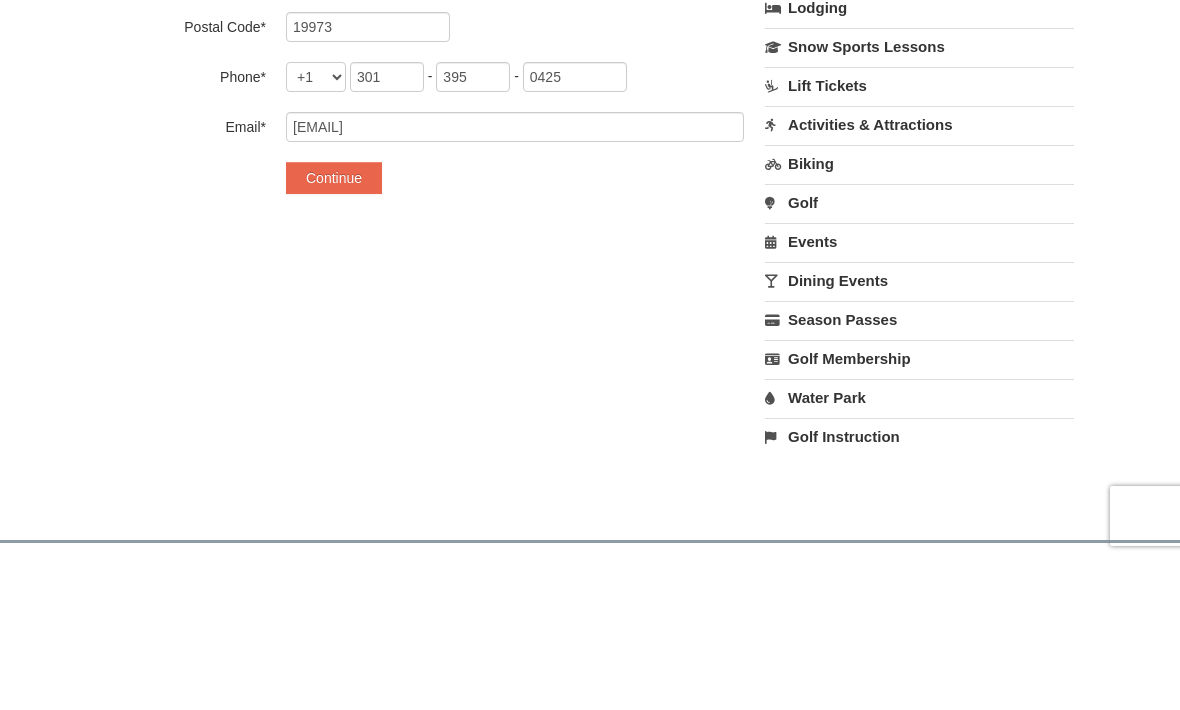 click on "Continue" at bounding box center [334, 328] 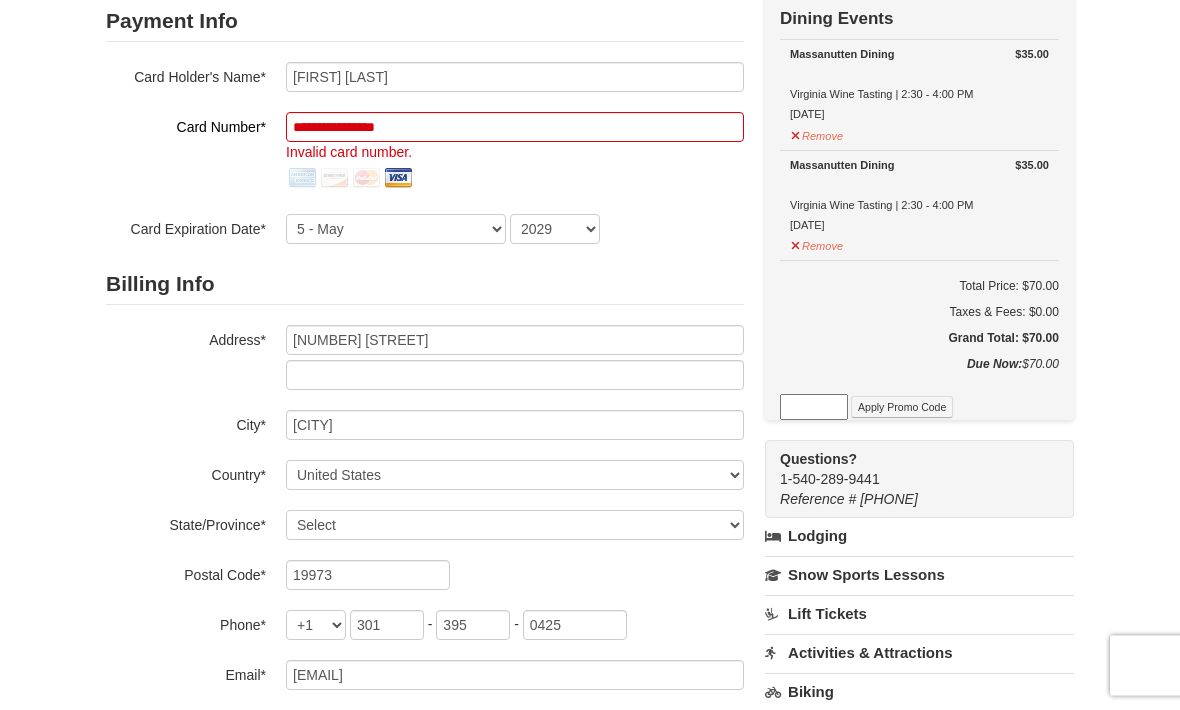 scroll, scrollTop: 176, scrollLeft: 0, axis: vertical 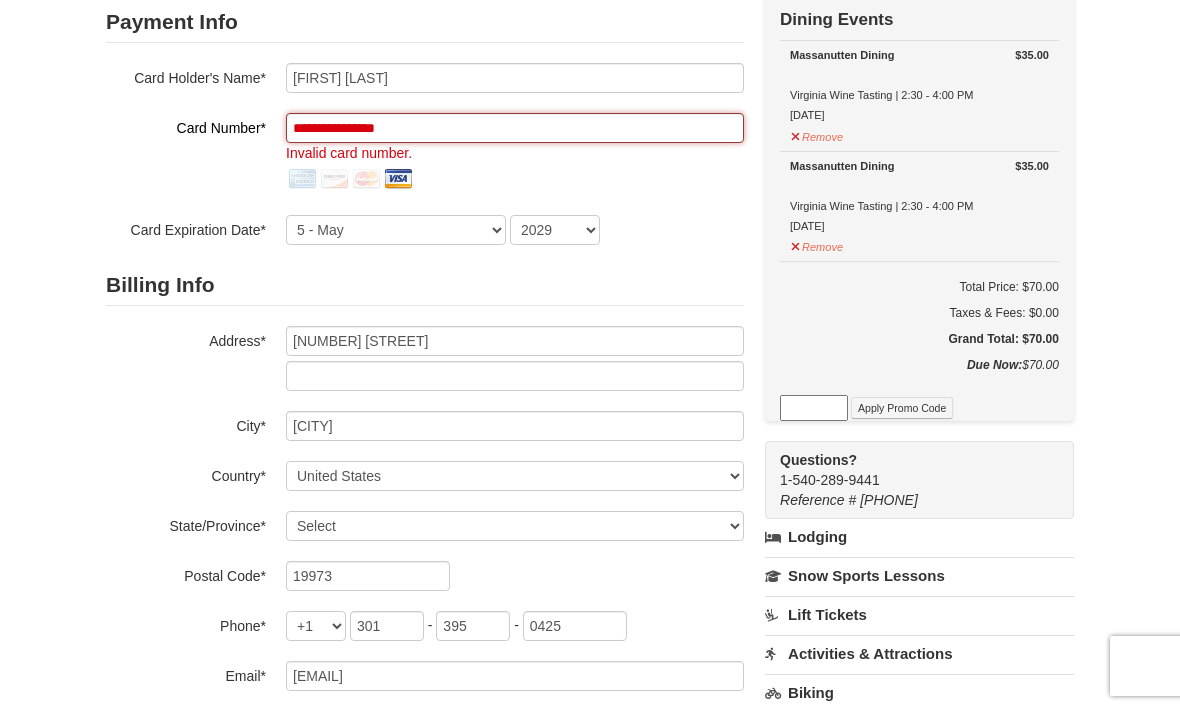 click on "**********" at bounding box center (515, 128) 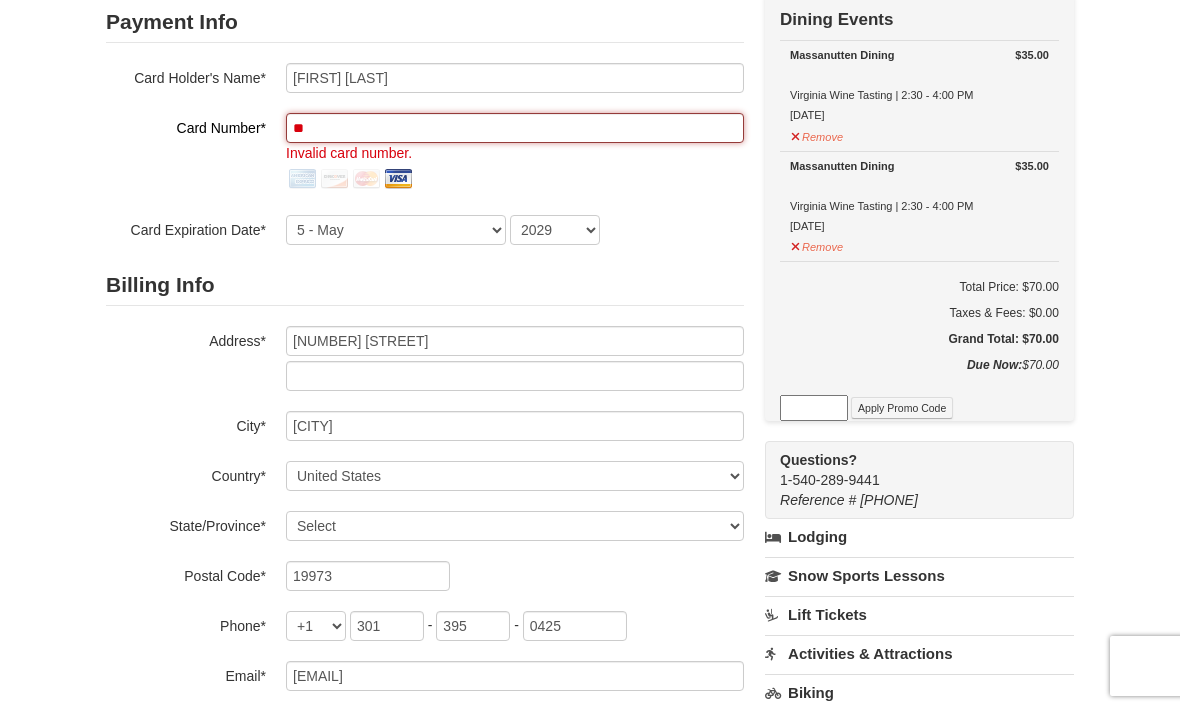 type on "*" 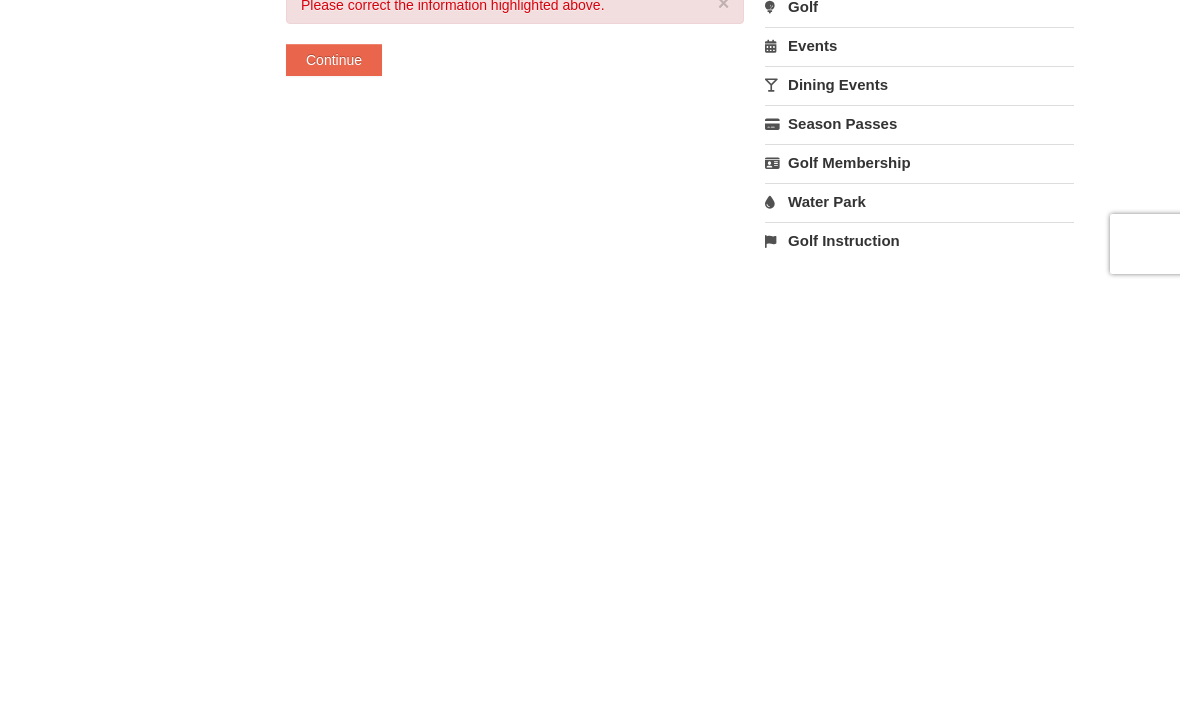 scroll, scrollTop: 486, scrollLeft: 0, axis: vertical 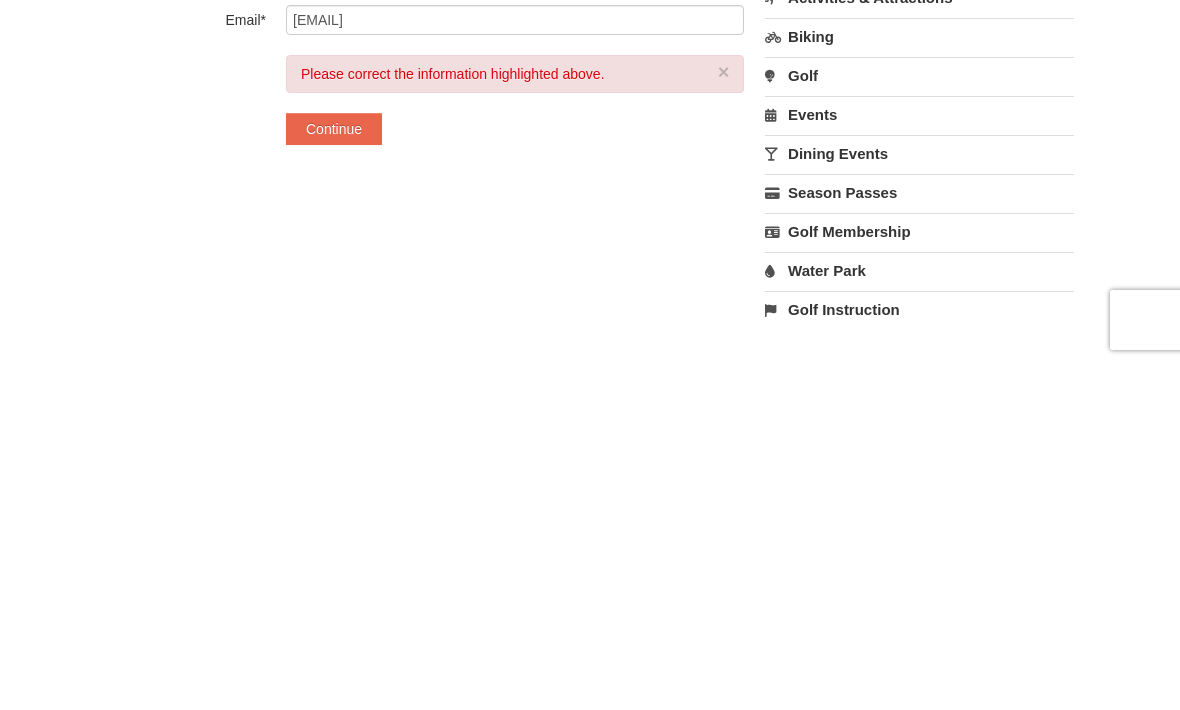 type on "**********" 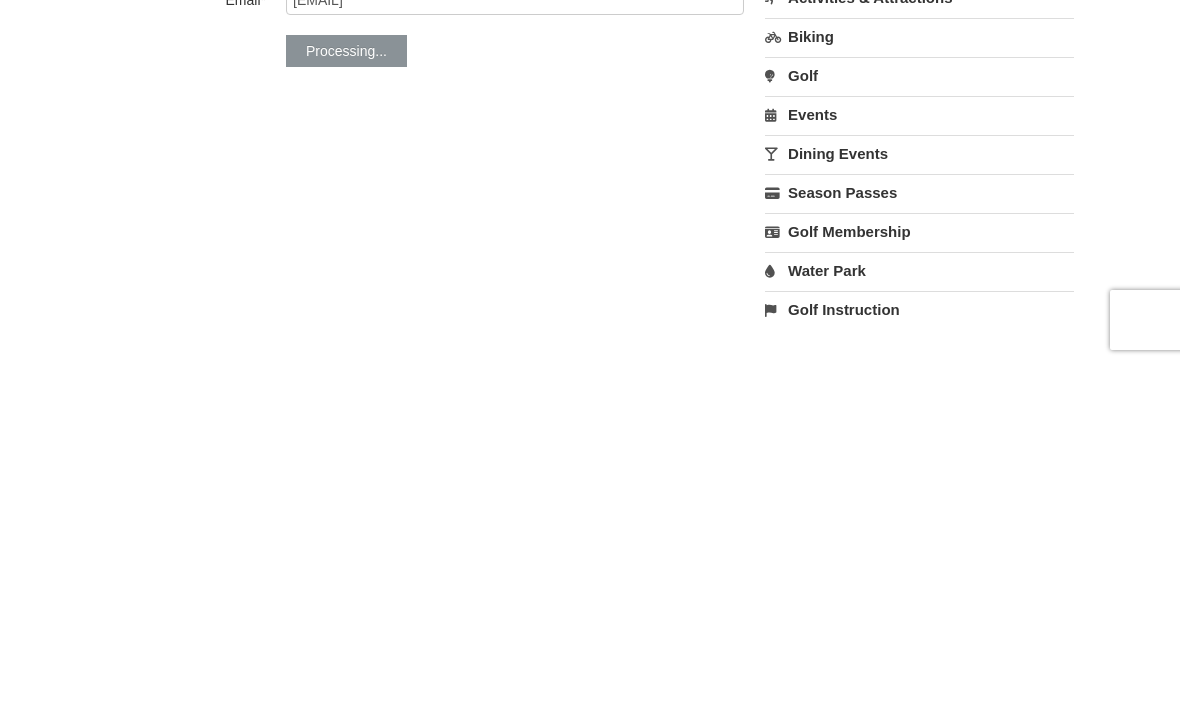 scroll, scrollTop: 833, scrollLeft: 0, axis: vertical 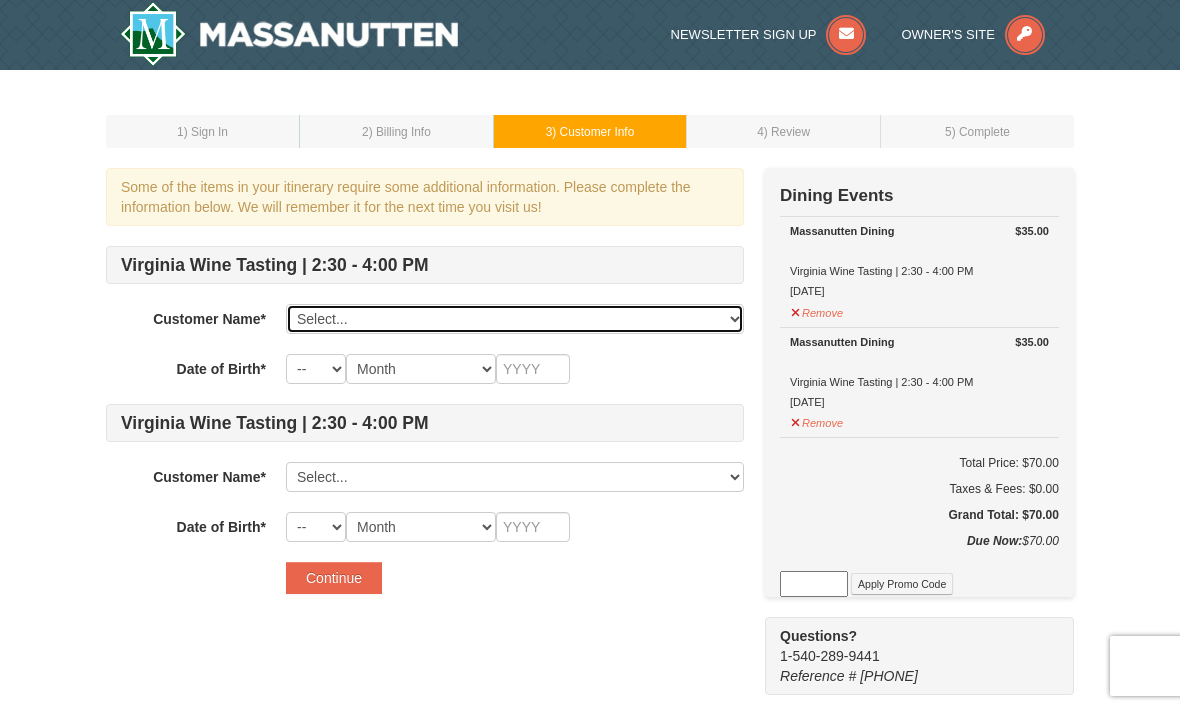 click on "Select... [FIRST] [LAST] Add New..." at bounding box center (515, 319) 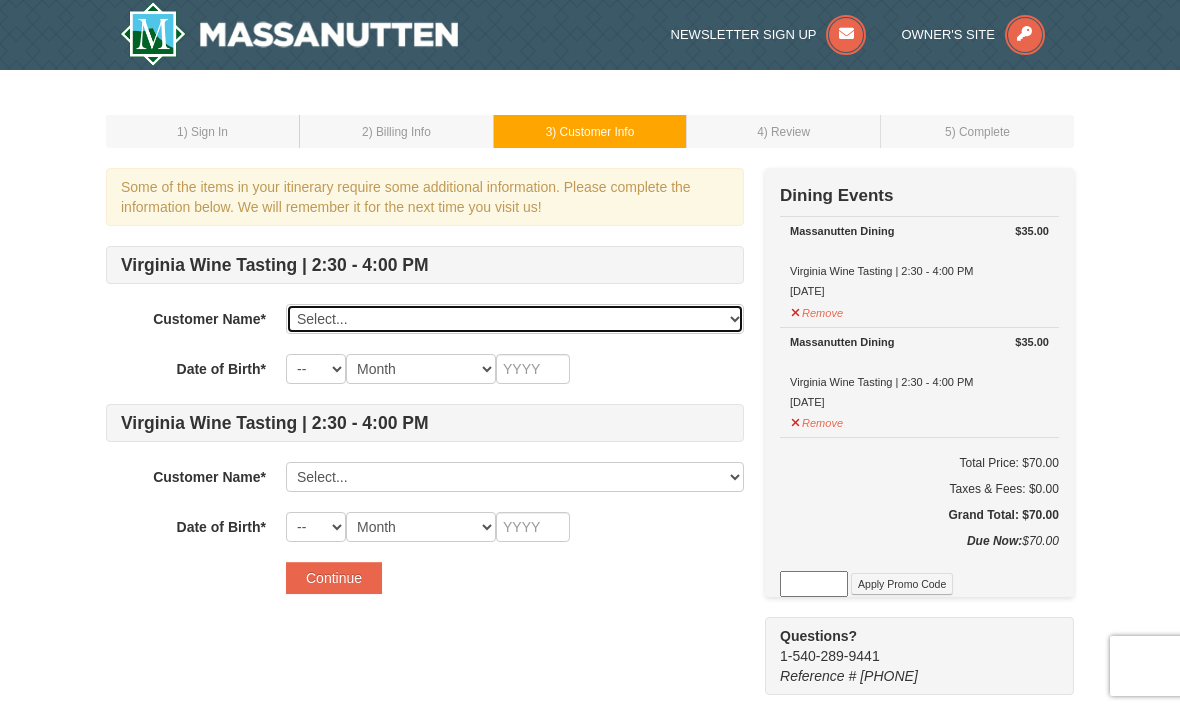 select on "[PHONE]" 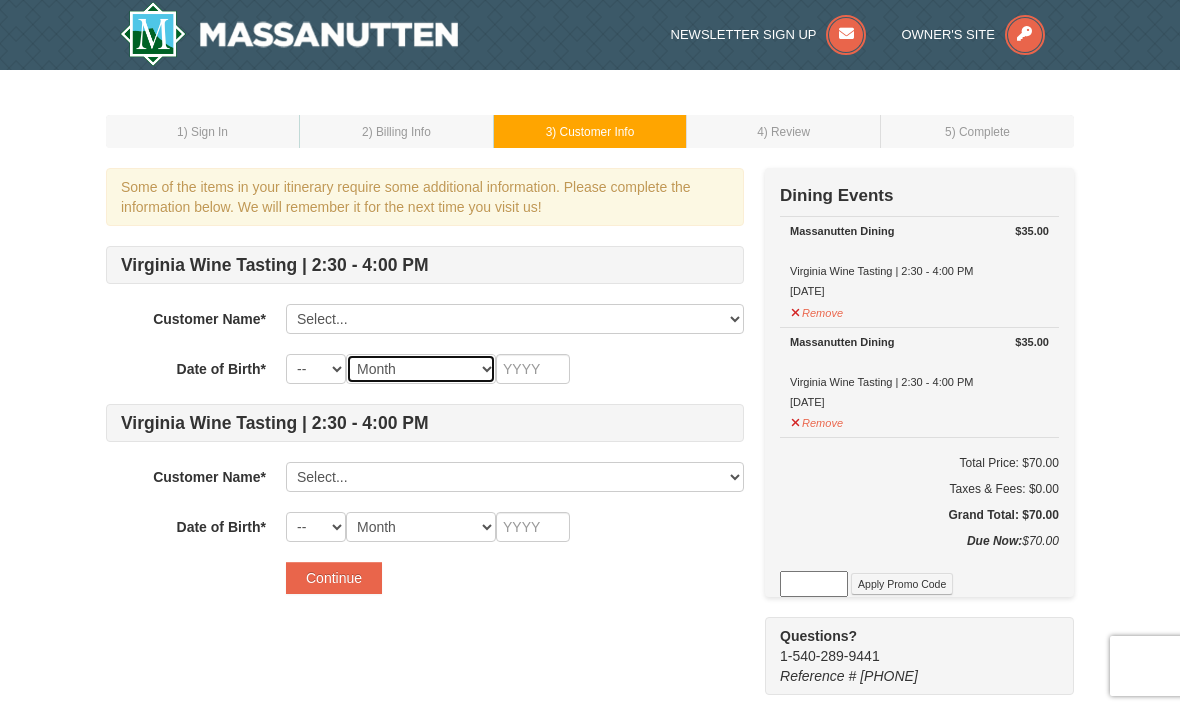 click on "Month January February March April May June July August September October November December" at bounding box center [421, 369] 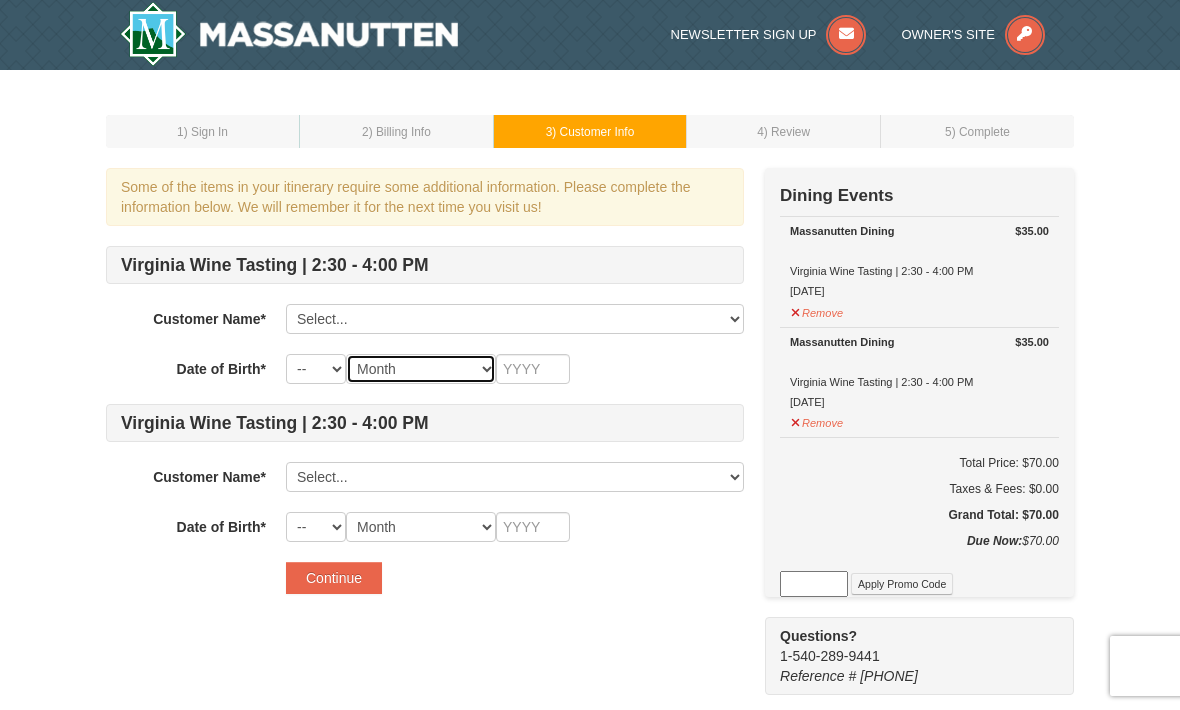 select on "08" 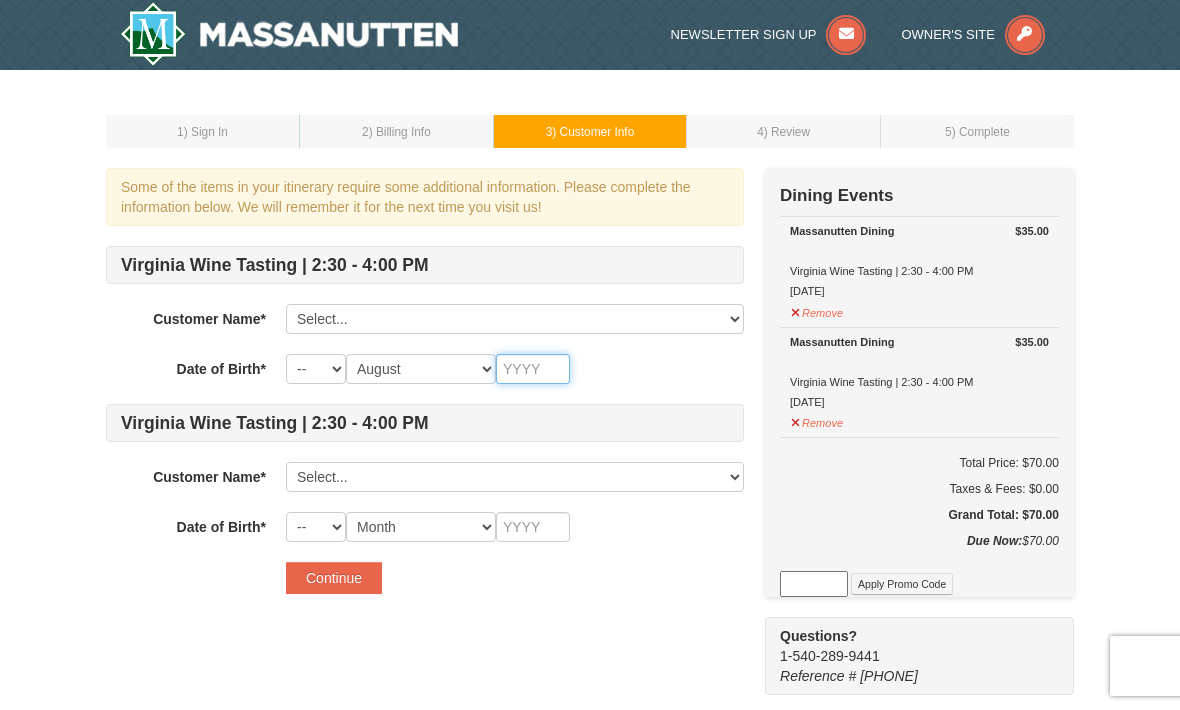 click at bounding box center [533, 369] 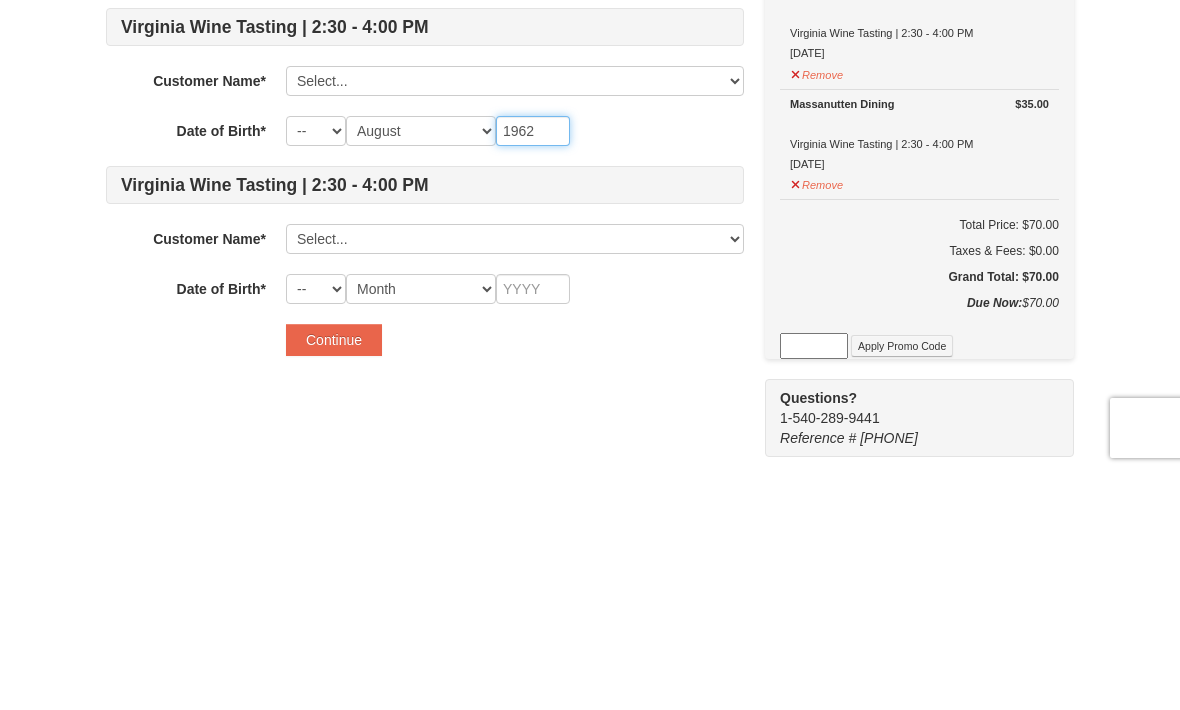 type on "1962" 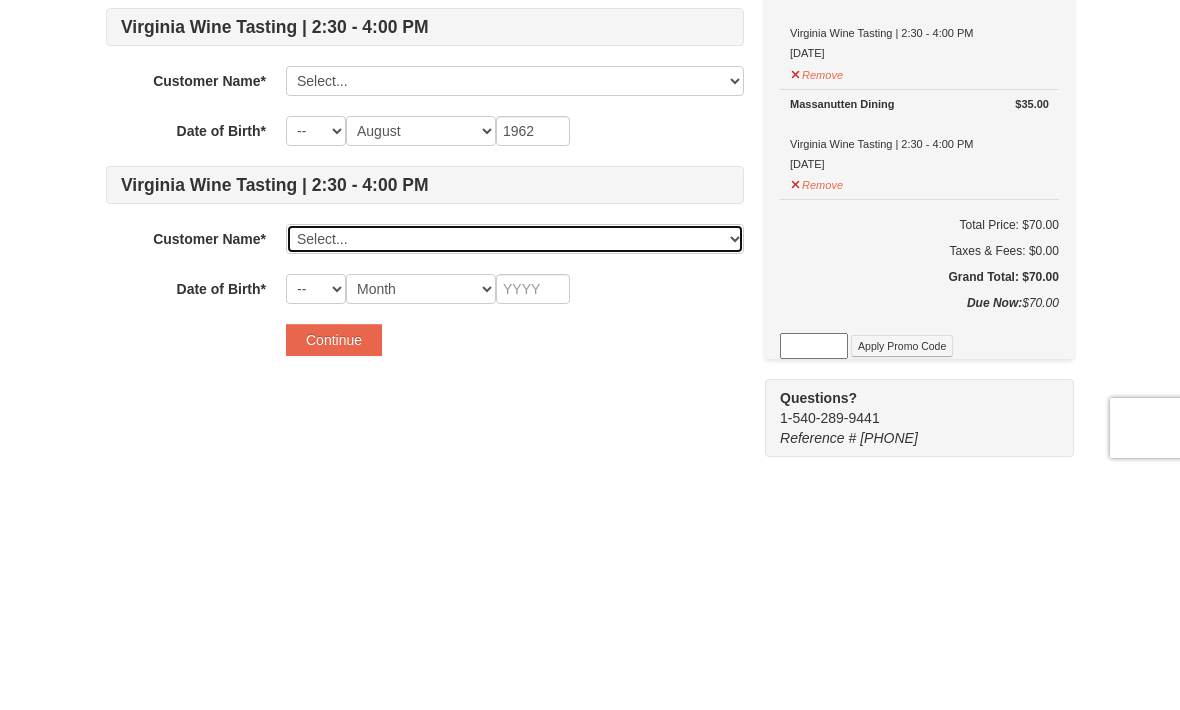 click on "Select... Rochelle Peterson Add New..." at bounding box center (515, 477) 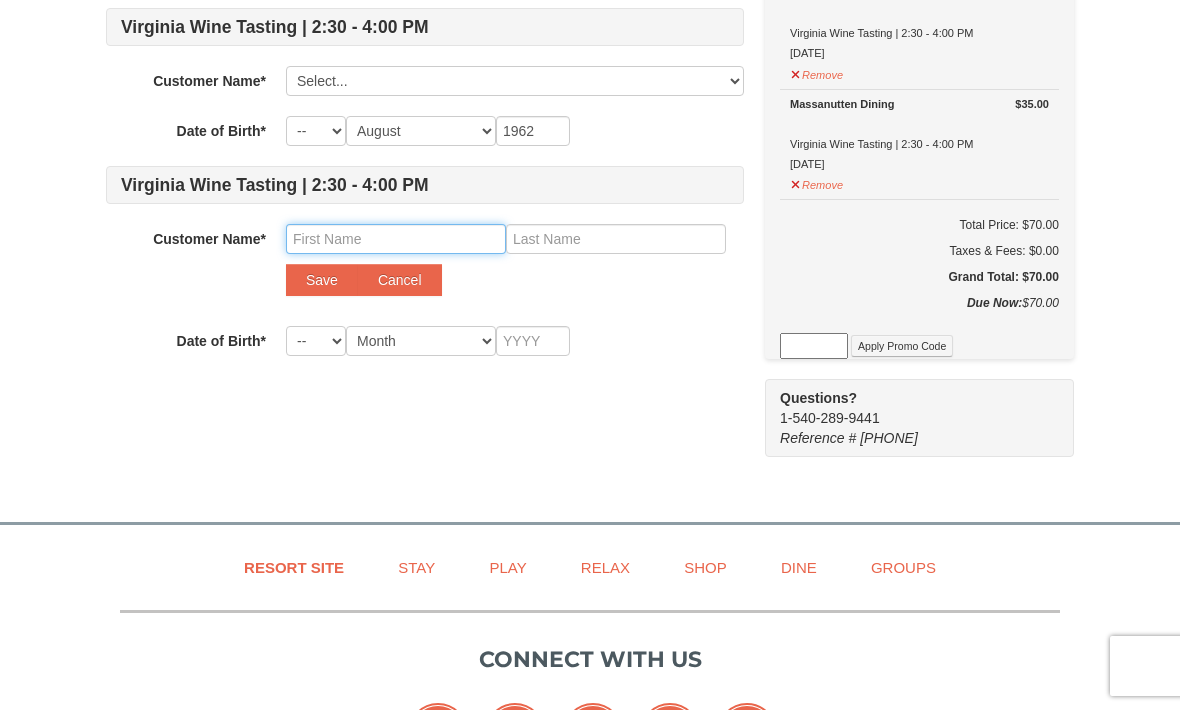 click at bounding box center (396, 239) 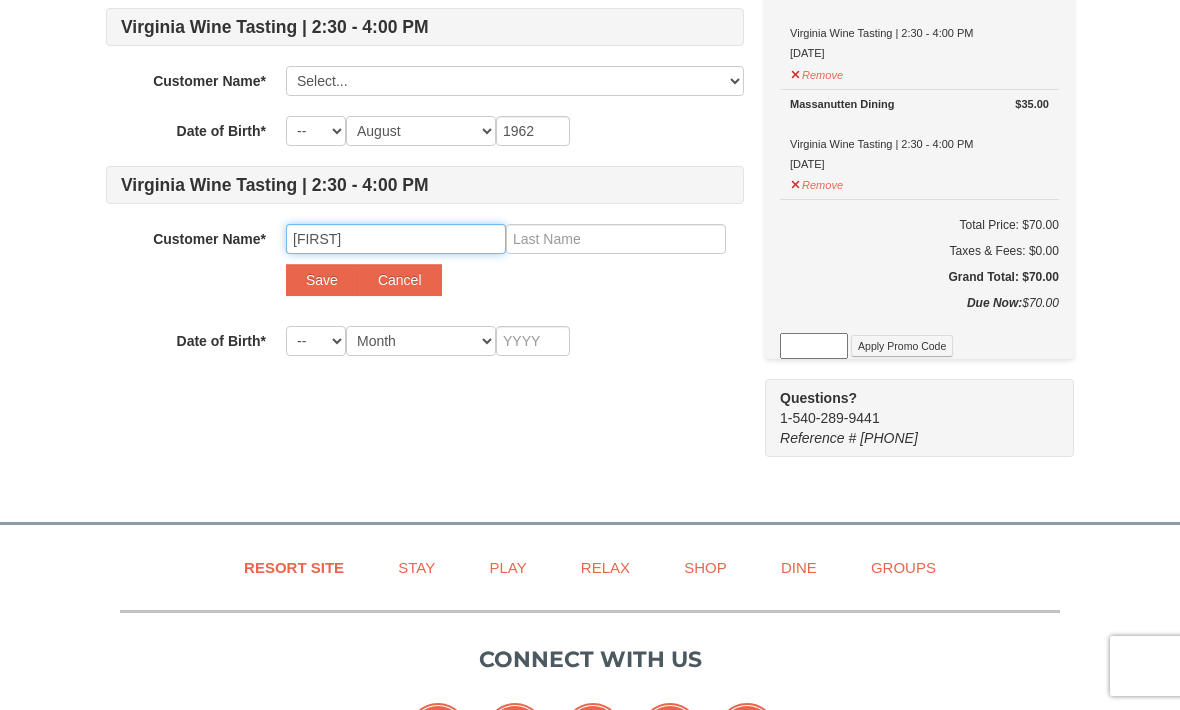 type on "Raishan" 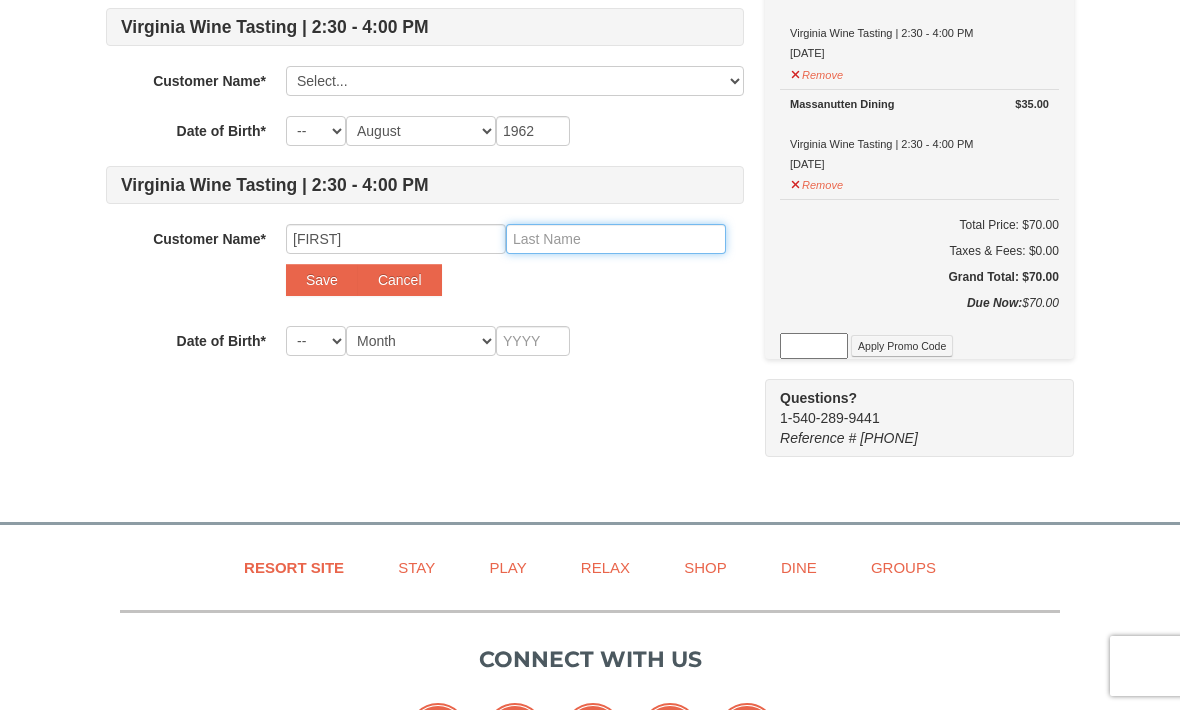 click at bounding box center [616, 239] 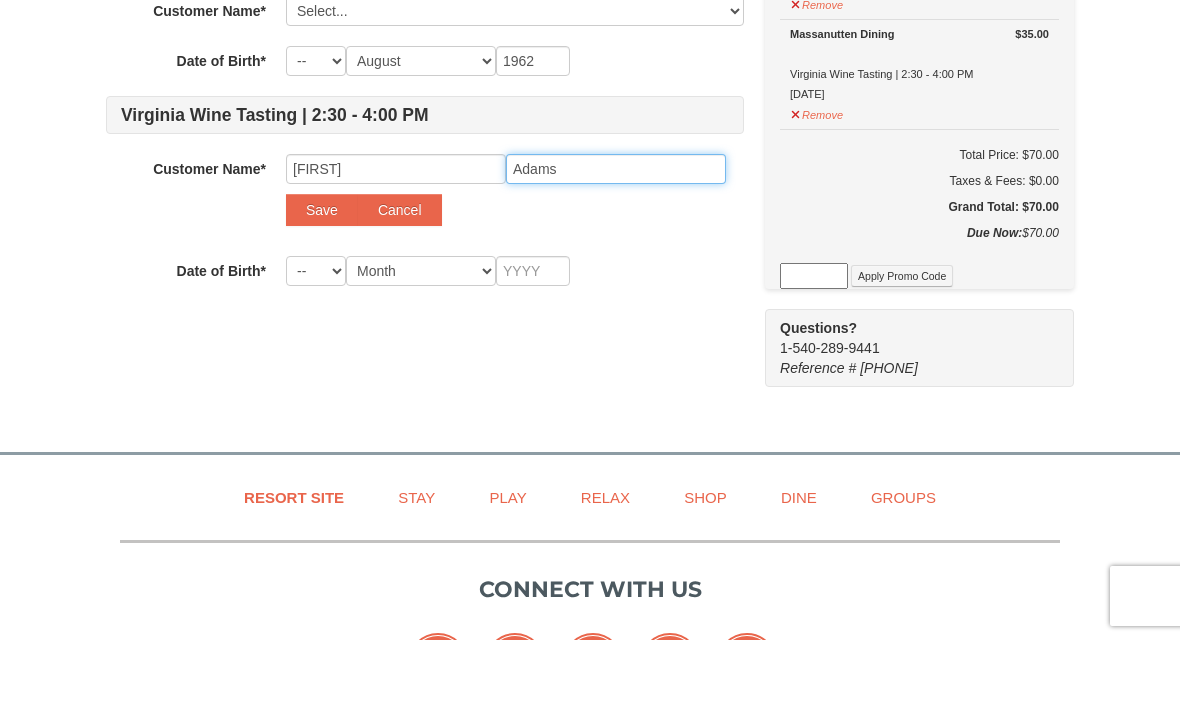 type on "Adams" 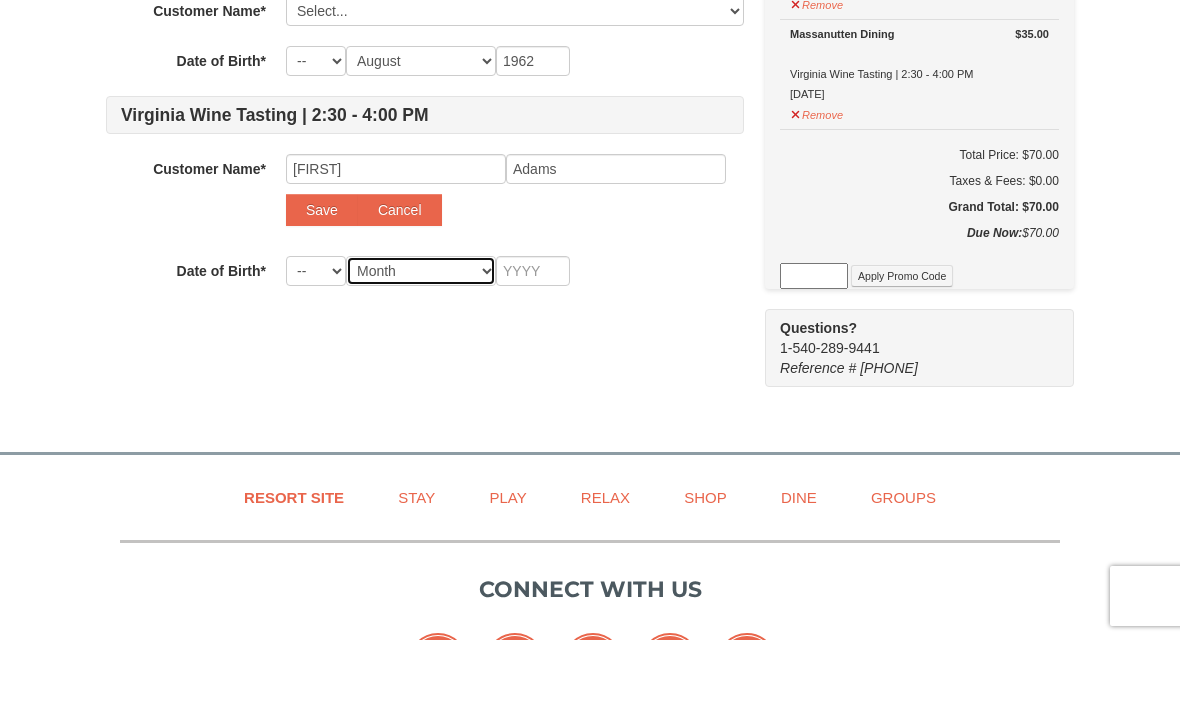 click on "Month January February March April May June July August September October November December" at bounding box center (421, 341) 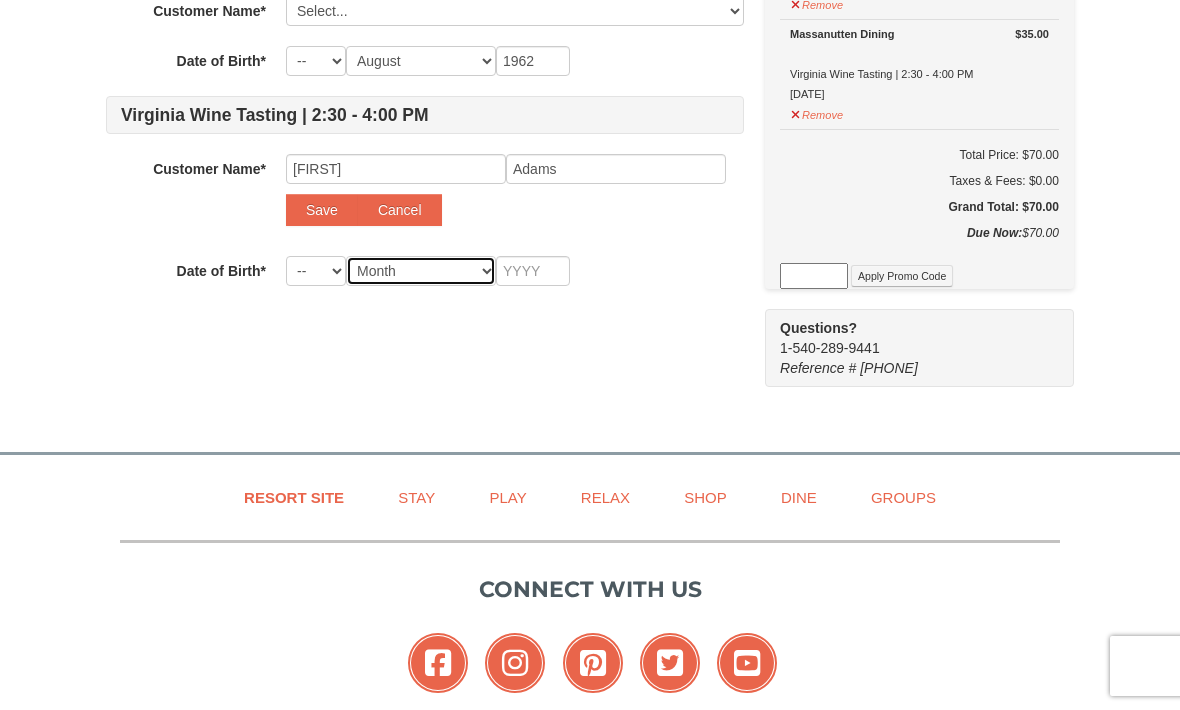 select on "03" 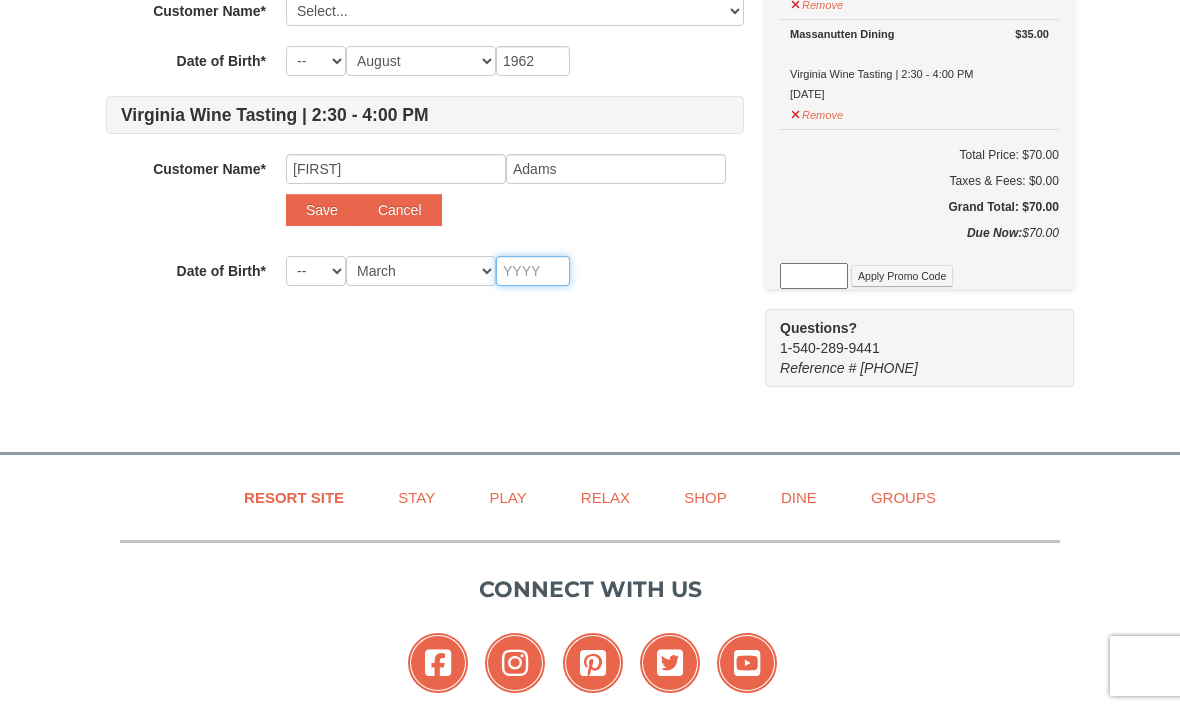 click at bounding box center [533, 271] 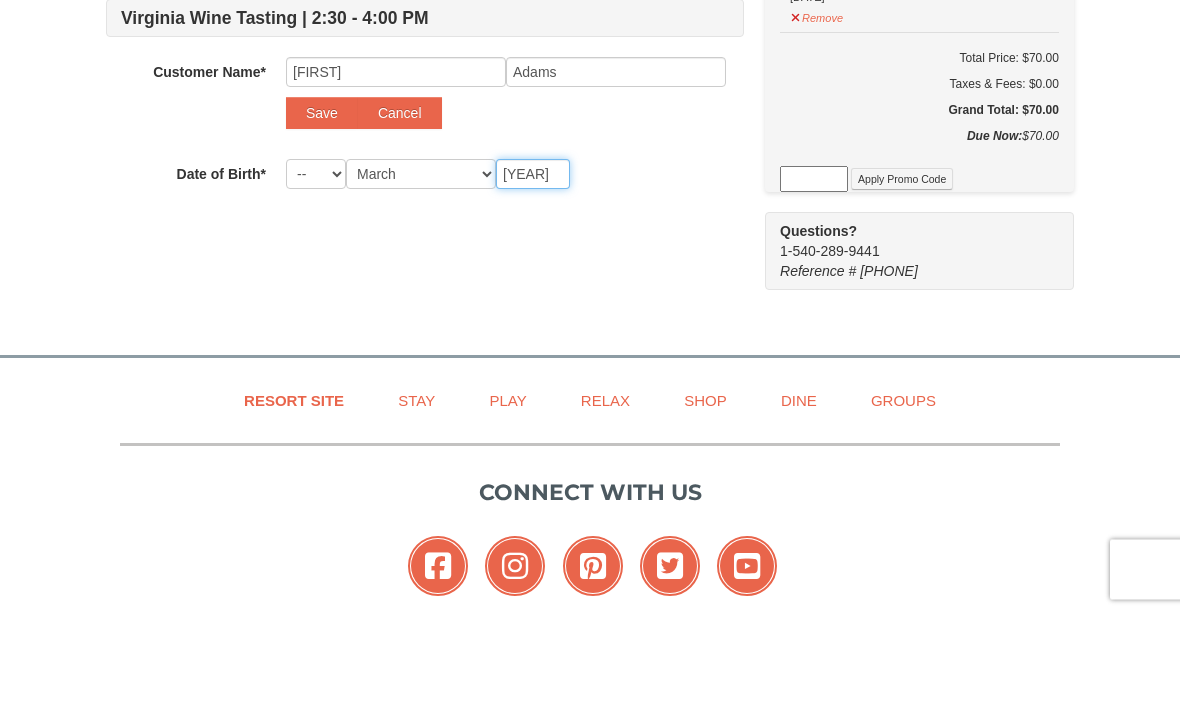 type on "1991" 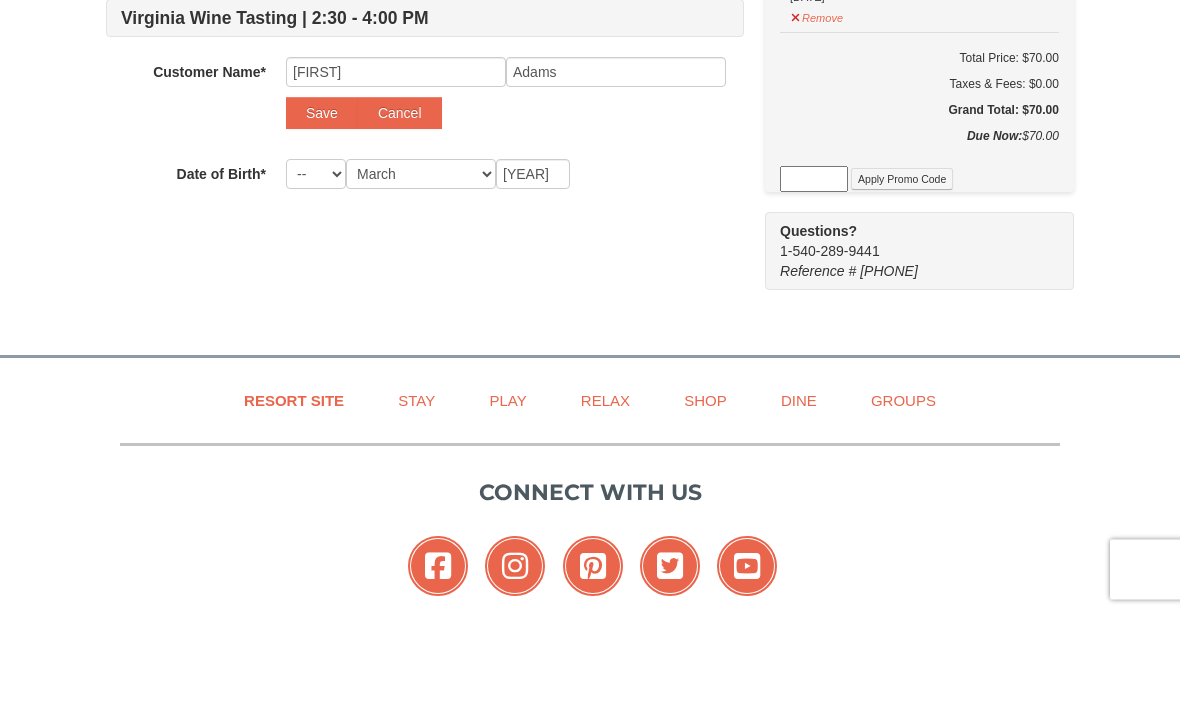 click on "Save" at bounding box center [322, 210] 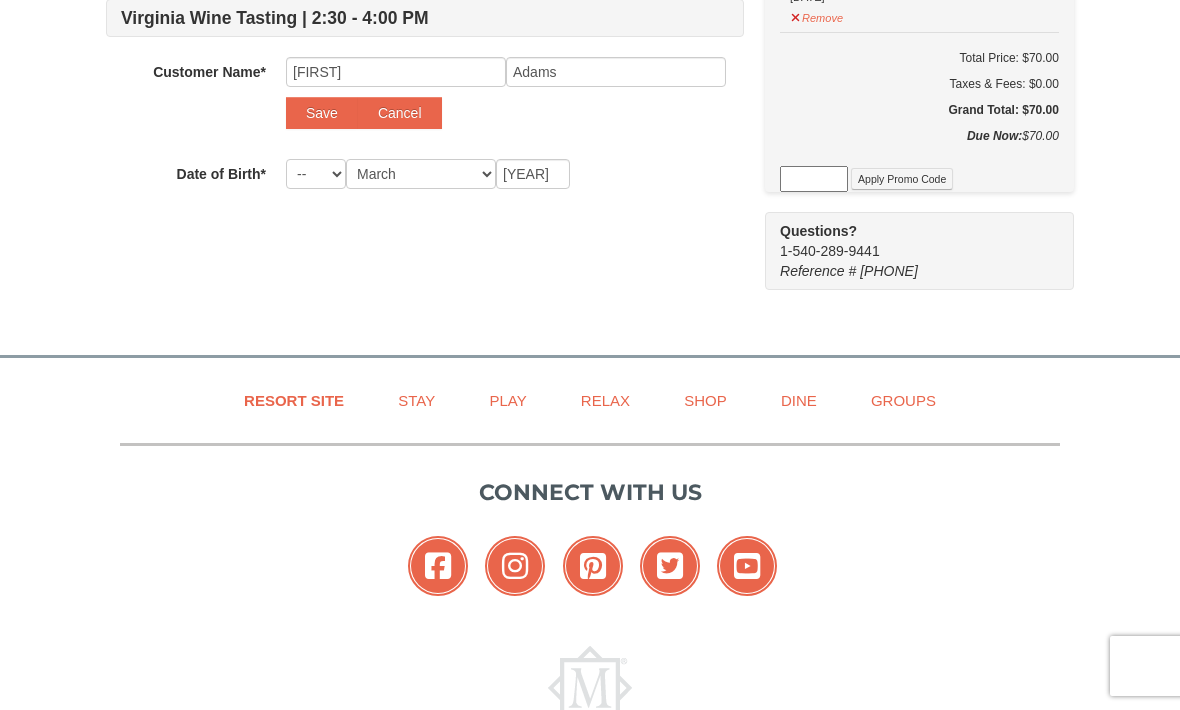 select 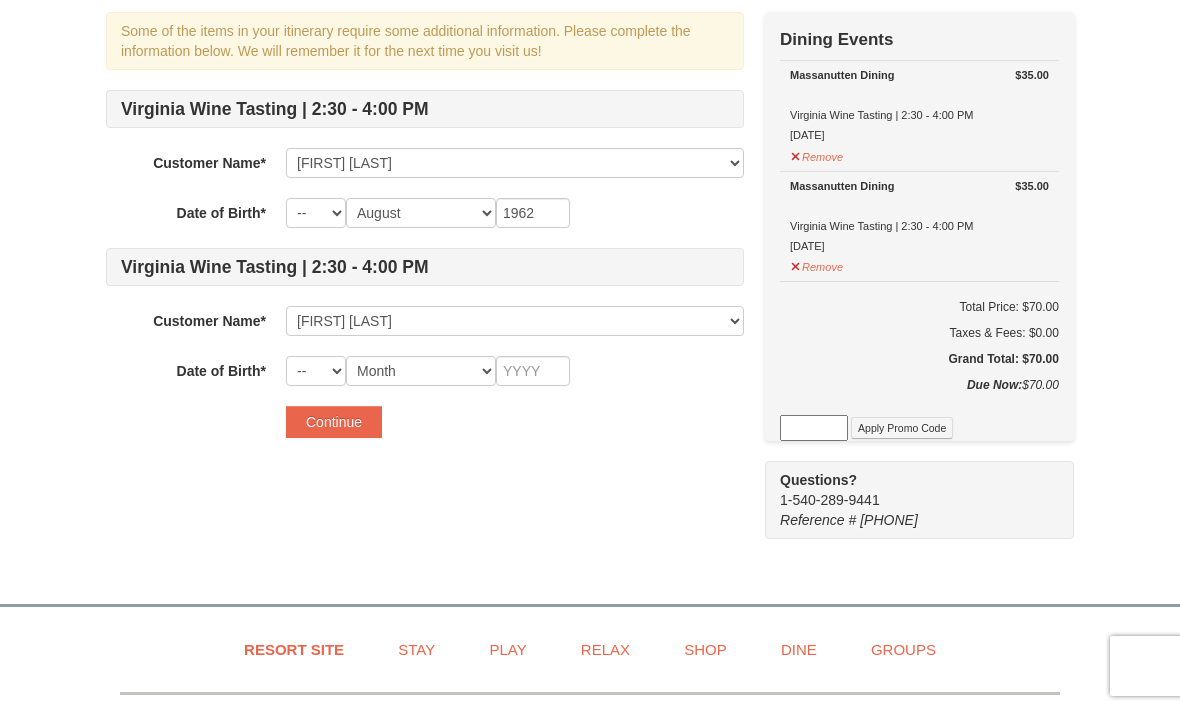 scroll, scrollTop: 154, scrollLeft: 0, axis: vertical 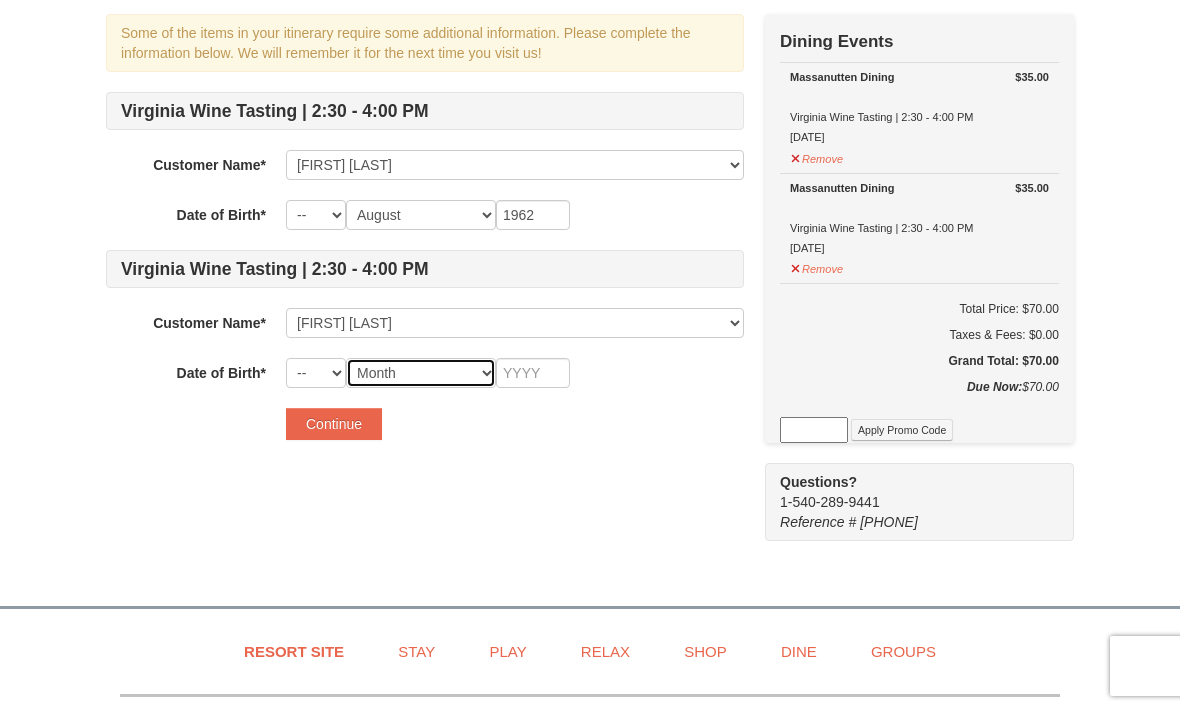click on "Month January February March April May June July August September October November December" at bounding box center (421, 373) 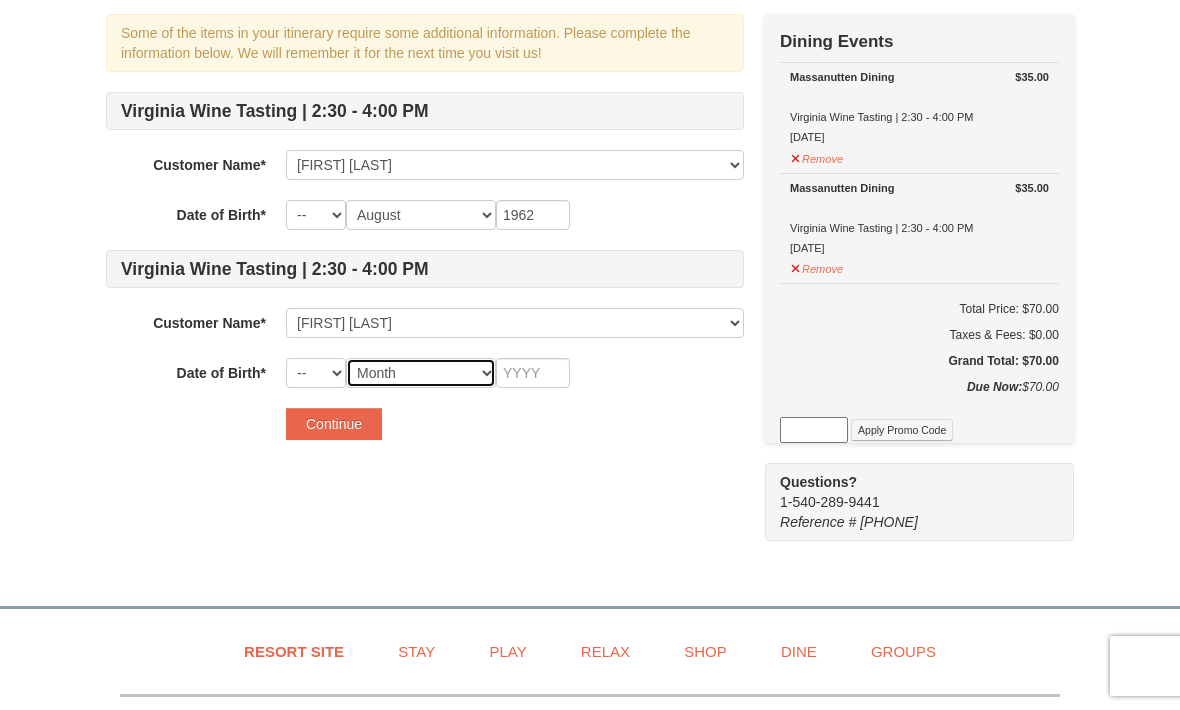 select on "03" 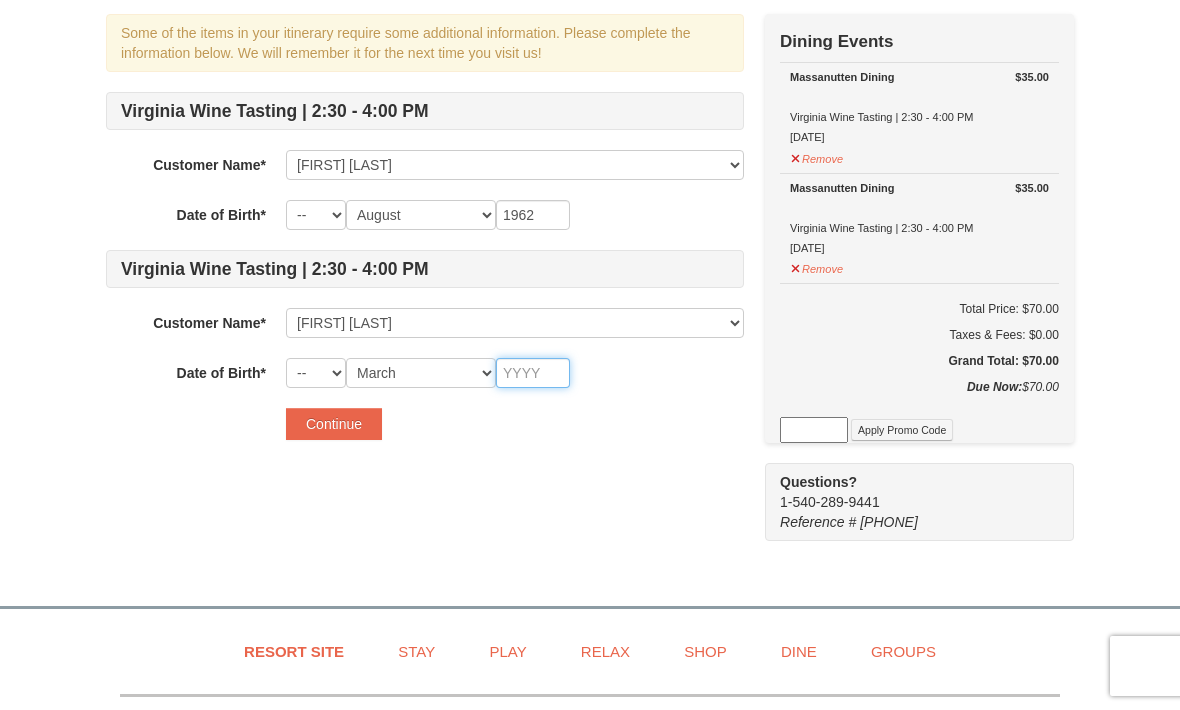 click at bounding box center (533, 373) 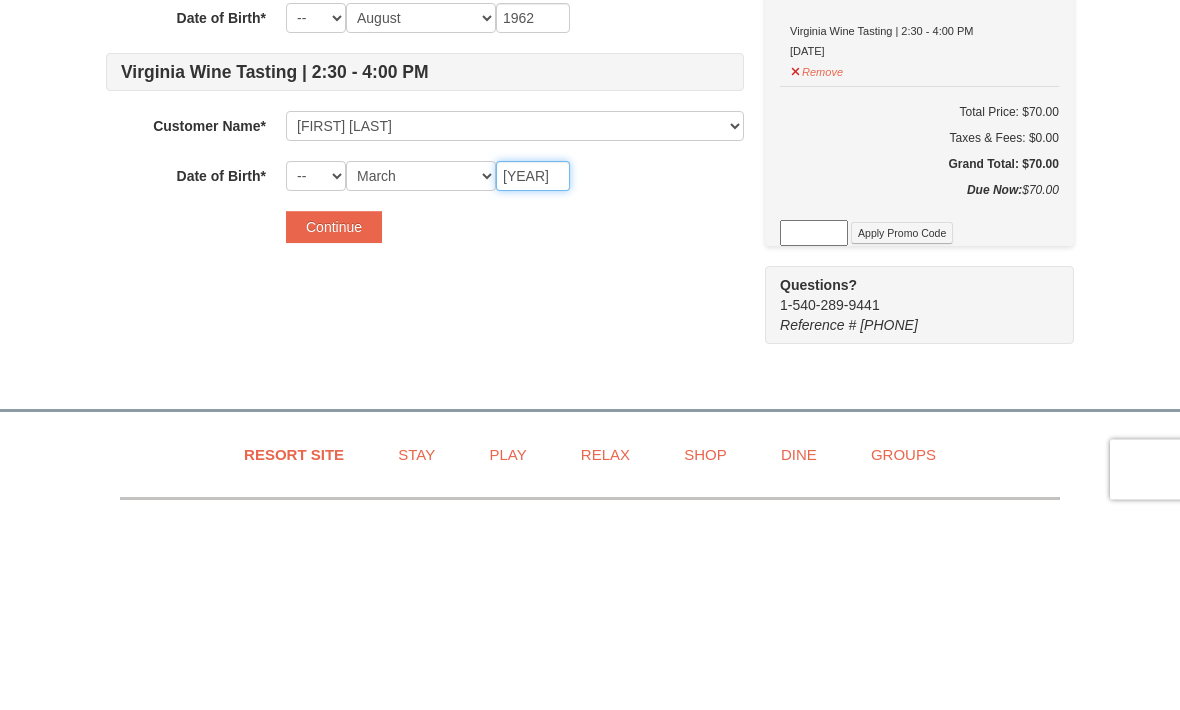 type on "[YEAR]" 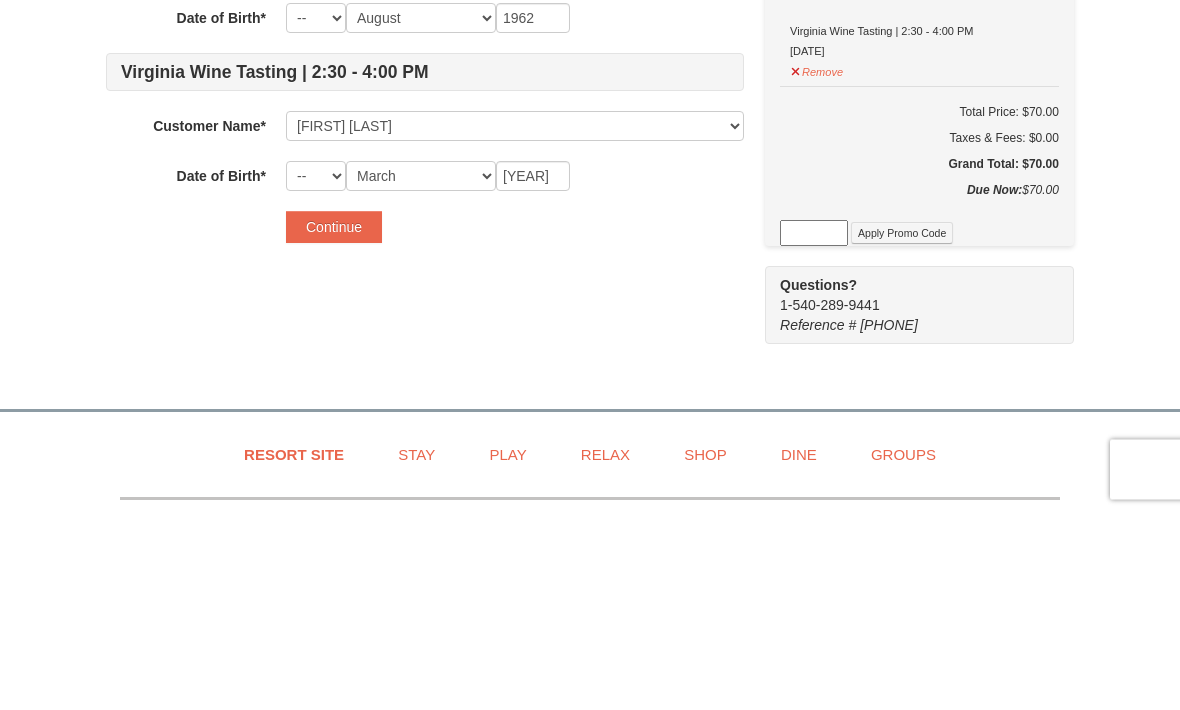 click on "Continue" at bounding box center (334, 424) 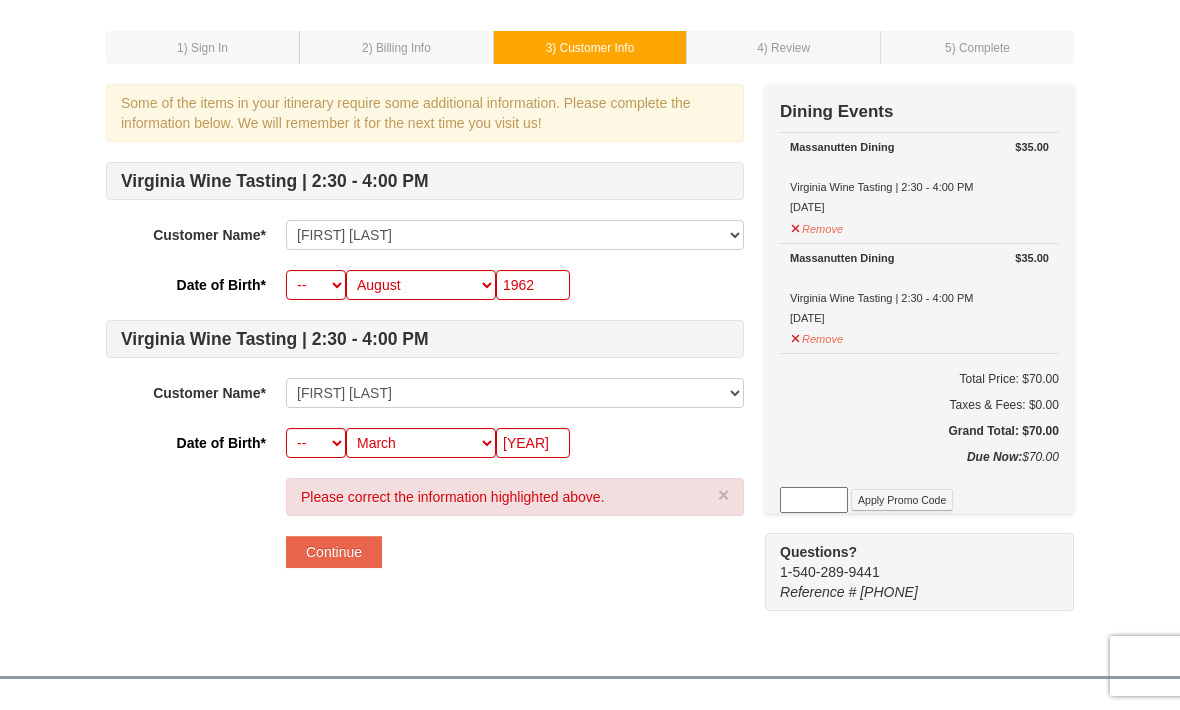 scroll, scrollTop: 88, scrollLeft: 0, axis: vertical 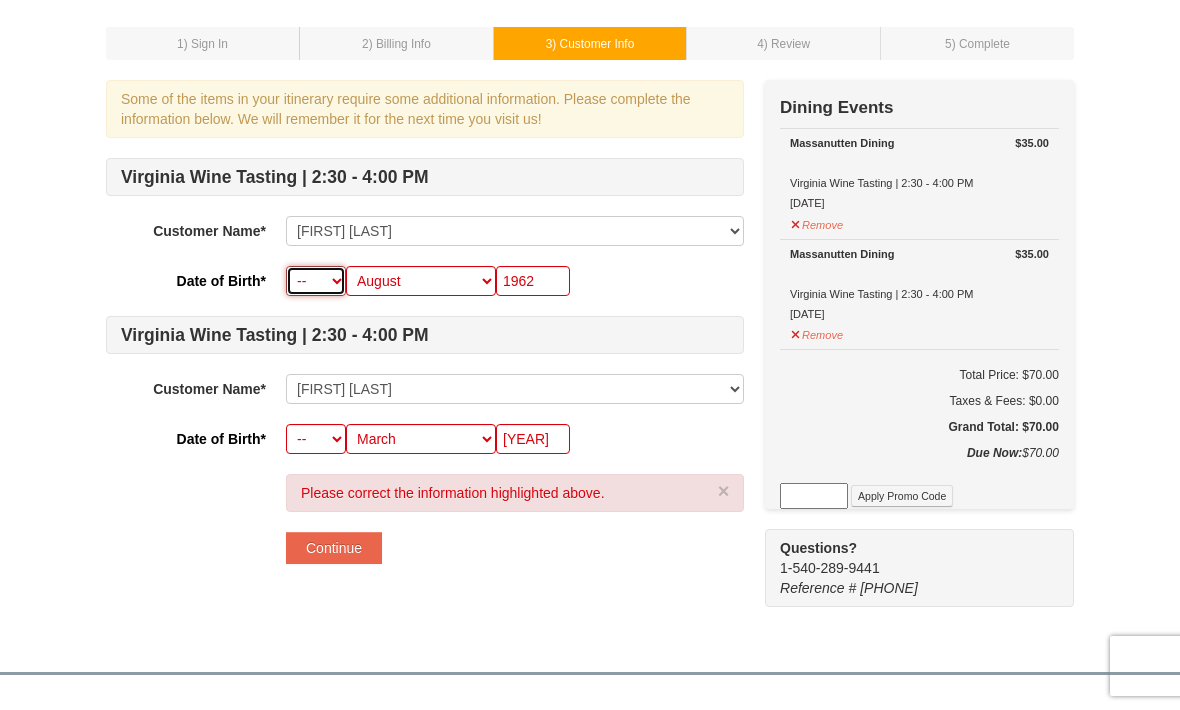 click on "-- 01 02 03 04 05 06 07 08 09 10 11 12 13 14 15 16 17 18 19 20 21 22 23 24 25 26 27 28 29 30 31" at bounding box center [316, 281] 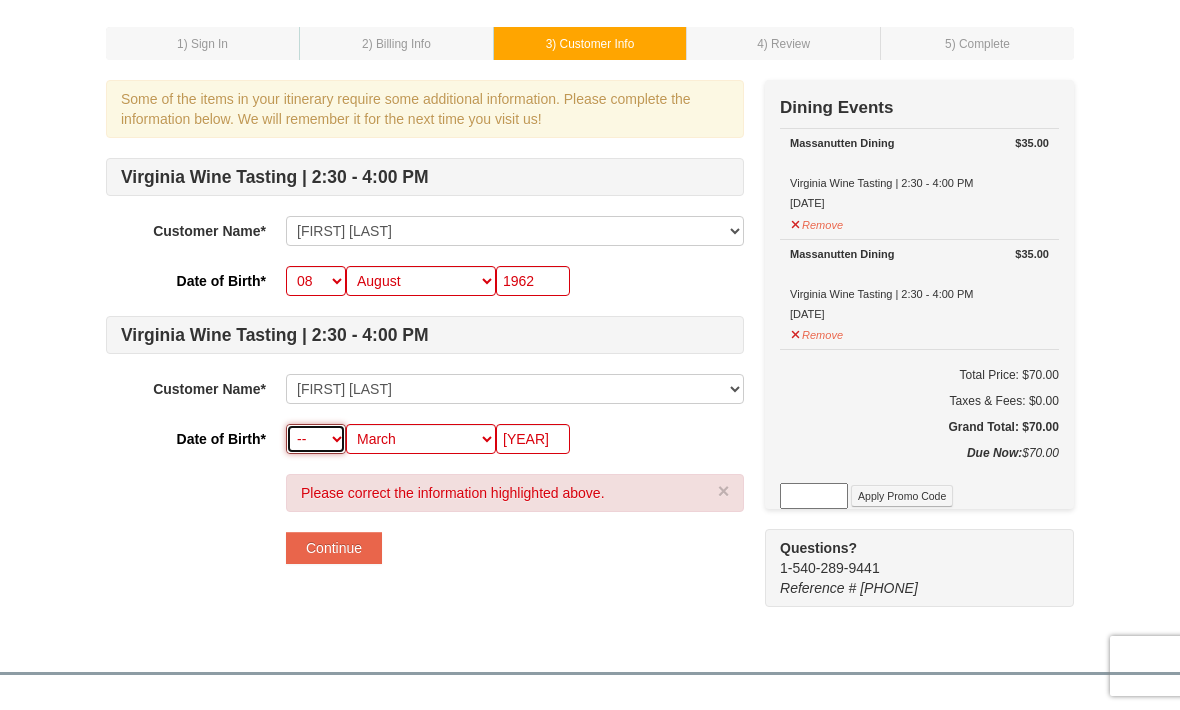 click on "-- 01 02 03 04 05 06 07 08 09 10 11 12 13 14 15 16 17 18 19 20 21 22 23 24 25 26 27 28 29 30 31" at bounding box center (316, 439) 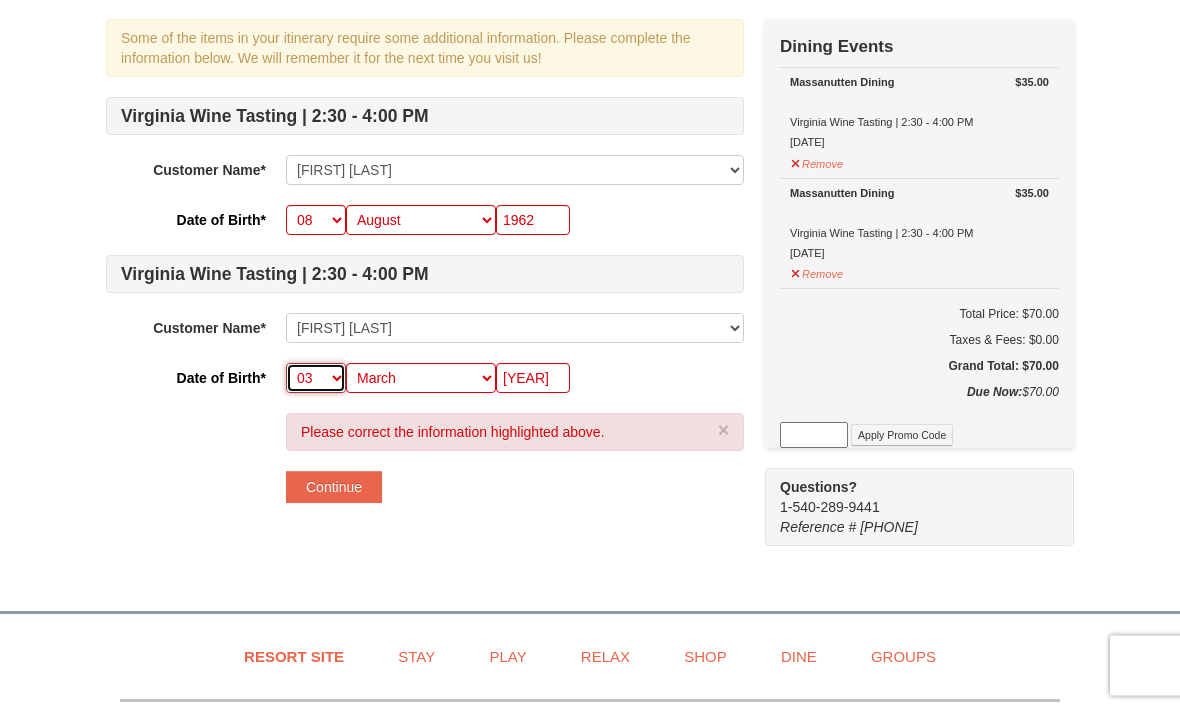 scroll, scrollTop: 149, scrollLeft: 0, axis: vertical 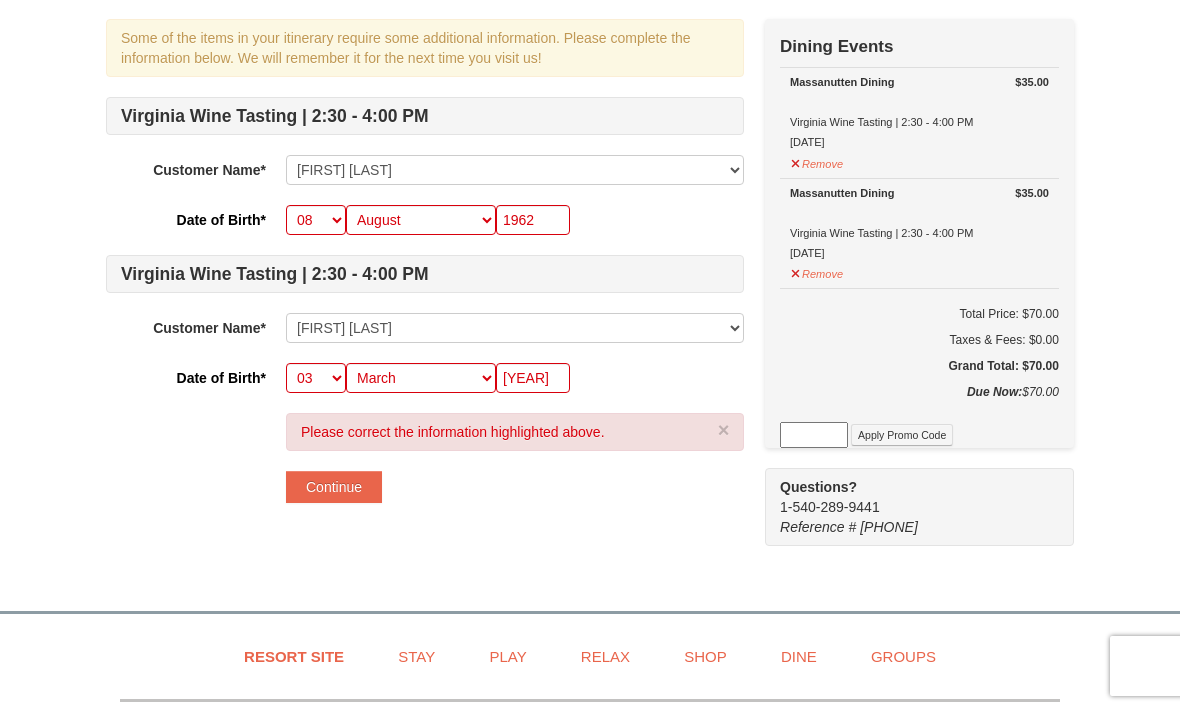 click on "Continue" at bounding box center [334, 487] 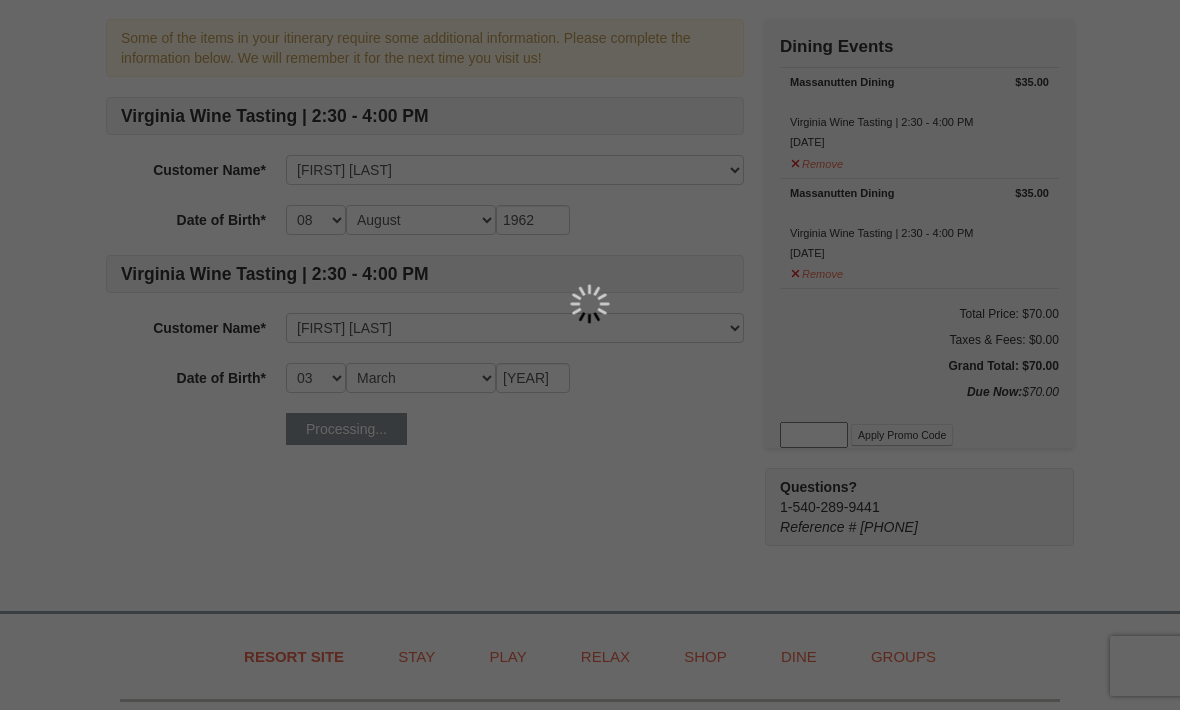 scroll, scrollTop: 215, scrollLeft: 0, axis: vertical 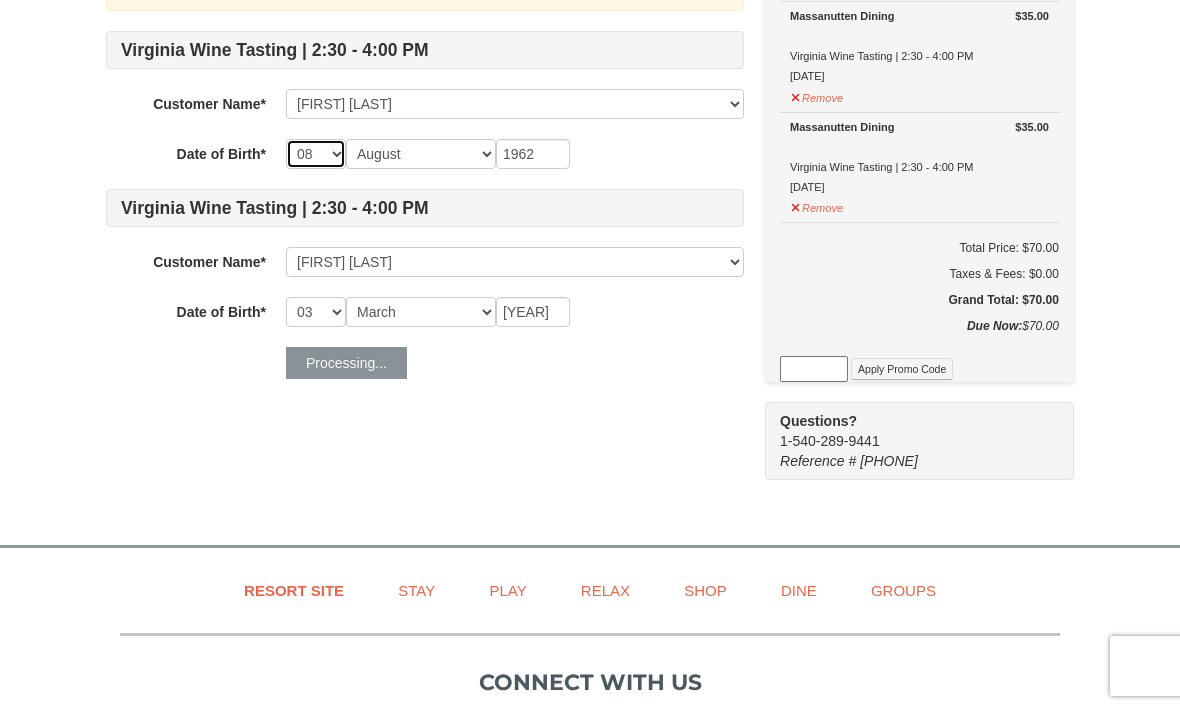click on "-- 01 02 03 04 05 06 07 08 09 10 11 12 13 14 15 16 17 18 19 20 21 22 23 24 25 26 27 28 29 30 31" at bounding box center (316, 154) 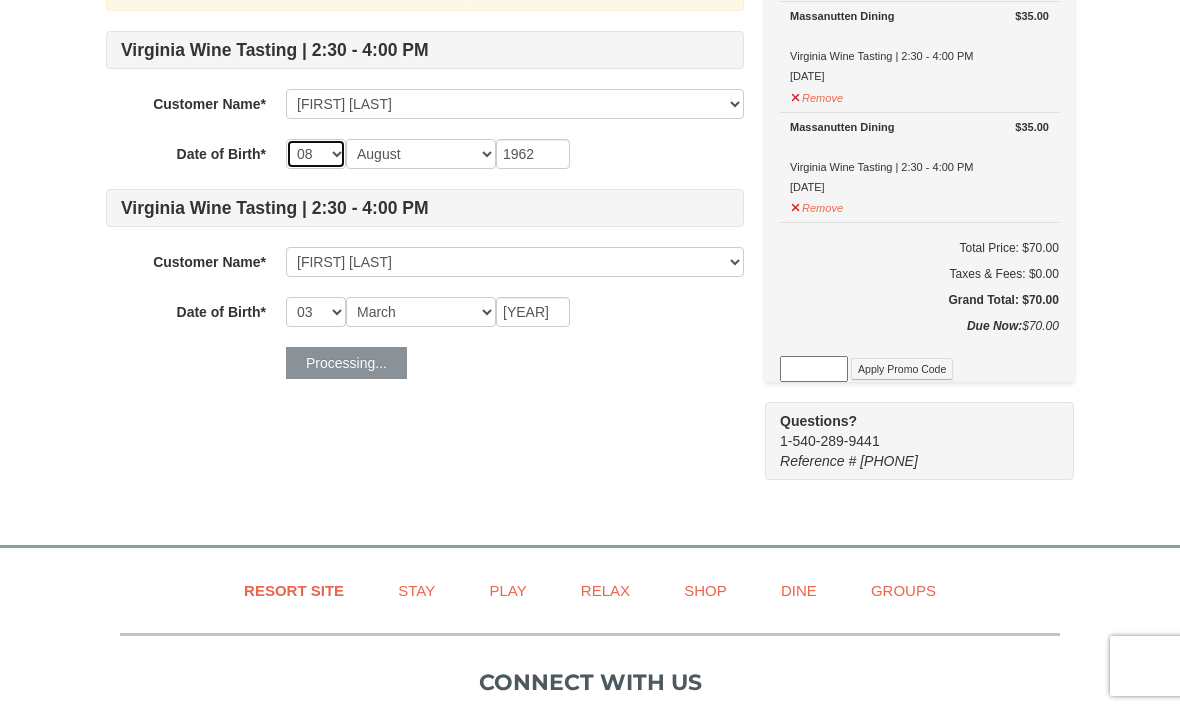 select on "13" 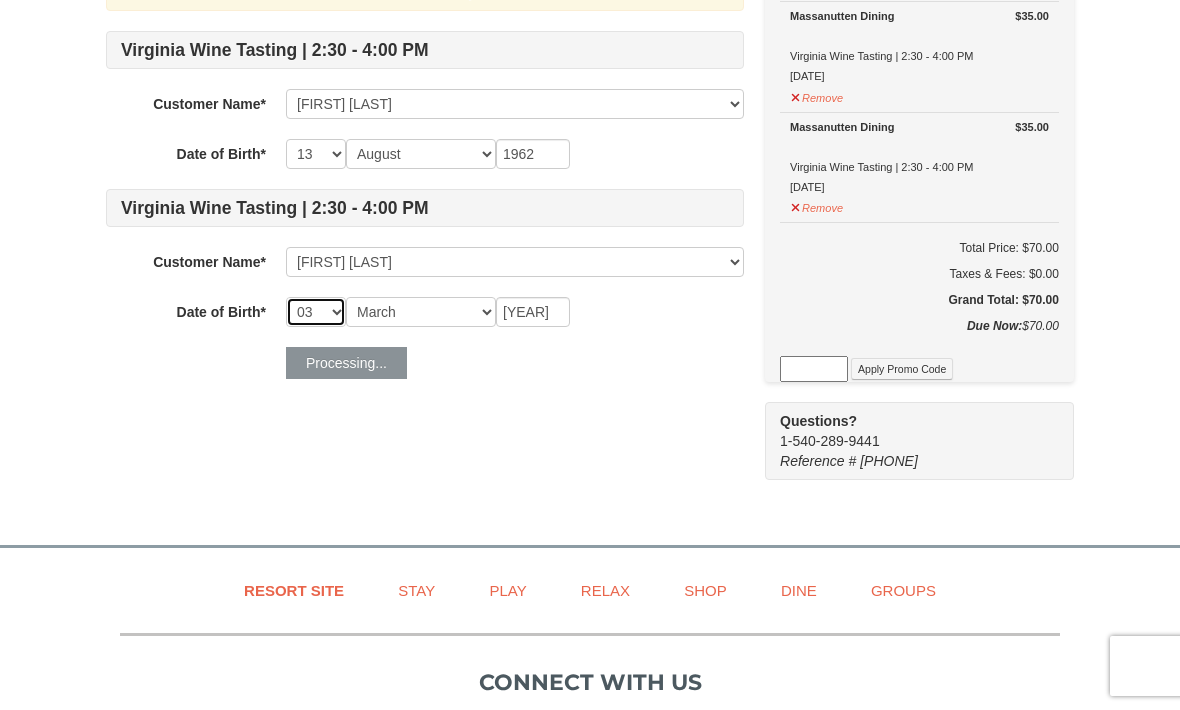 click on "-- 01 02 03 04 05 06 07 08 09 10 11 12 13 14 15 16 17 18 19 20 21 22 23 24 25 26 27 28 29 30 31" at bounding box center (316, 312) 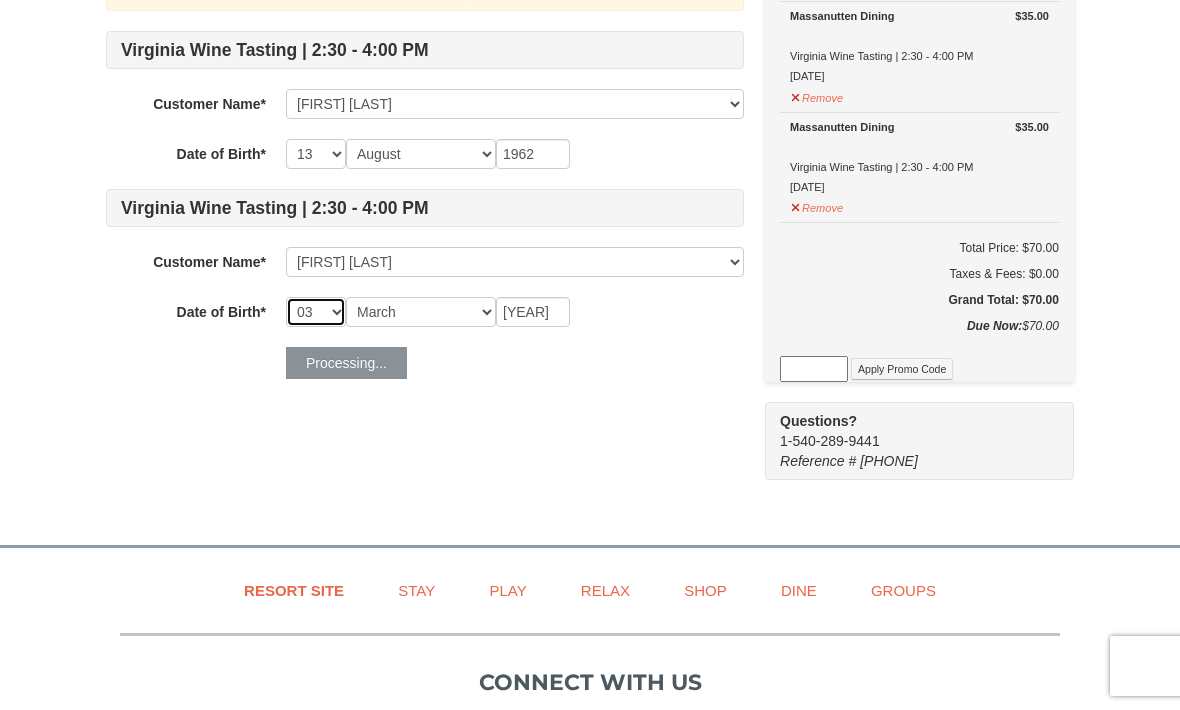 select on "01" 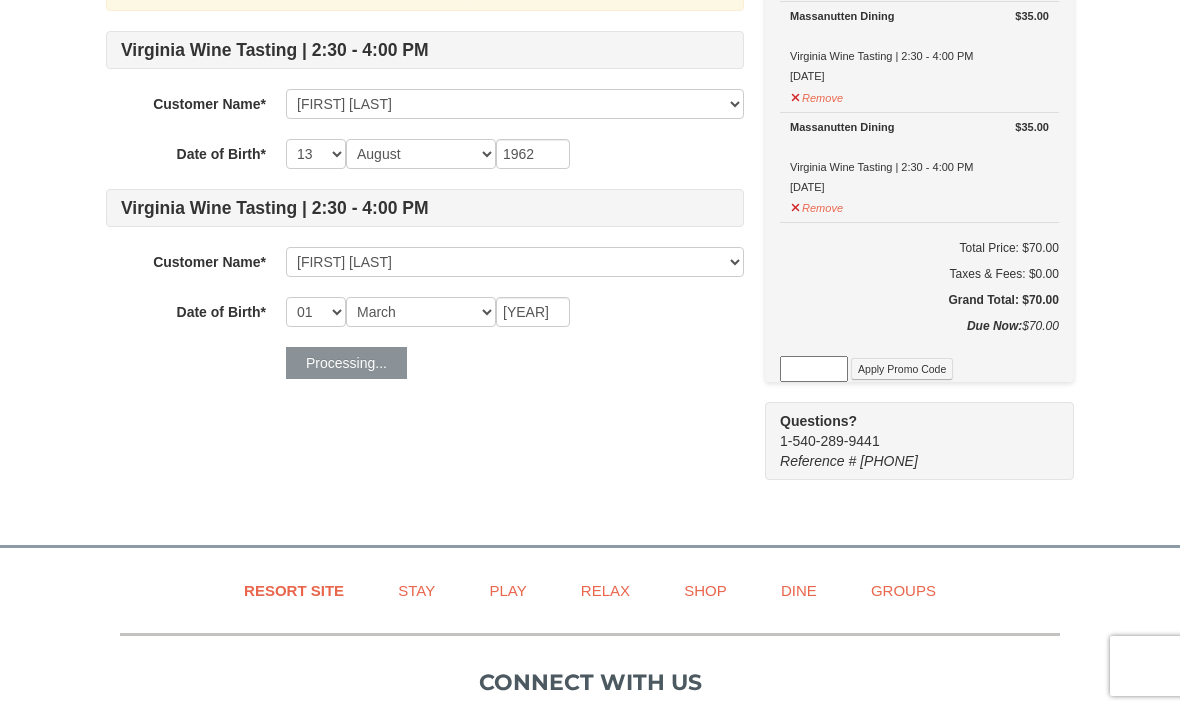 click on "Some of the items in your itinerary require some additional information. Please complete the information below. We will remember it for the next time you visit us!
Virginia Wine Tasting | 2:30 - 4:00 PM Customer Name* Select... Rochelle Peterson Raishan Adams Add New... Save Cancel Date of Birth* -- 01 02 03 04 05 06 07 08 09 10 11 12 13 14 15 16 17 18 19 20 21 22 23 24 25 26 27 28 29 30 31 Month January February March April May June July August September October November December 1962 Virginia Wine Tasting | 2:30 - 4:00 PM Customer Name* Select... Rochelle Peterson Raishan Adams Add New... Raishan Adams Save Cancel Date of Birth* -- 01 02 03 04 05 06 07 08 09 10 11 12 13 14 15 16 17 18 19 20 21 22 23 24 25 26 27 28 29 30 31 Month January February March April May June July August September October November December 1991
Processing..." at bounding box center (590, 216) 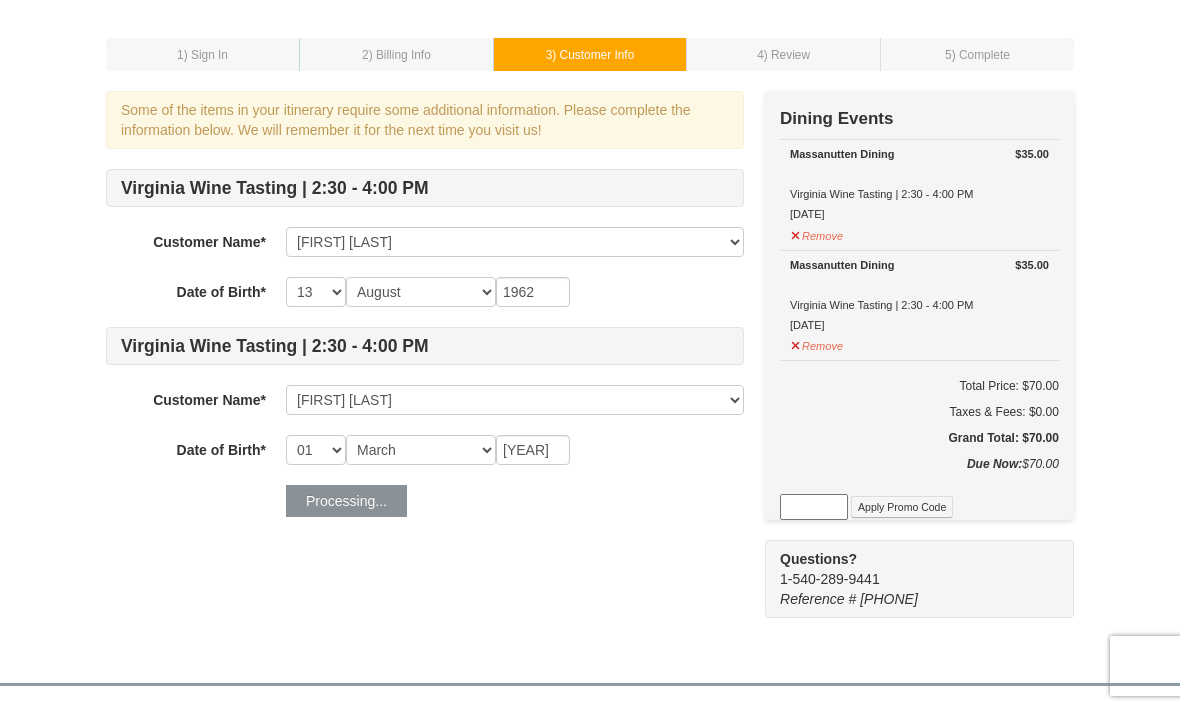 scroll, scrollTop: 76, scrollLeft: 0, axis: vertical 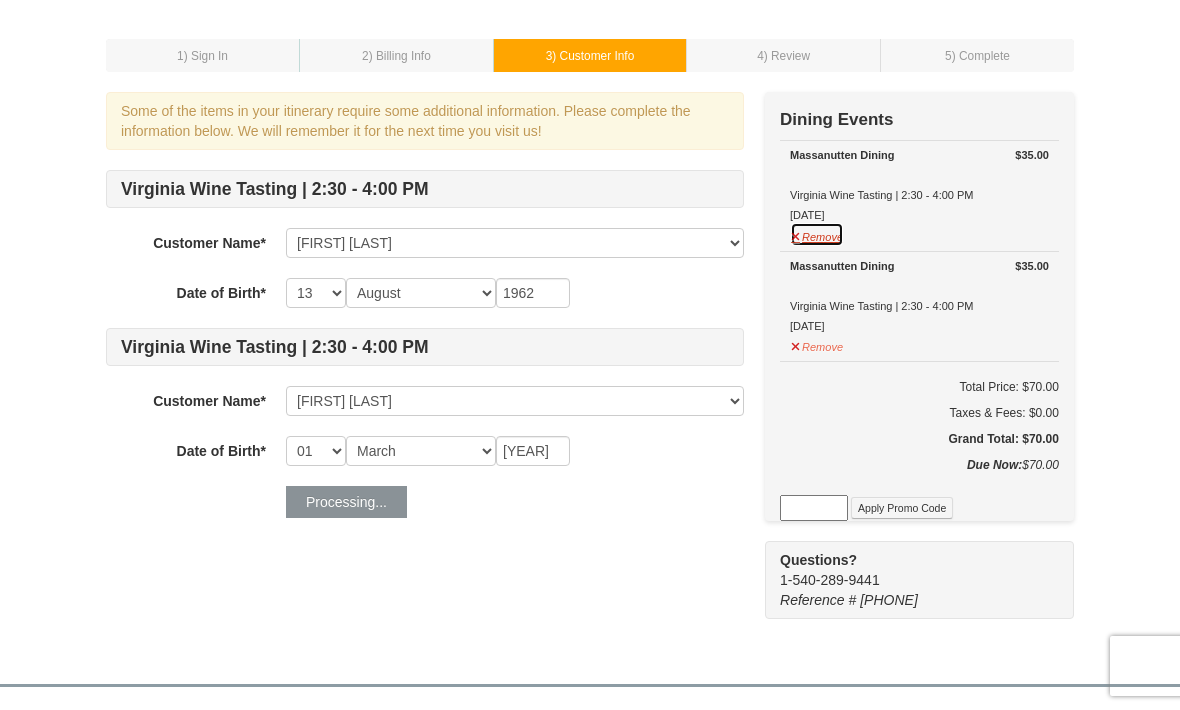 click on "Remove" at bounding box center (817, 234) 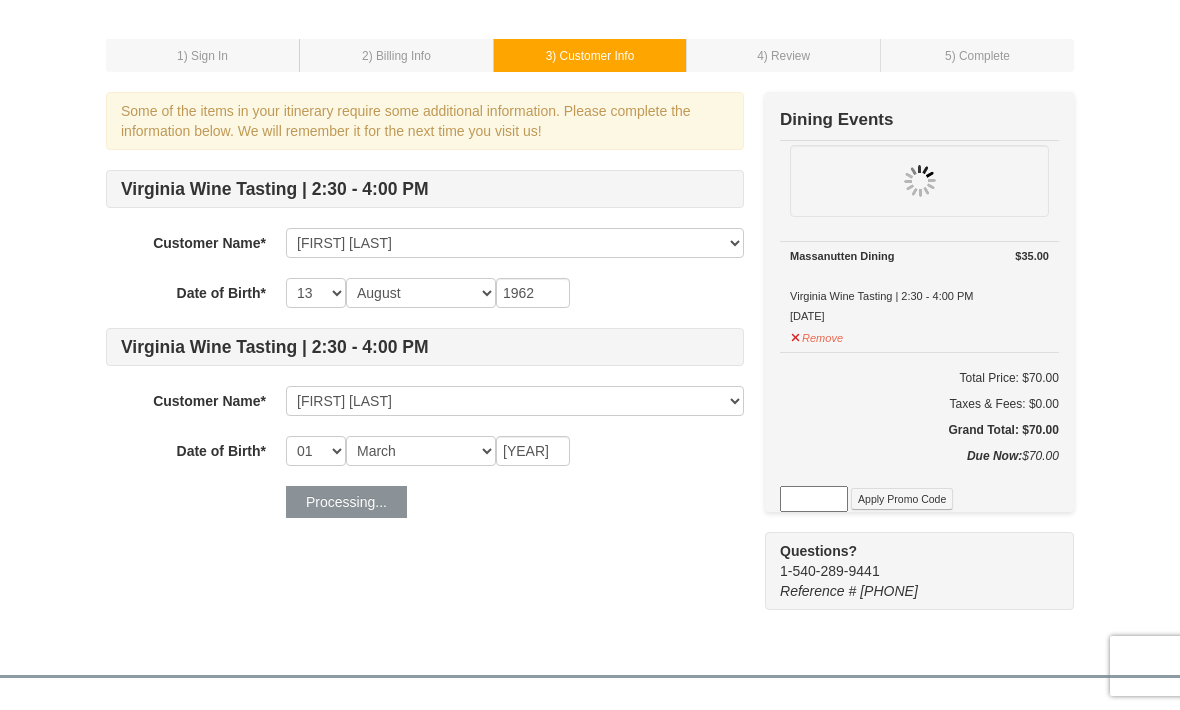 click on "Remove" at bounding box center [817, 335] 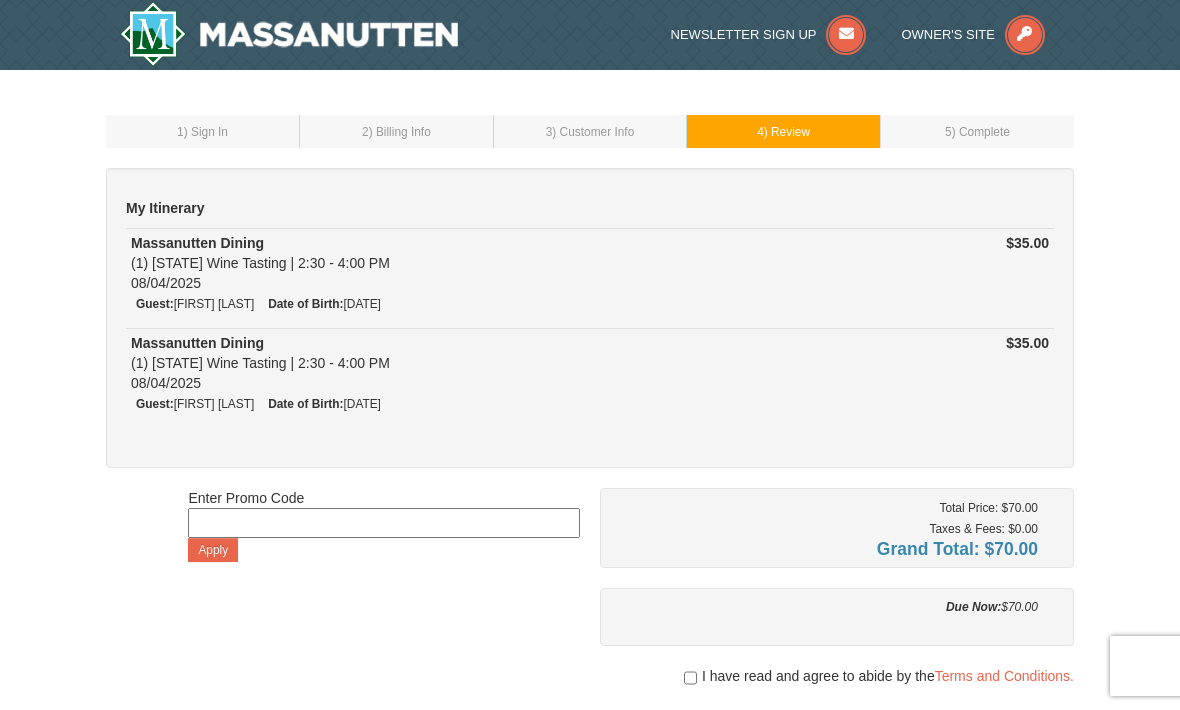 scroll, scrollTop: 0, scrollLeft: 0, axis: both 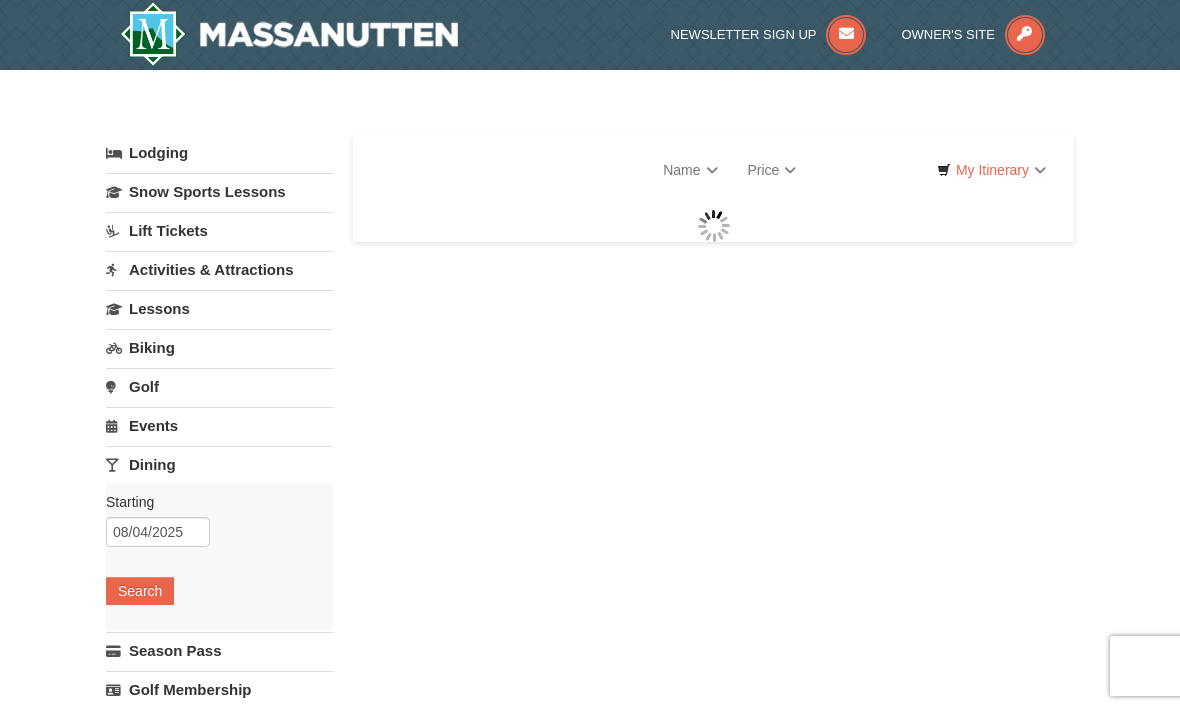 select on "8" 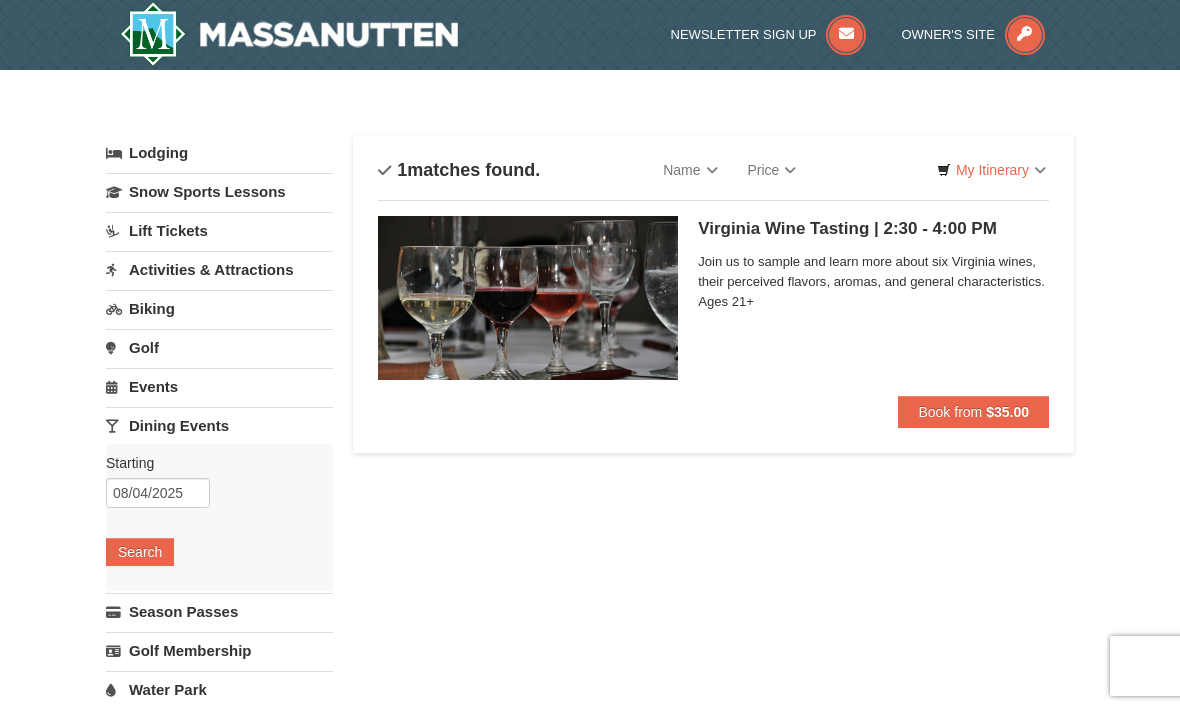 click on "Book from" at bounding box center (950, 412) 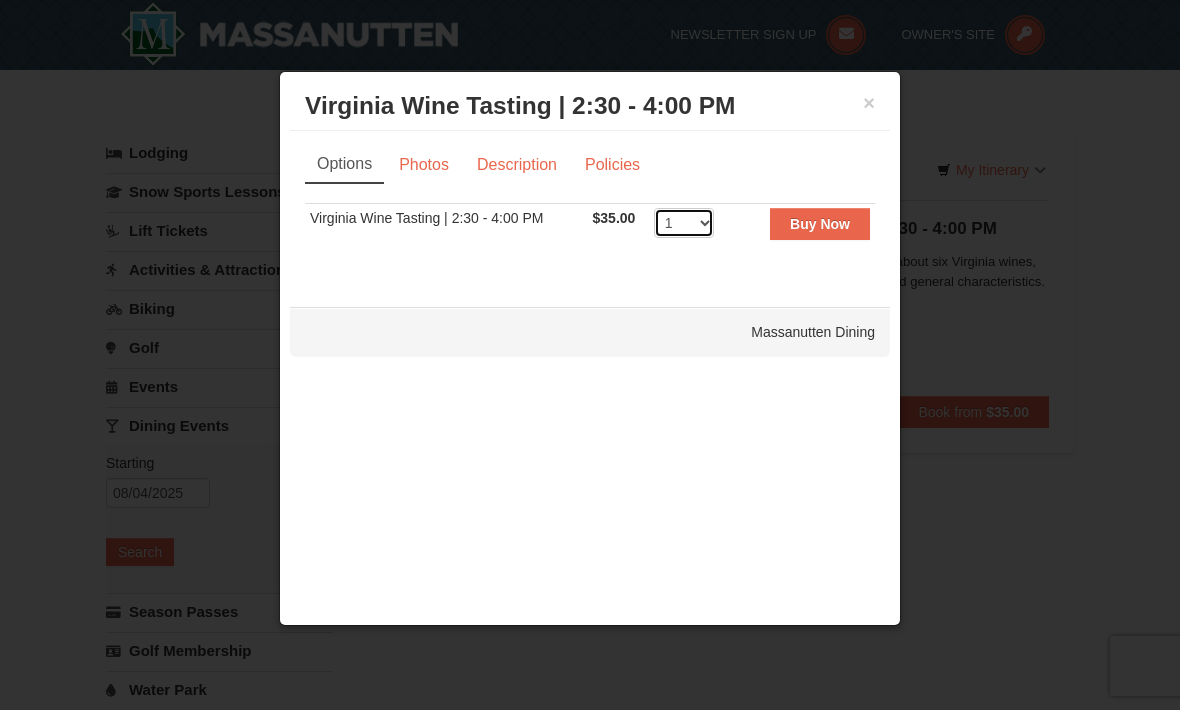 click on "1 2 3 4 5 6 7 8 9 10 11 12 13 14 15 16 17 18 19 20 21 22 23 24 25 26 27 28 29 30 31 32 33 34 35" at bounding box center (684, 223) 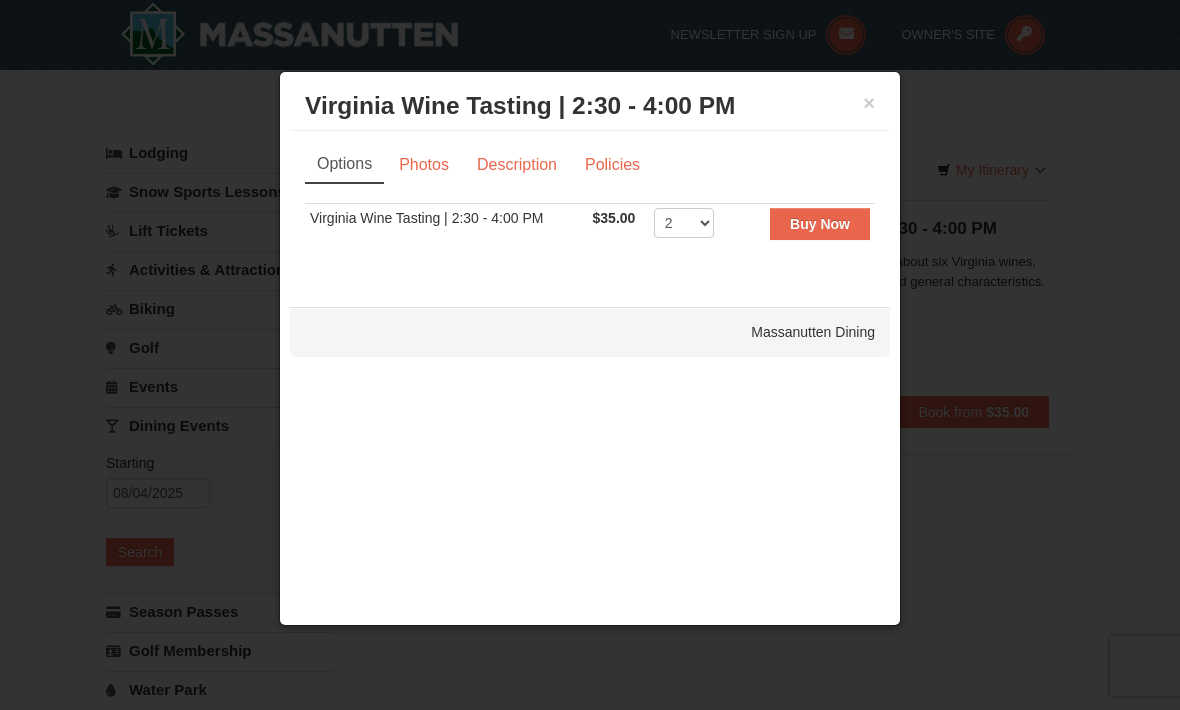 click on "Buy Now" at bounding box center (820, 224) 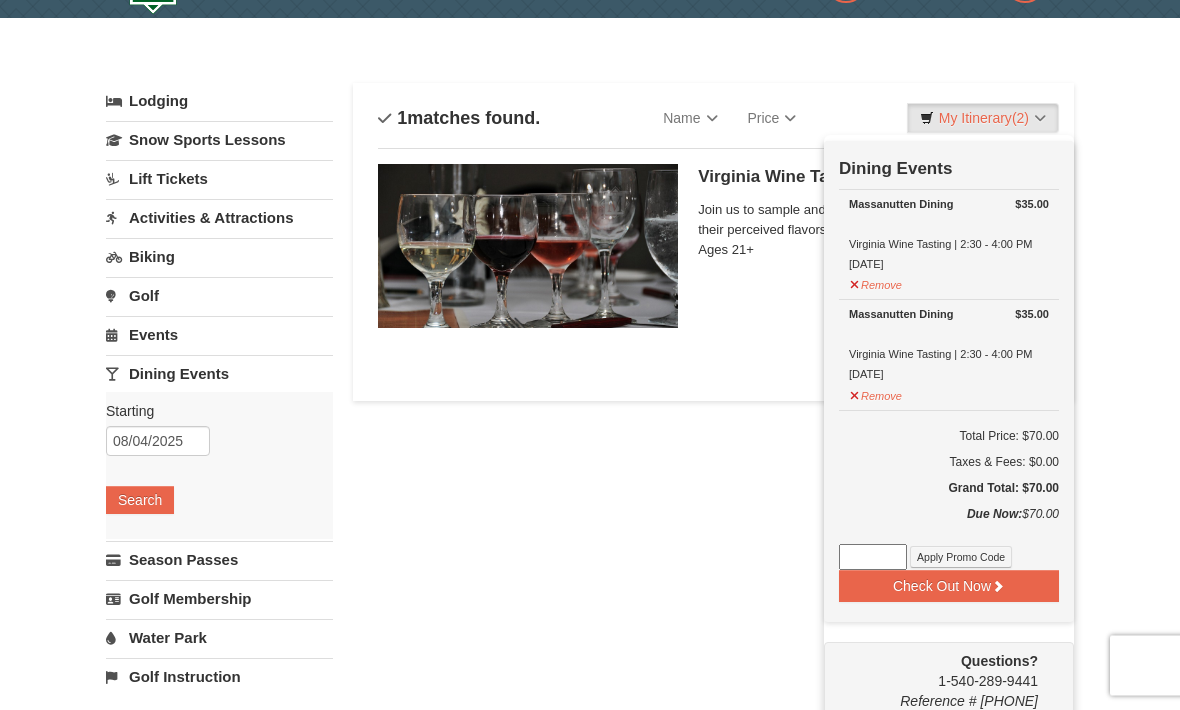 scroll, scrollTop: 52, scrollLeft: 0, axis: vertical 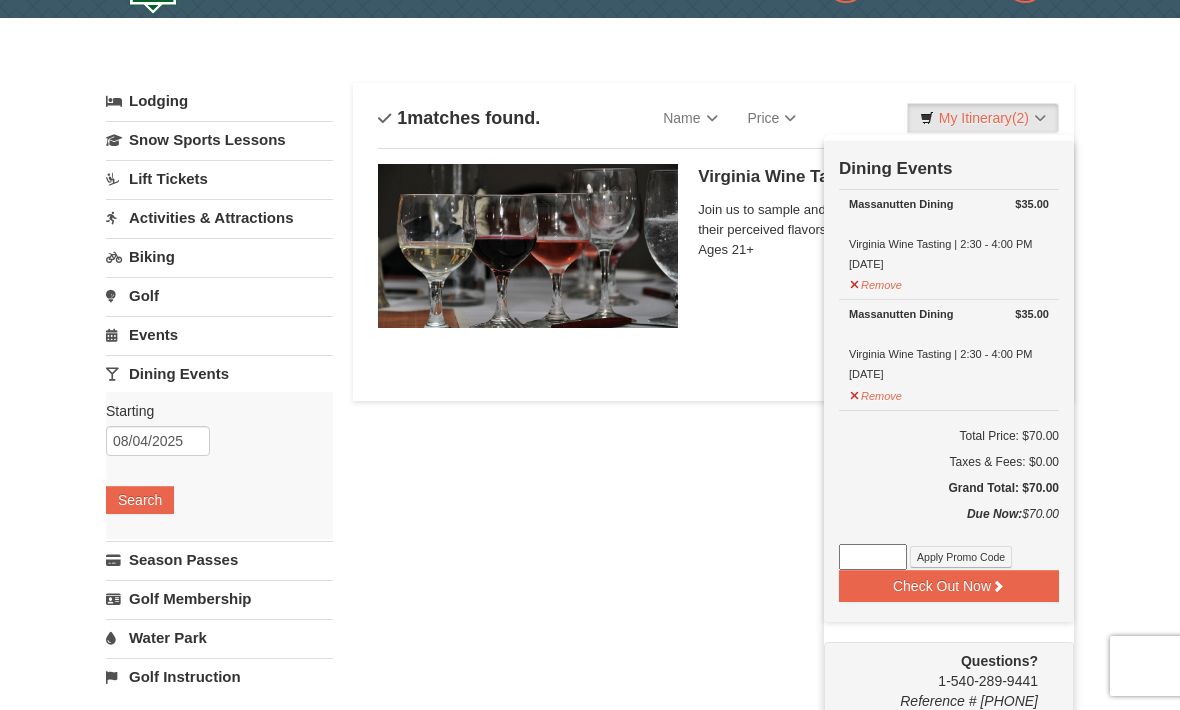click on "Check Out Now" at bounding box center (949, 586) 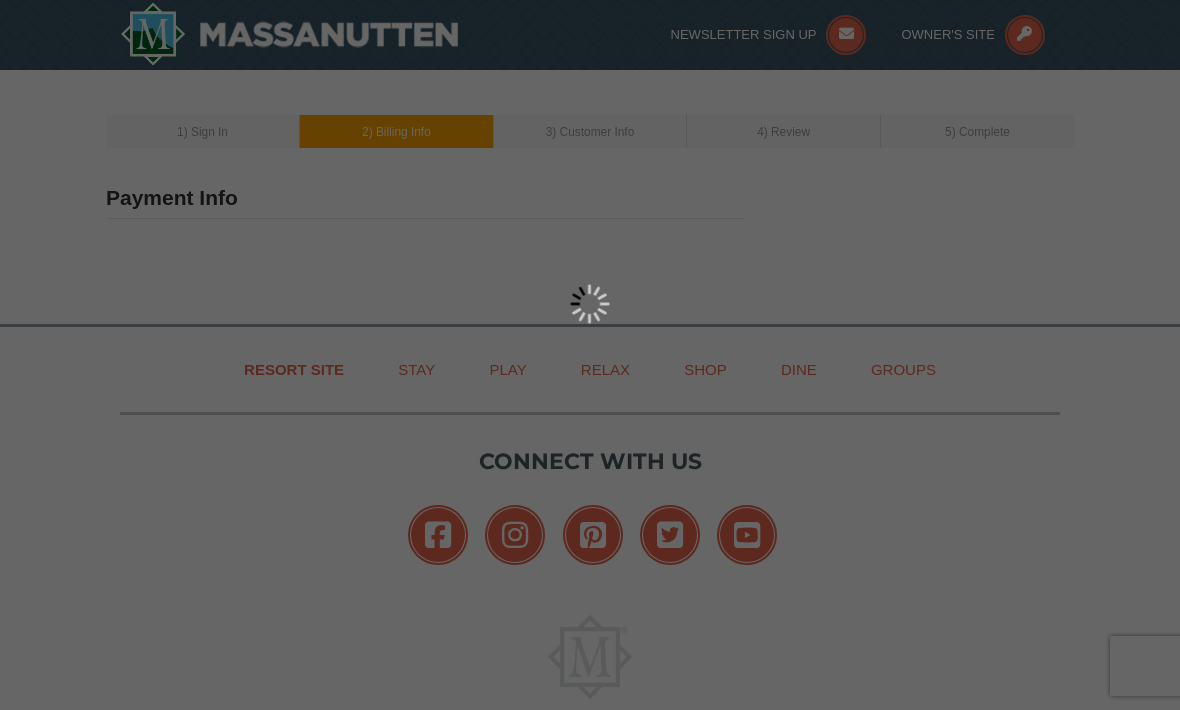 scroll, scrollTop: 0, scrollLeft: 0, axis: both 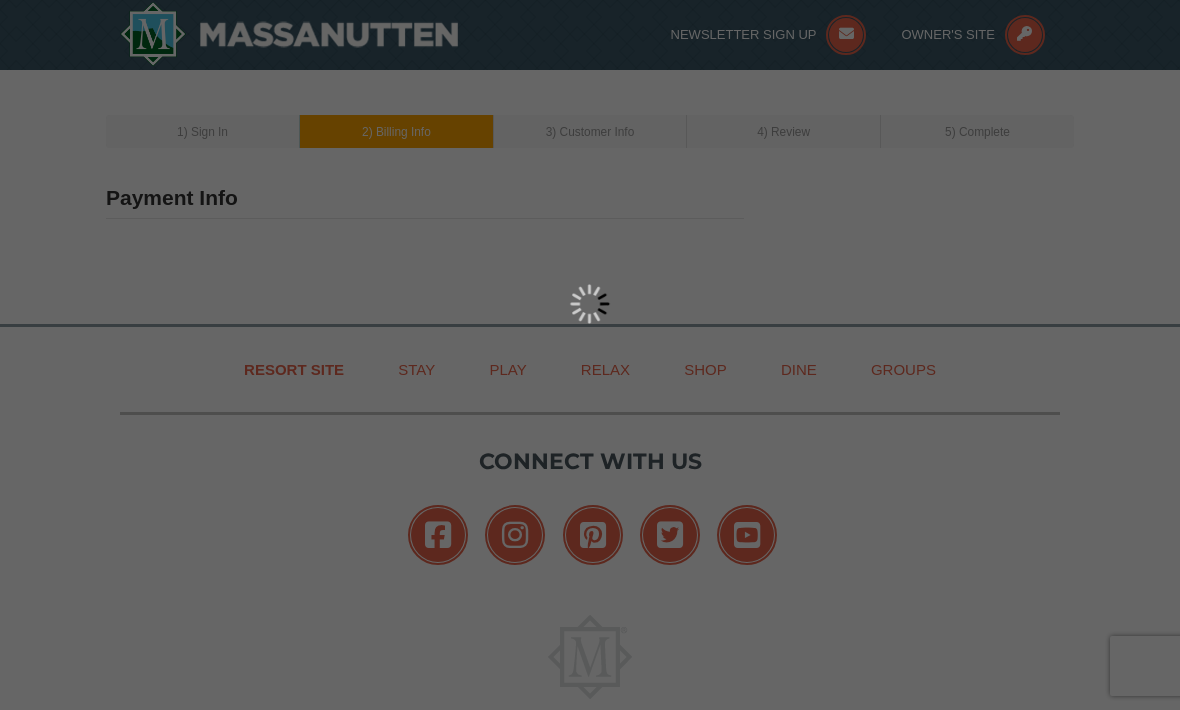 type on "[NUMBER] [STREET]" 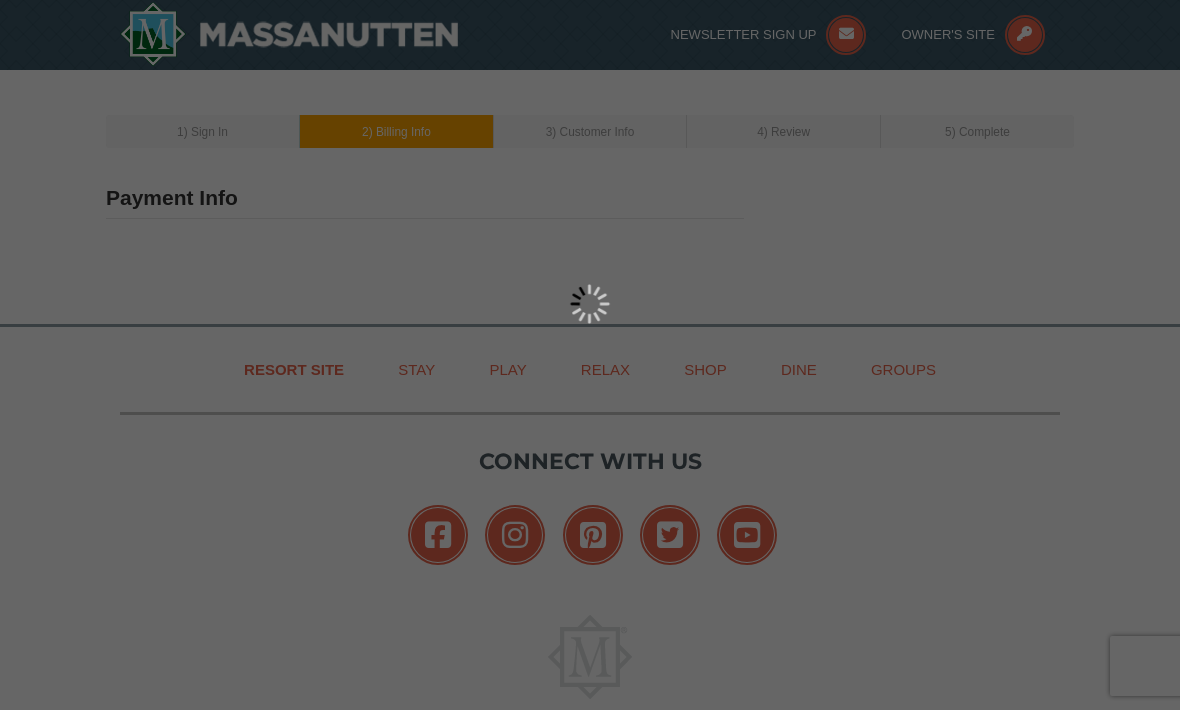 type on "[CITY]" 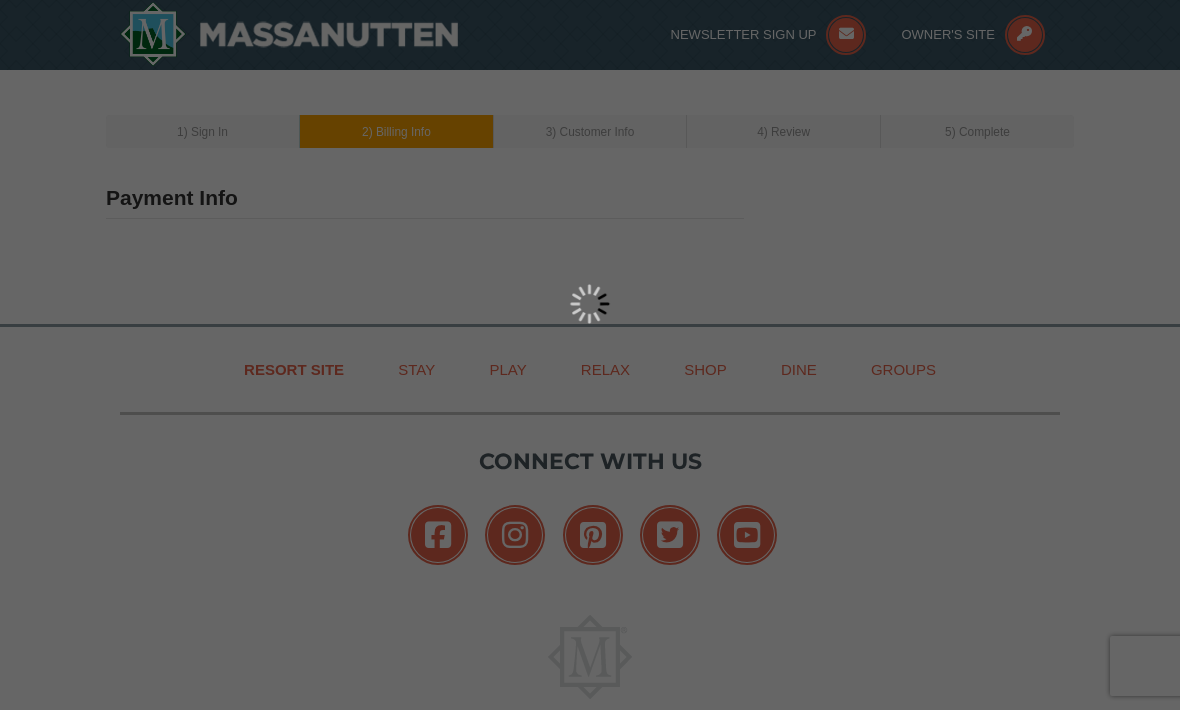 type on "19973" 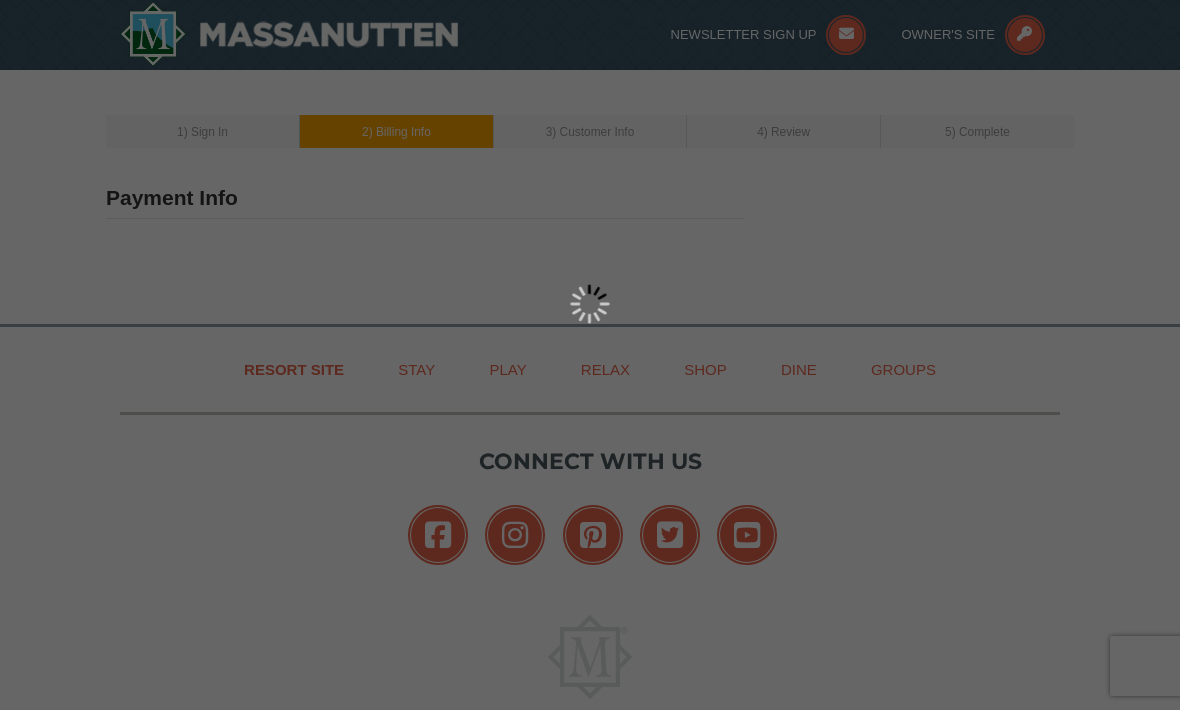type on "301" 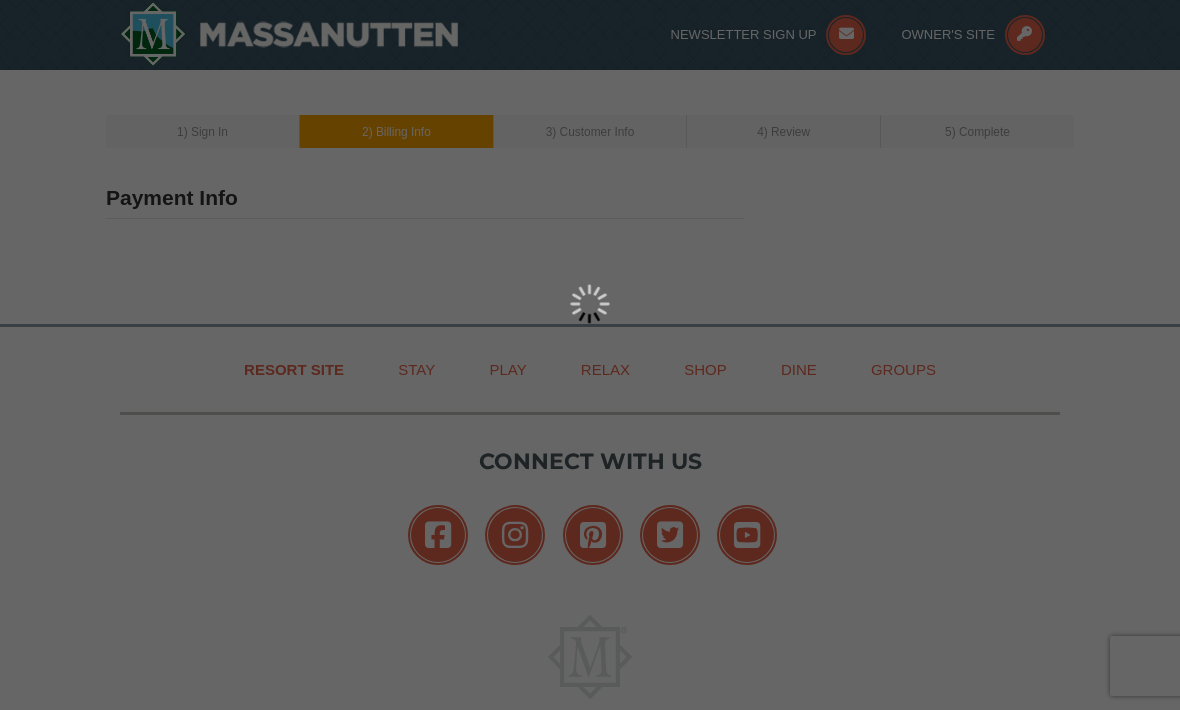 type on "395" 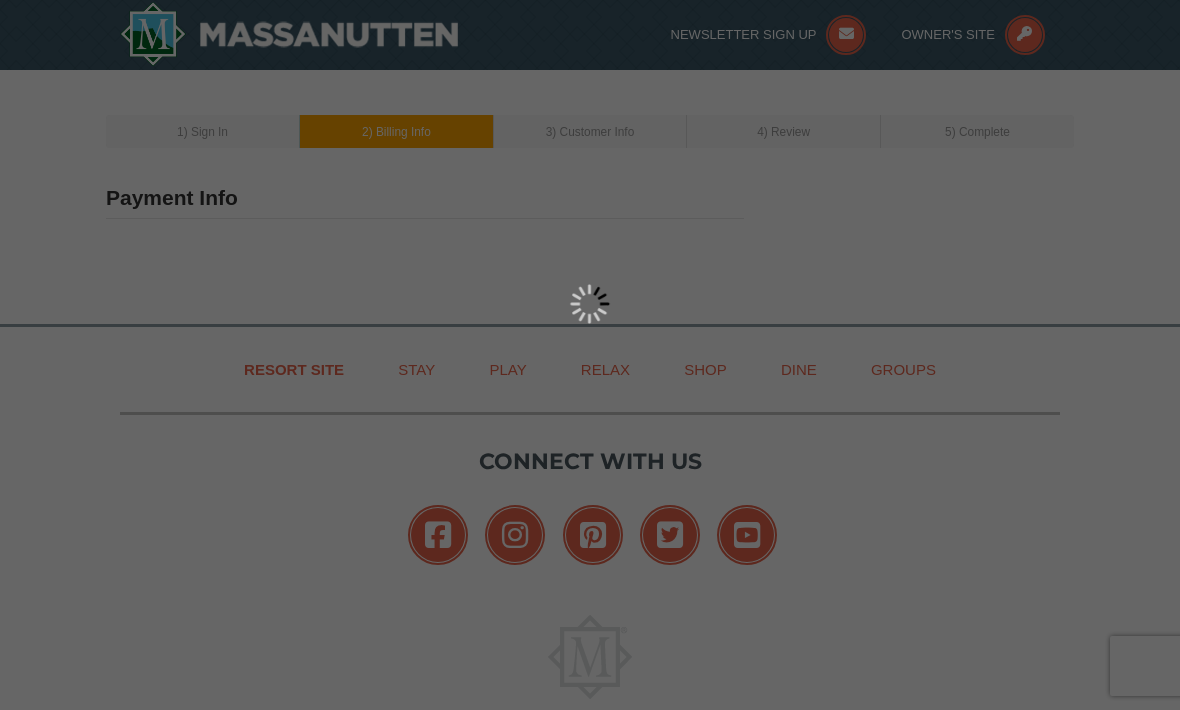 type on "0425" 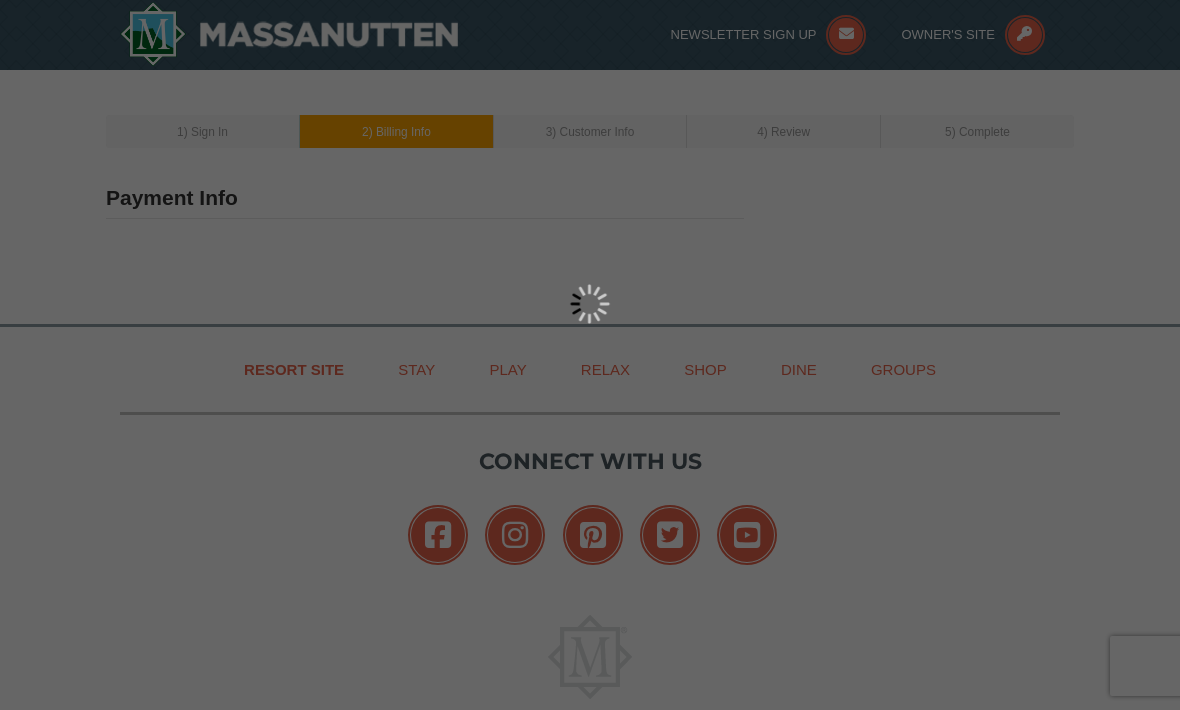 type on "[EMAIL]" 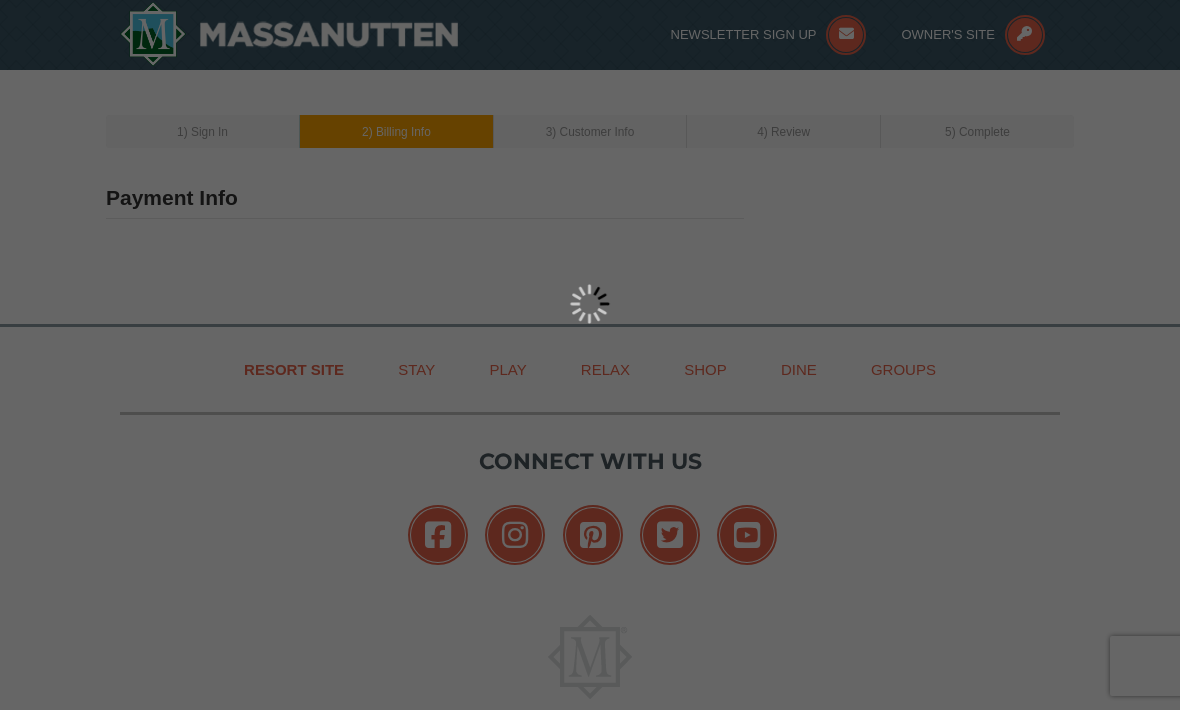 select on "[STATE]" 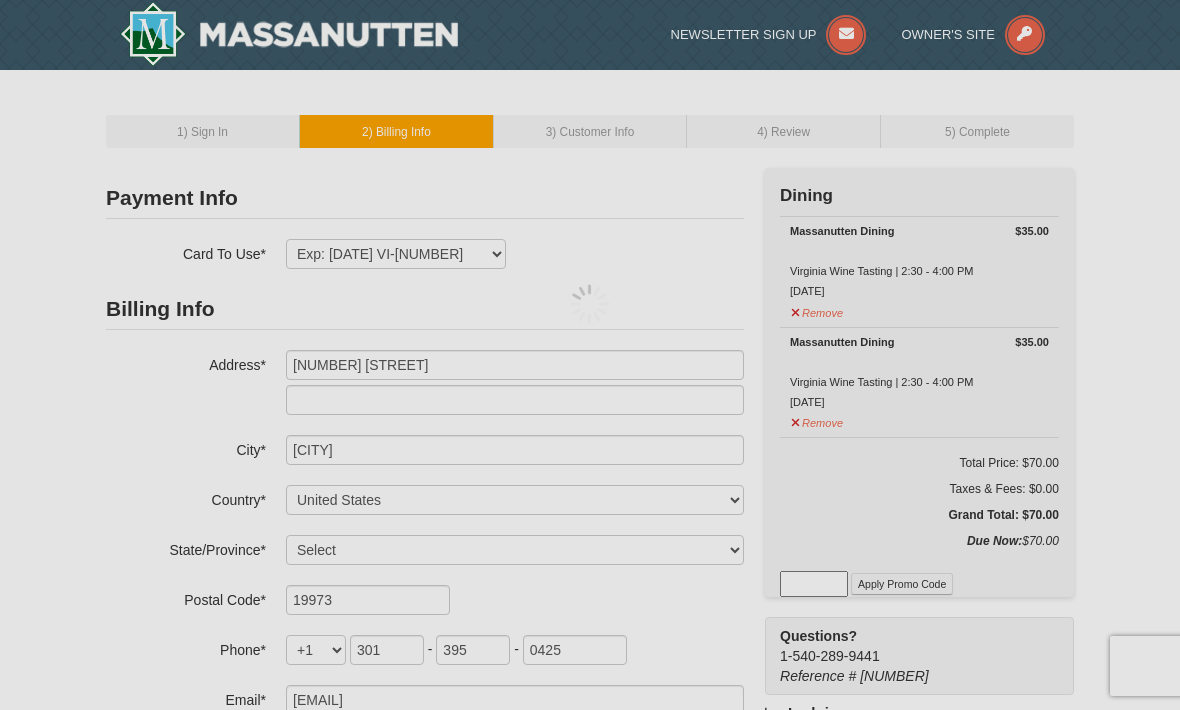 select on "8" 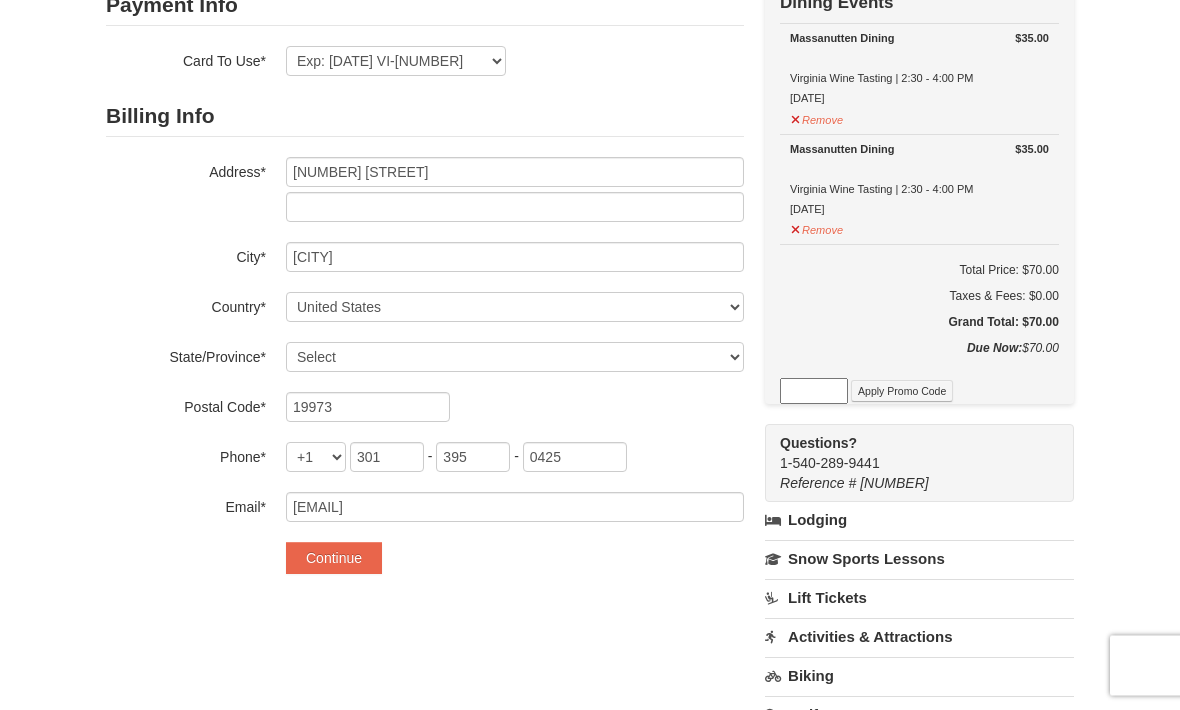 scroll, scrollTop: 193, scrollLeft: 0, axis: vertical 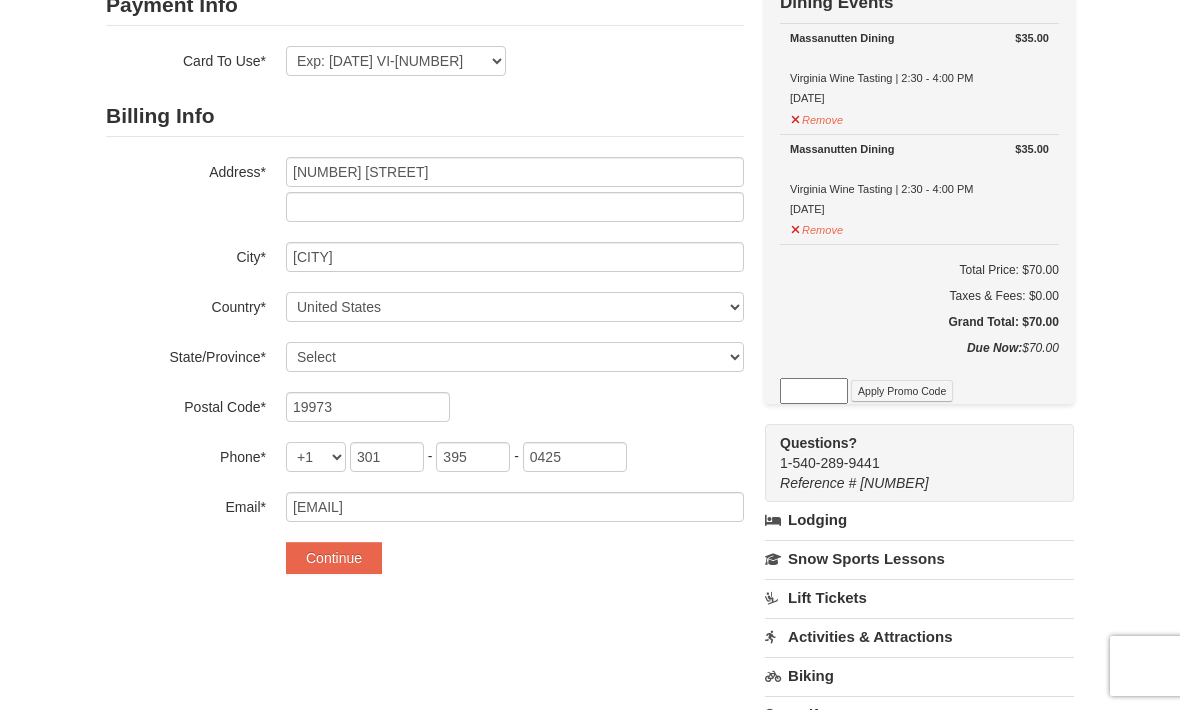 click on "Continue" at bounding box center (334, 558) 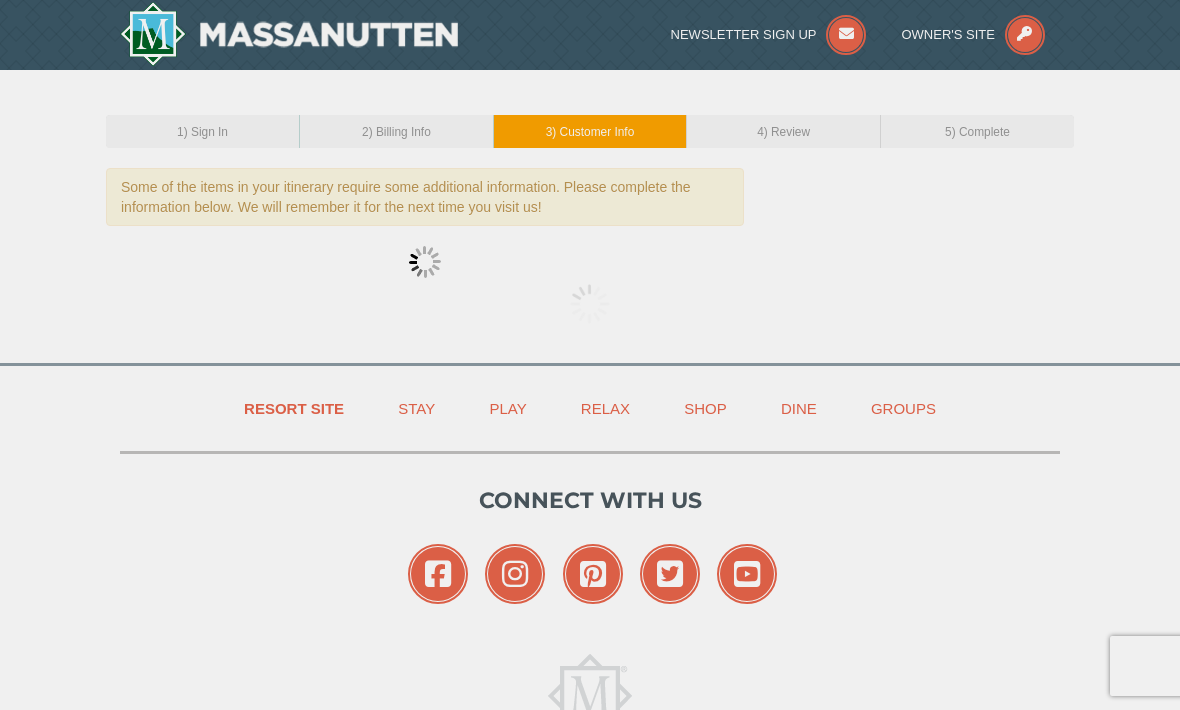 scroll, scrollTop: 0, scrollLeft: 0, axis: both 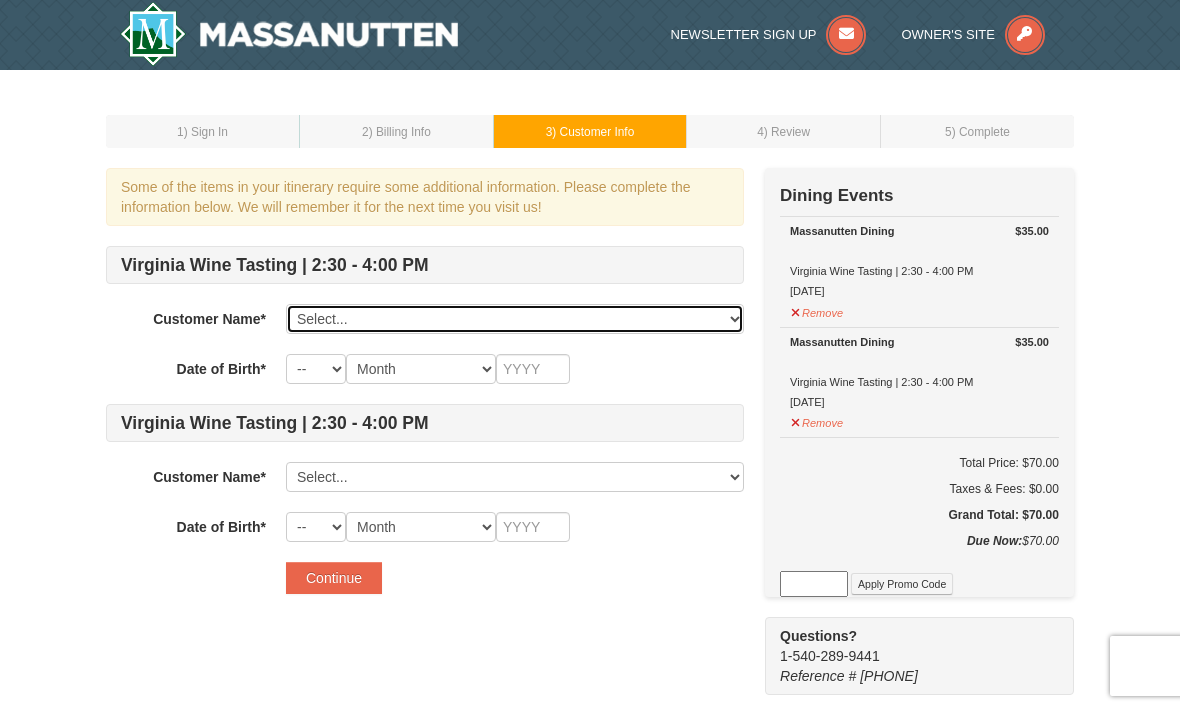 click on "Select... [FIRST] [LAST] [FIRST] [LAST] Add New..." at bounding box center [515, 319] 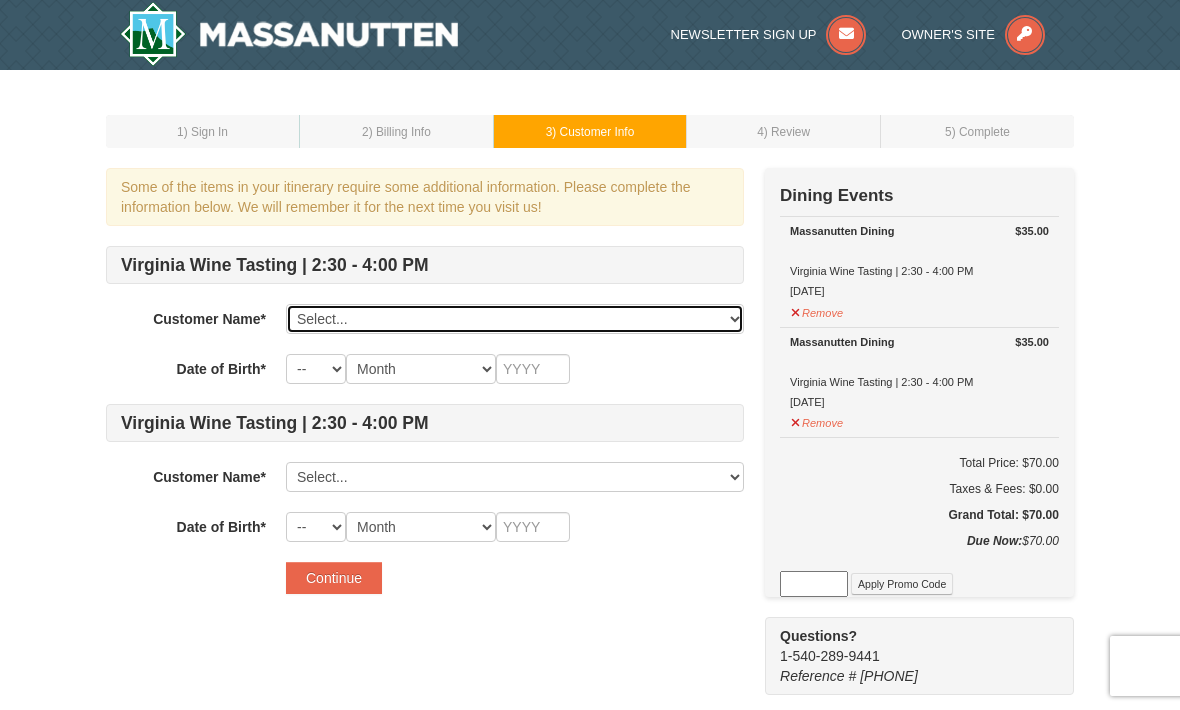 select on "[NUMBER]" 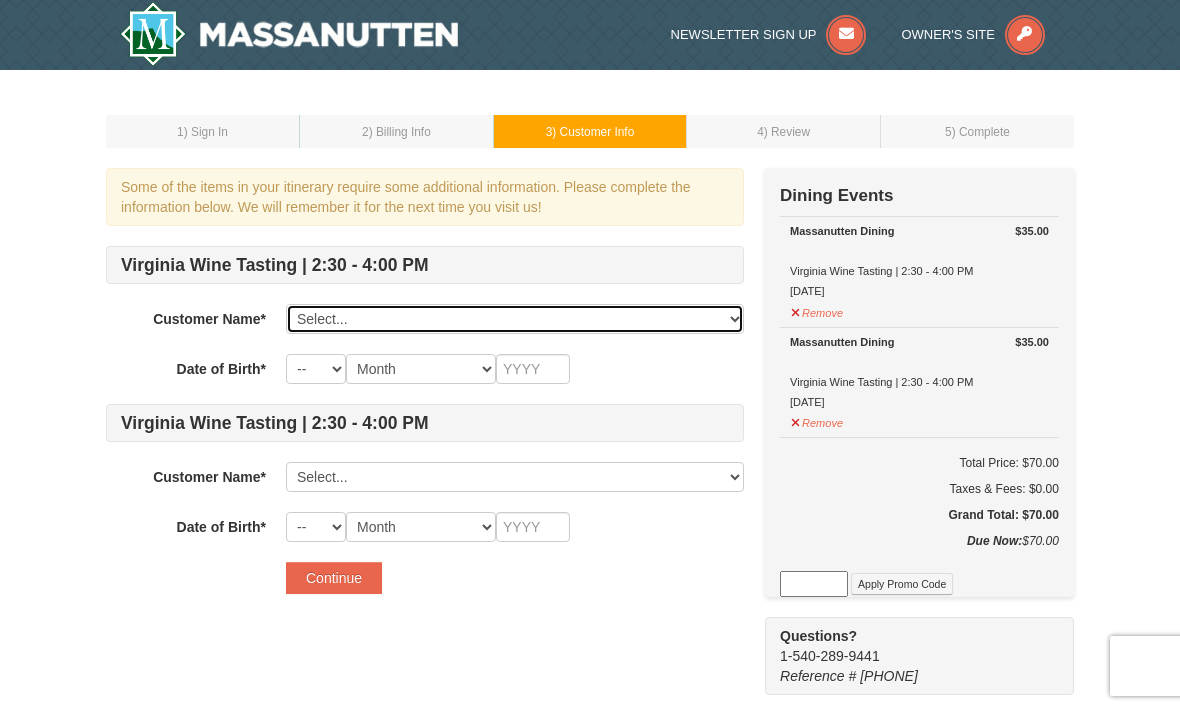 select on "08" 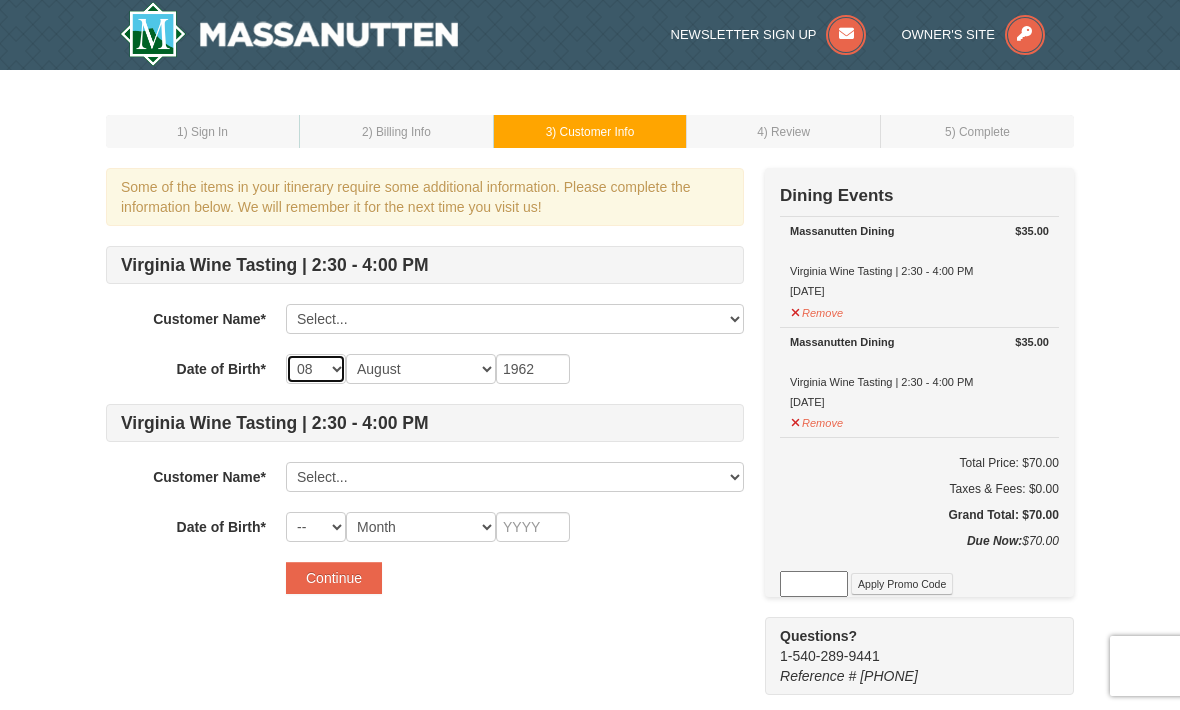 click on "-- 01 02 03 04 05 06 07 08 09 10 11 12 13 14 15 16 17 18 19 20 21 22 23 24 25 26 27 28 29 30 31" at bounding box center (316, 369) 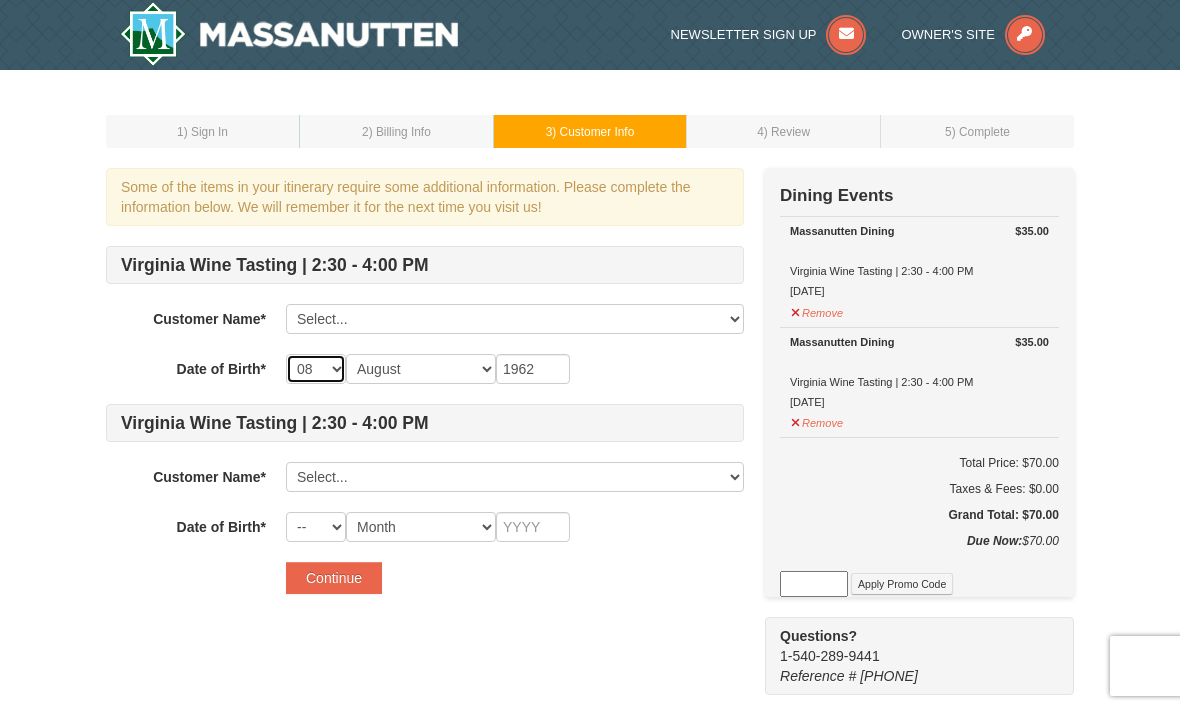 select on "13" 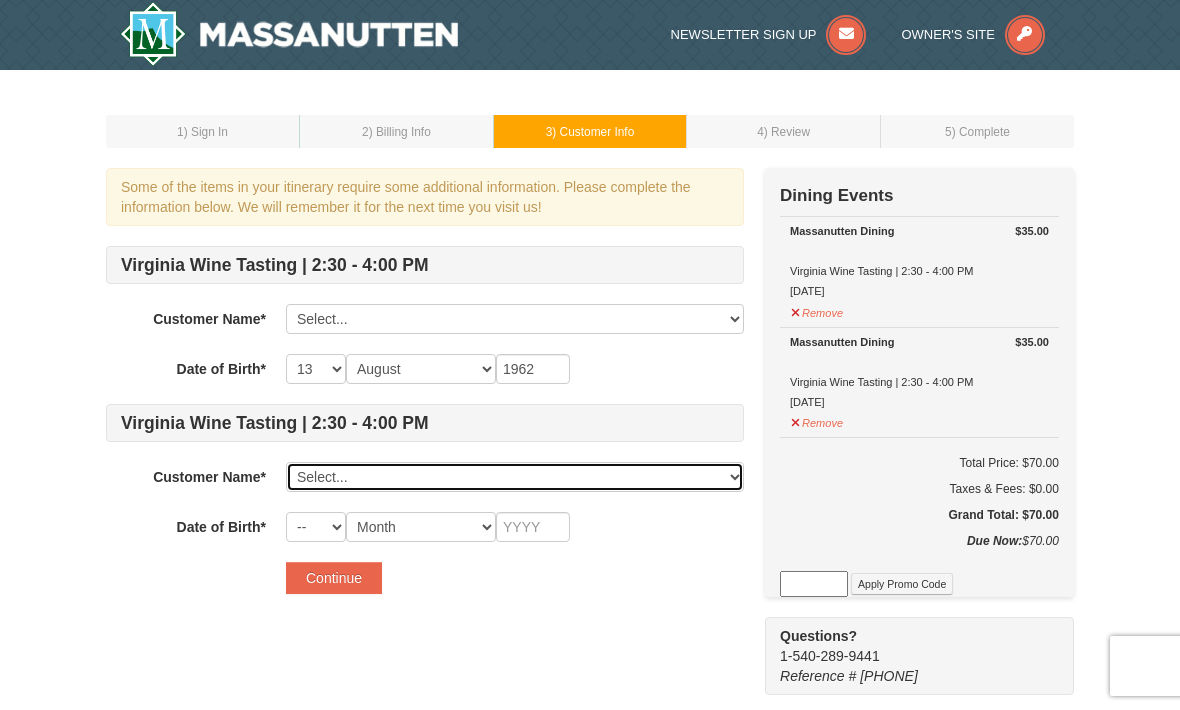 click on "Select... [FIRST] [LAST] [FIRST] [LAST] Add New..." at bounding box center (515, 477) 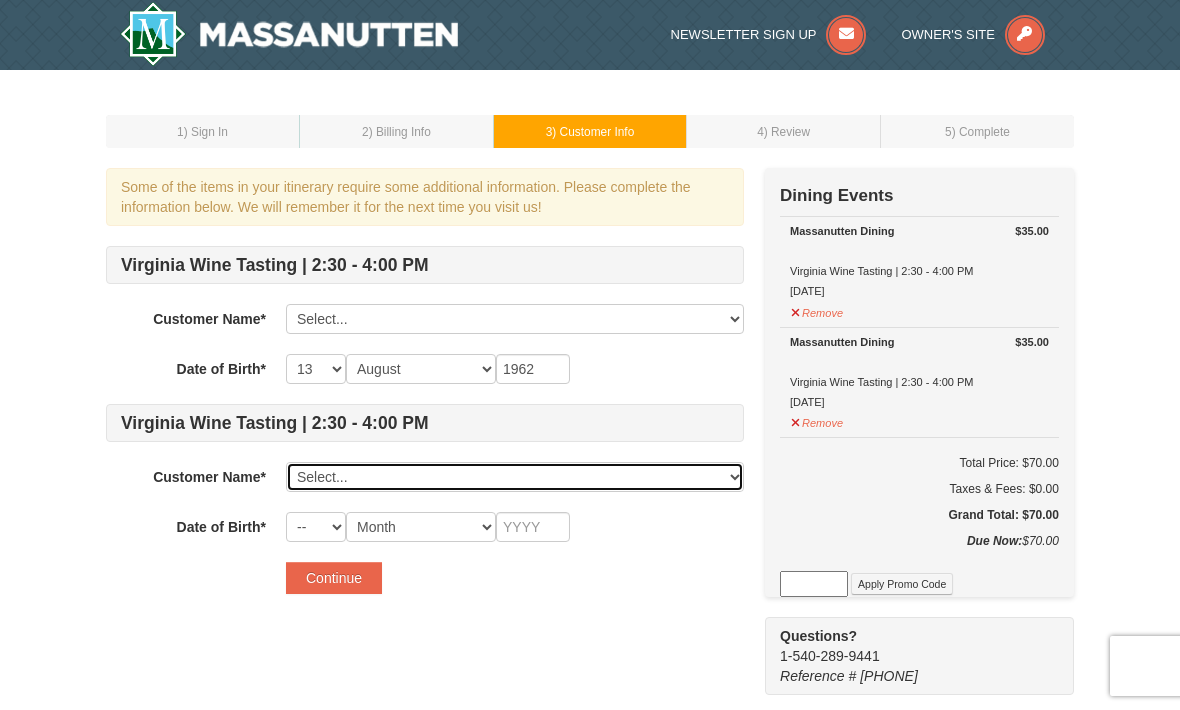 select on "[NUMBER]" 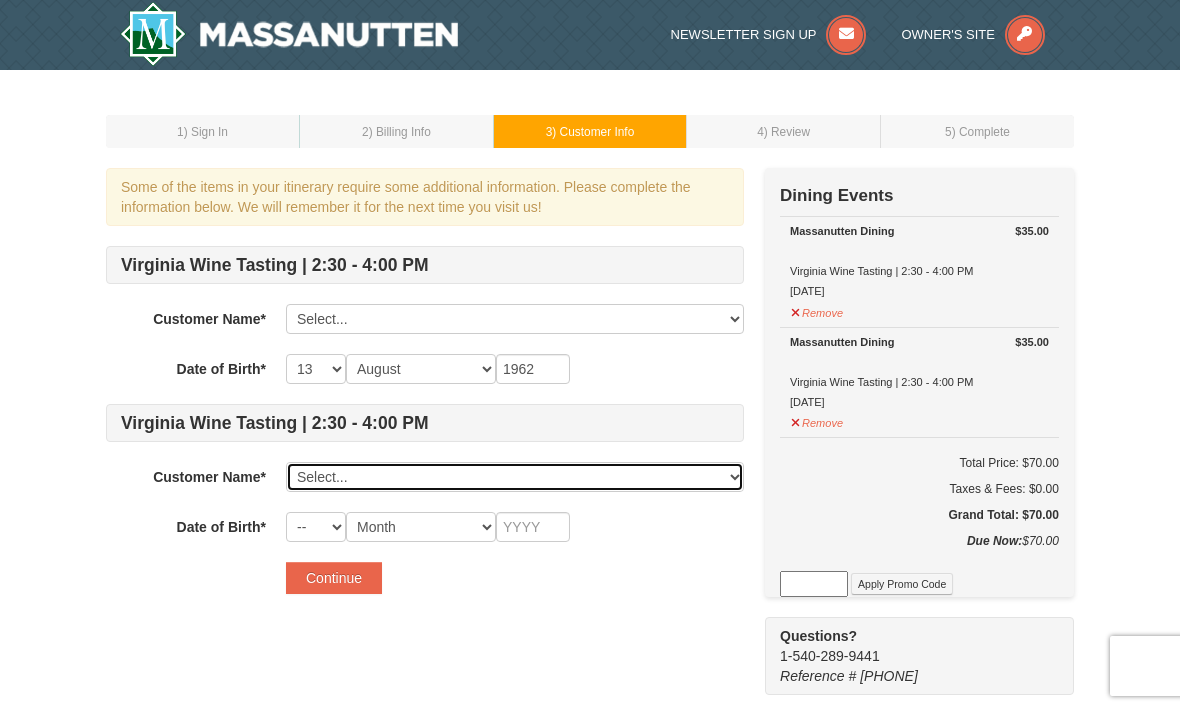 select on "03" 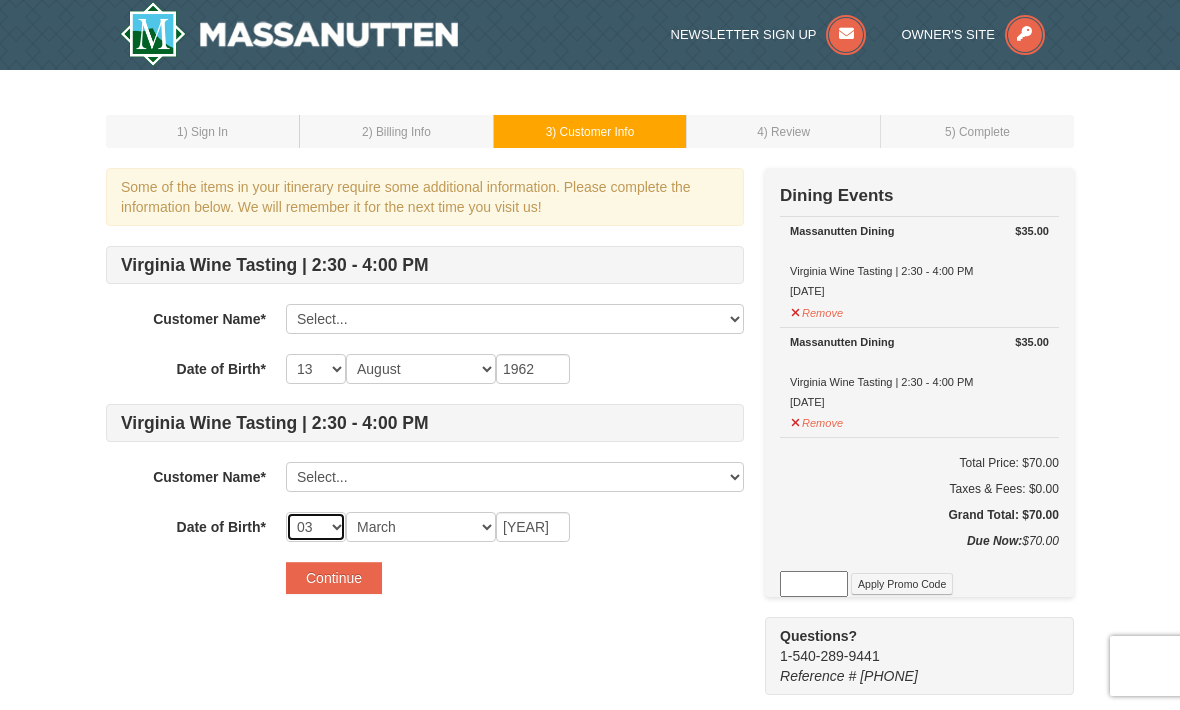 click on "-- 01 02 03 04 05 06 07 08 09 10 11 12 13 14 15 16 17 18 19 20 21 22 23 24 25 26 27 28 29 30 31" at bounding box center [316, 527] 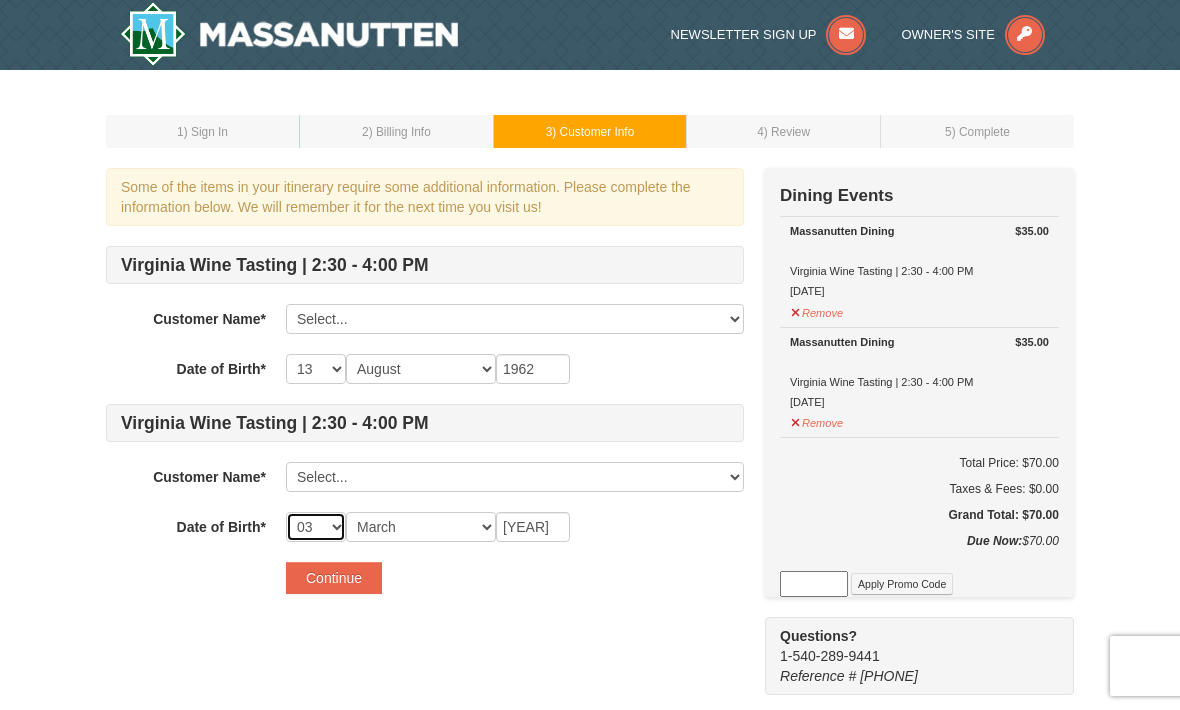 select on "01" 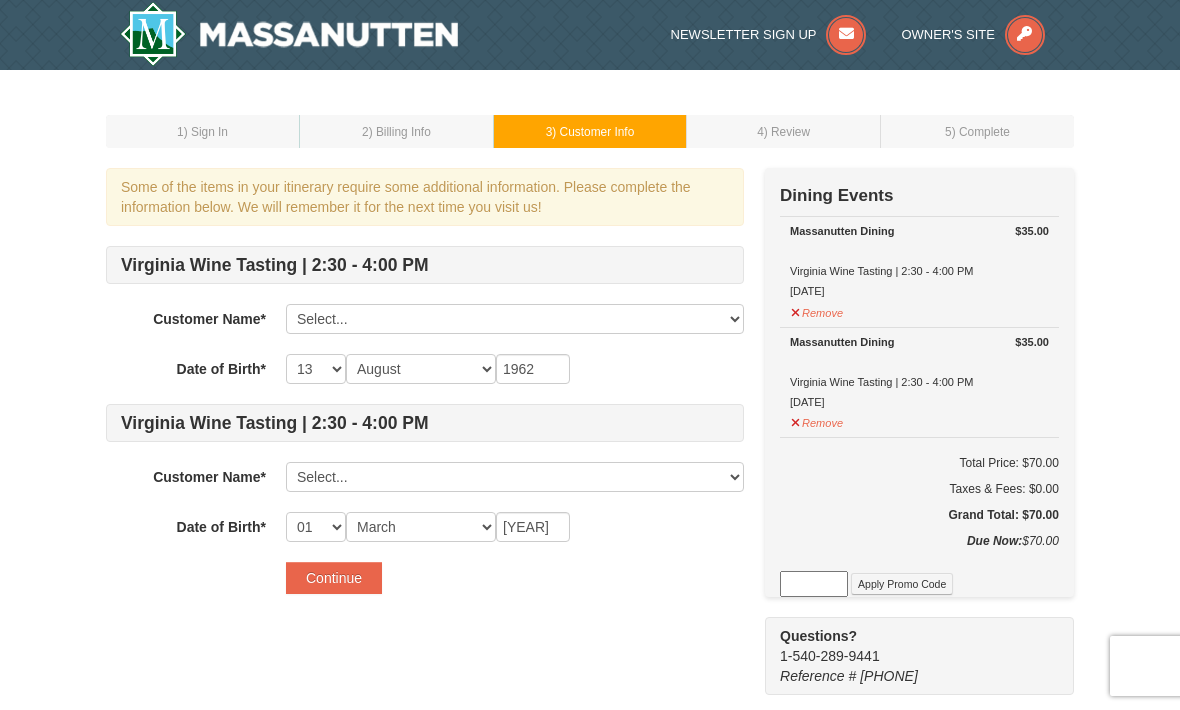 click on "Continue" at bounding box center (334, 578) 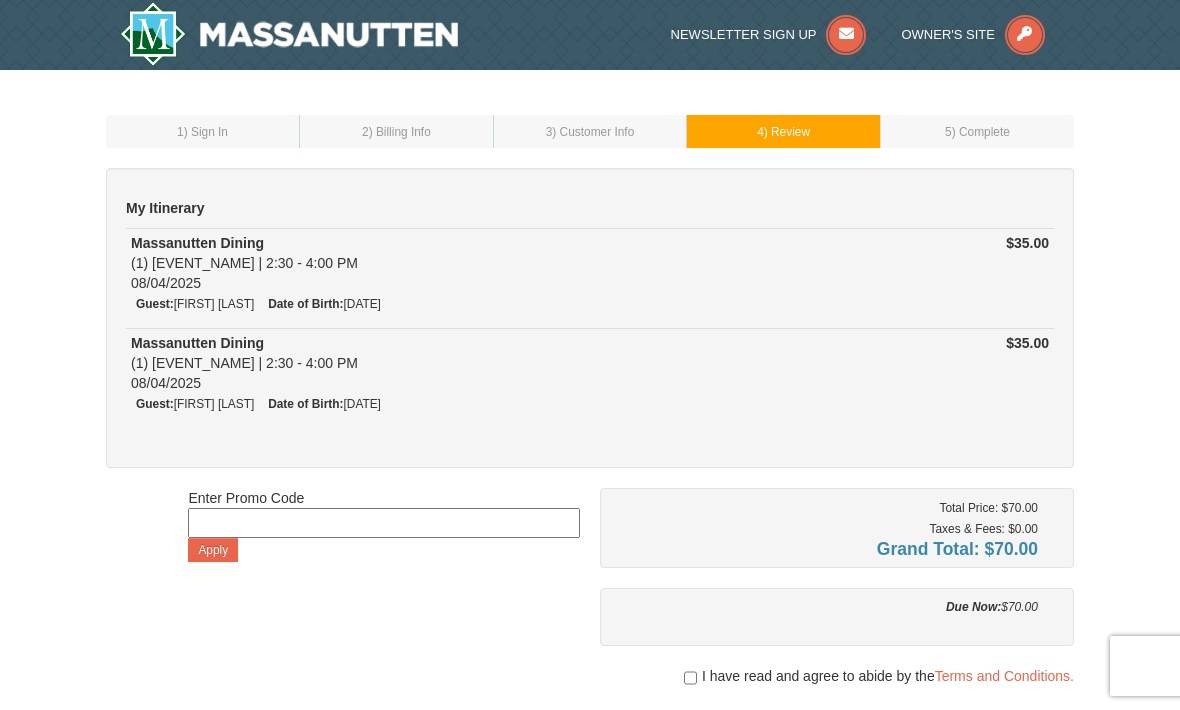 scroll, scrollTop: 0, scrollLeft: 0, axis: both 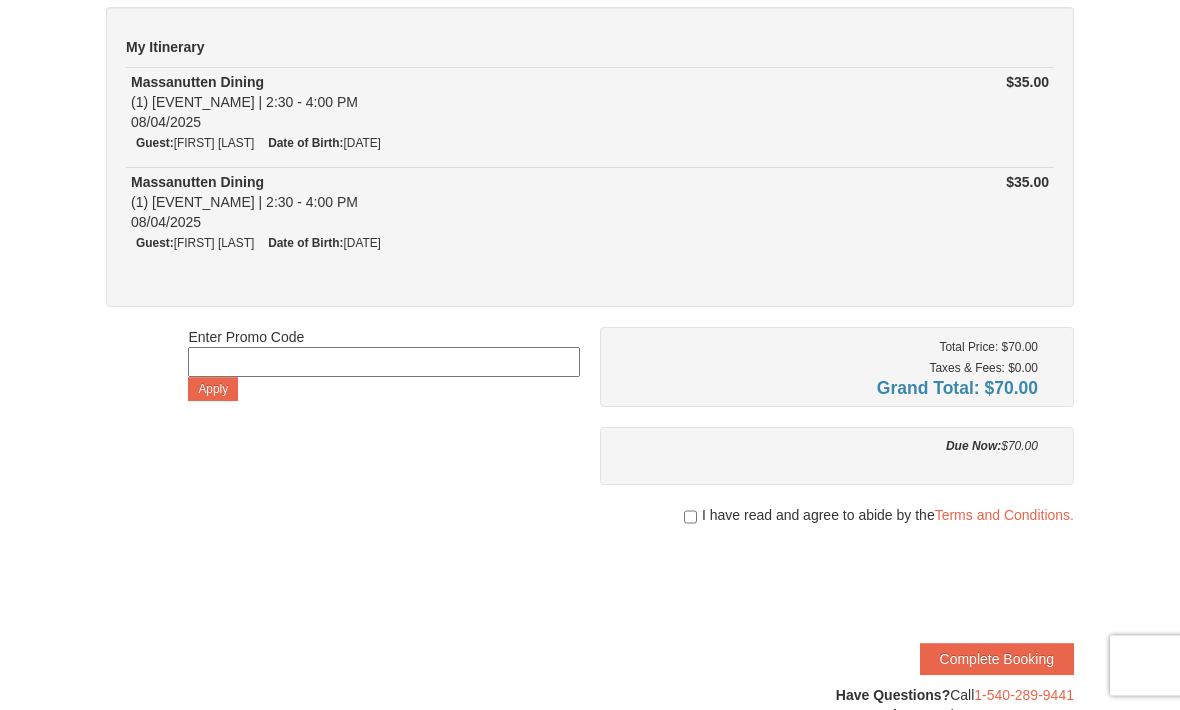 click on "Terms and Conditions." at bounding box center [1004, 516] 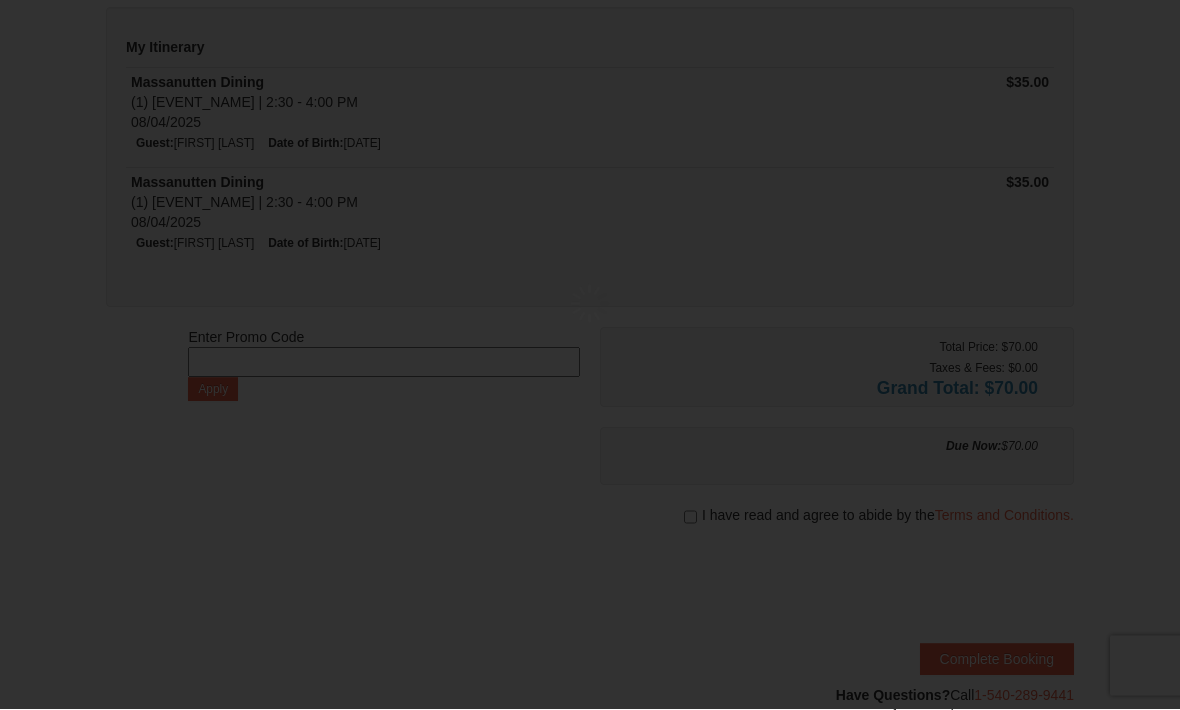 scroll, scrollTop: 161, scrollLeft: 0, axis: vertical 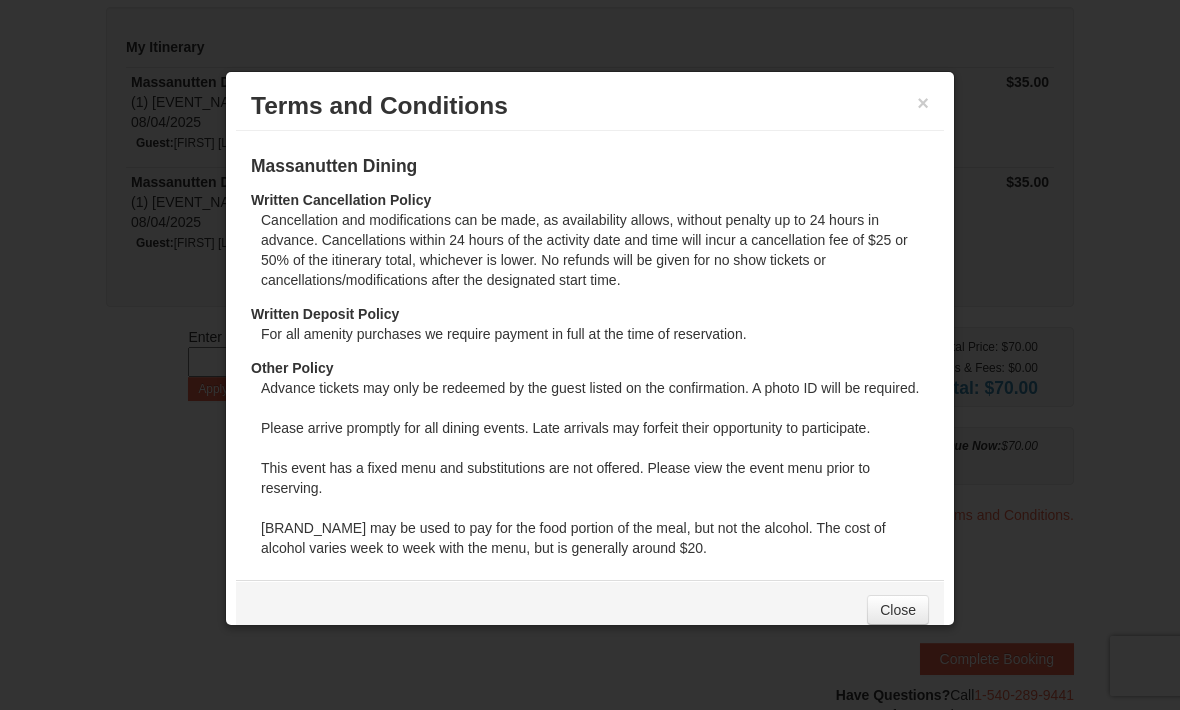 click on "Close" at bounding box center (898, 610) 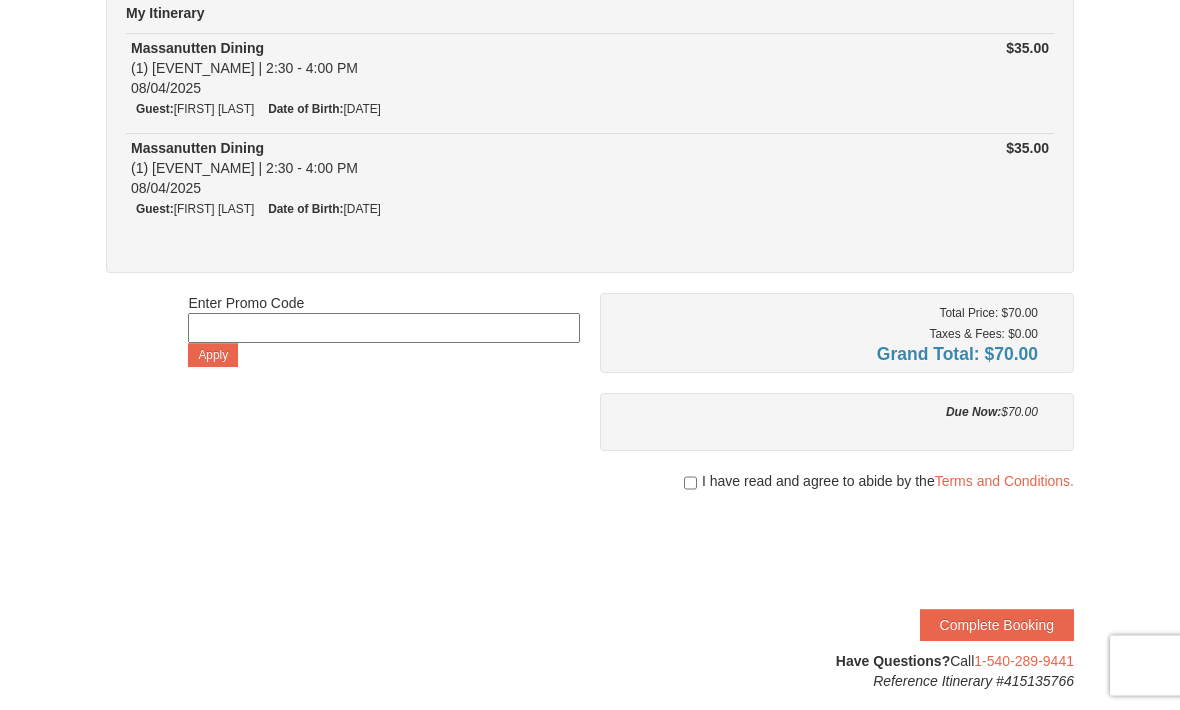 scroll, scrollTop: 195, scrollLeft: 0, axis: vertical 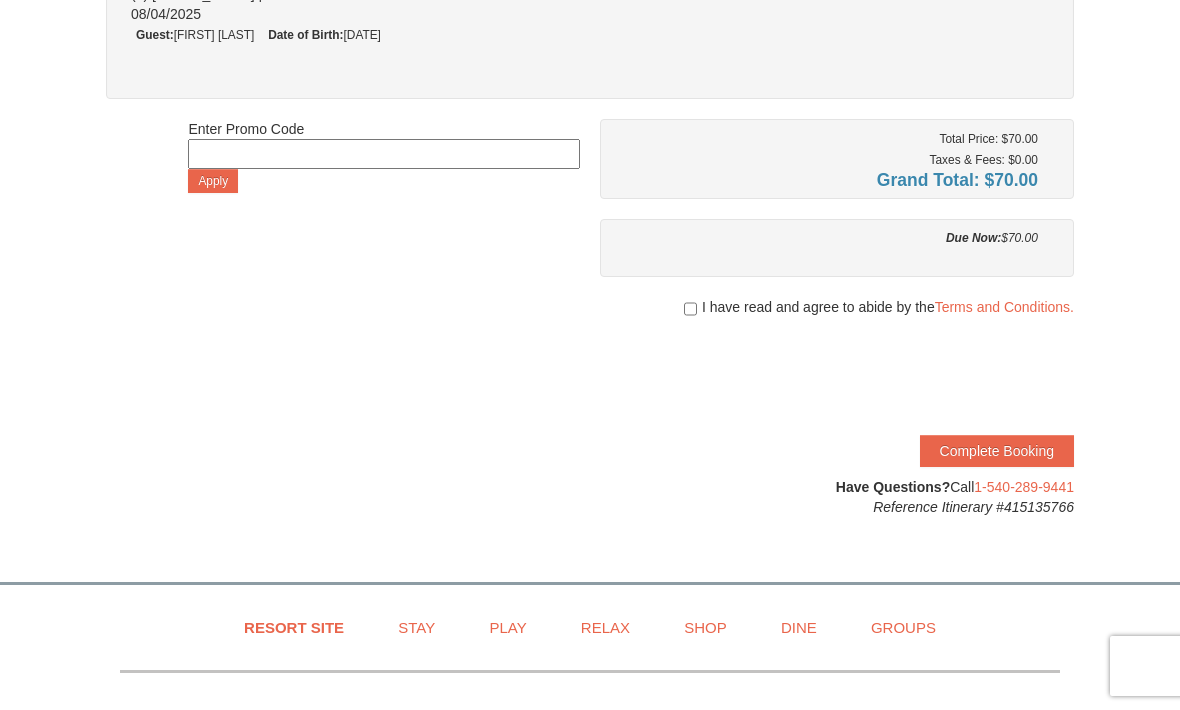click at bounding box center [690, 309] 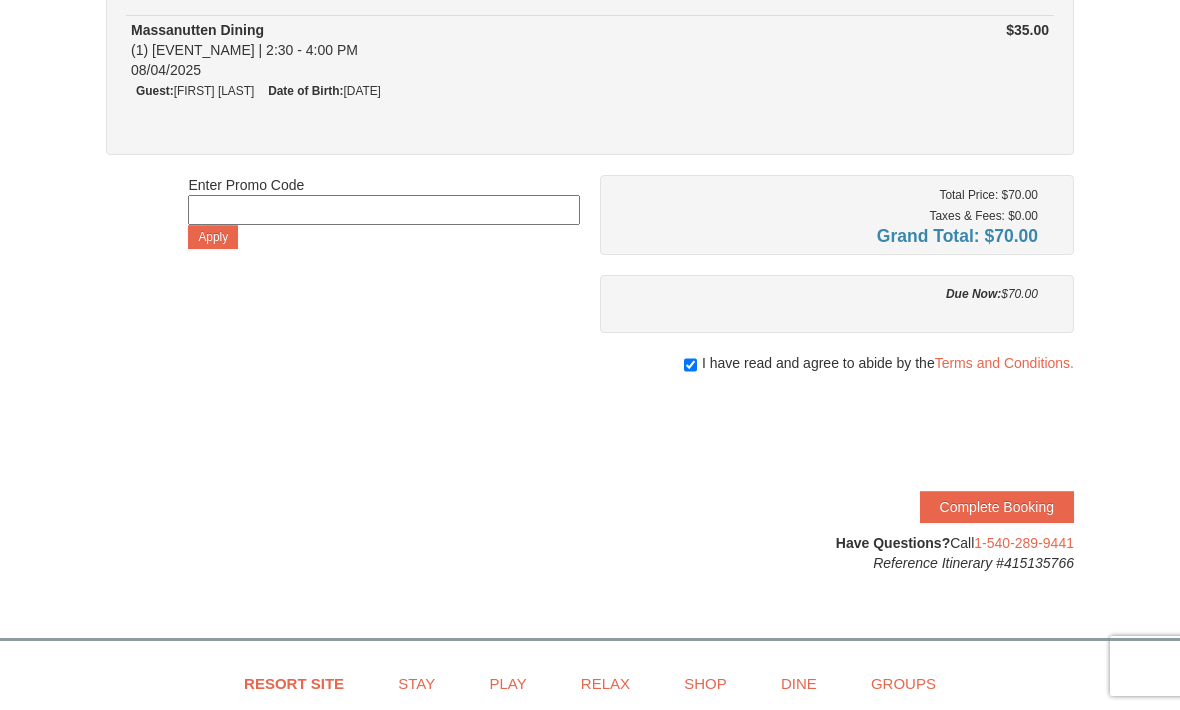scroll, scrollTop: 311, scrollLeft: 0, axis: vertical 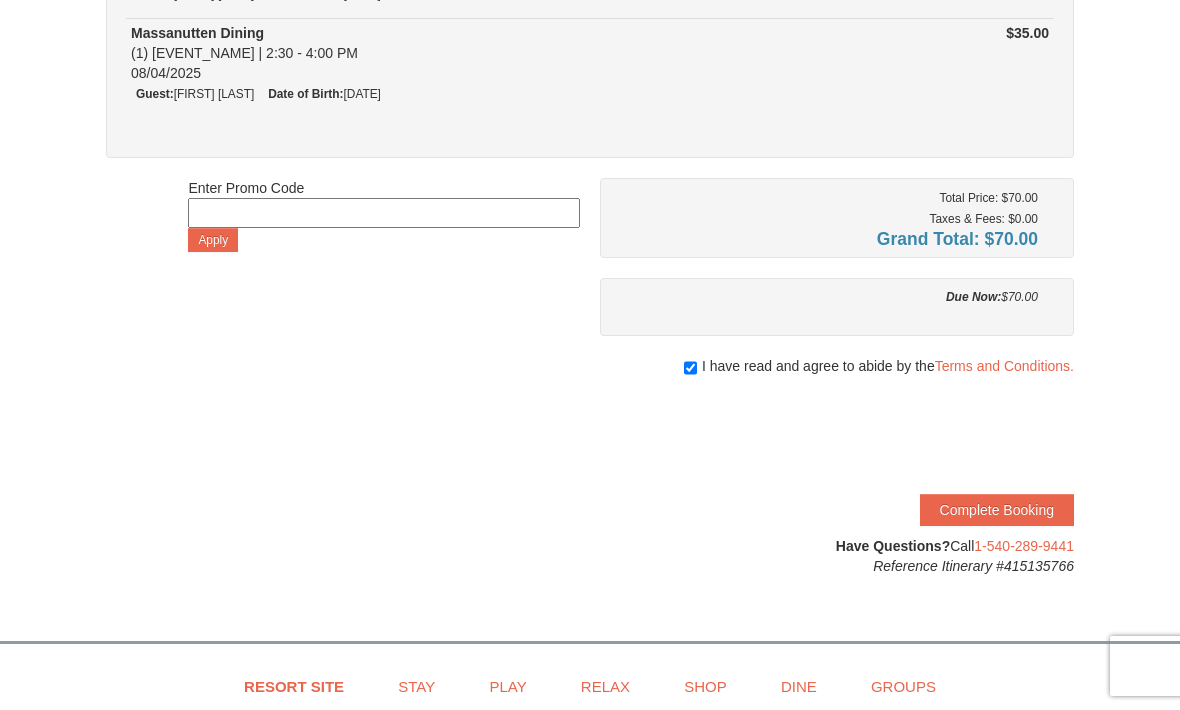 click on "Complete Booking" at bounding box center (997, 510) 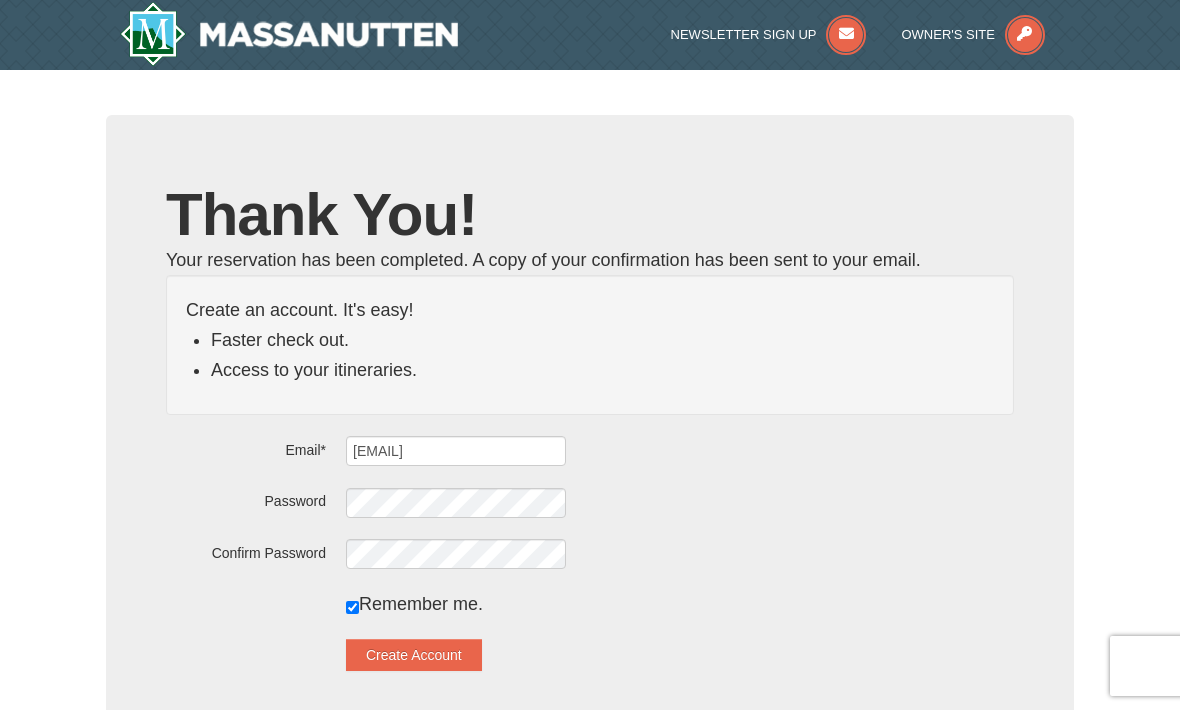 scroll, scrollTop: 0, scrollLeft: 0, axis: both 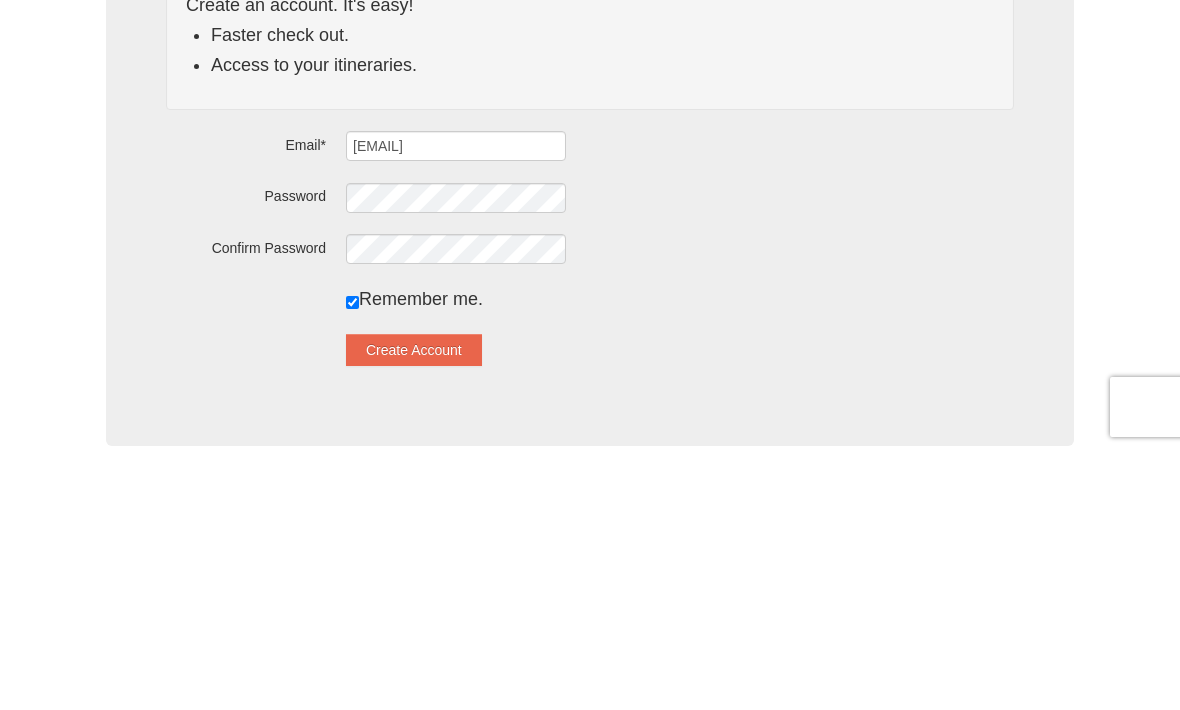 click on "Thank You!
Your reservation has been completed. A copy of your confirmation has been sent to your email.
View My Account
Create an account.  It's easy!
Faster check out.
Access to your itineraries.
Email*
[EMAIL]
Password
Confirm Password" at bounding box center (590, 387) 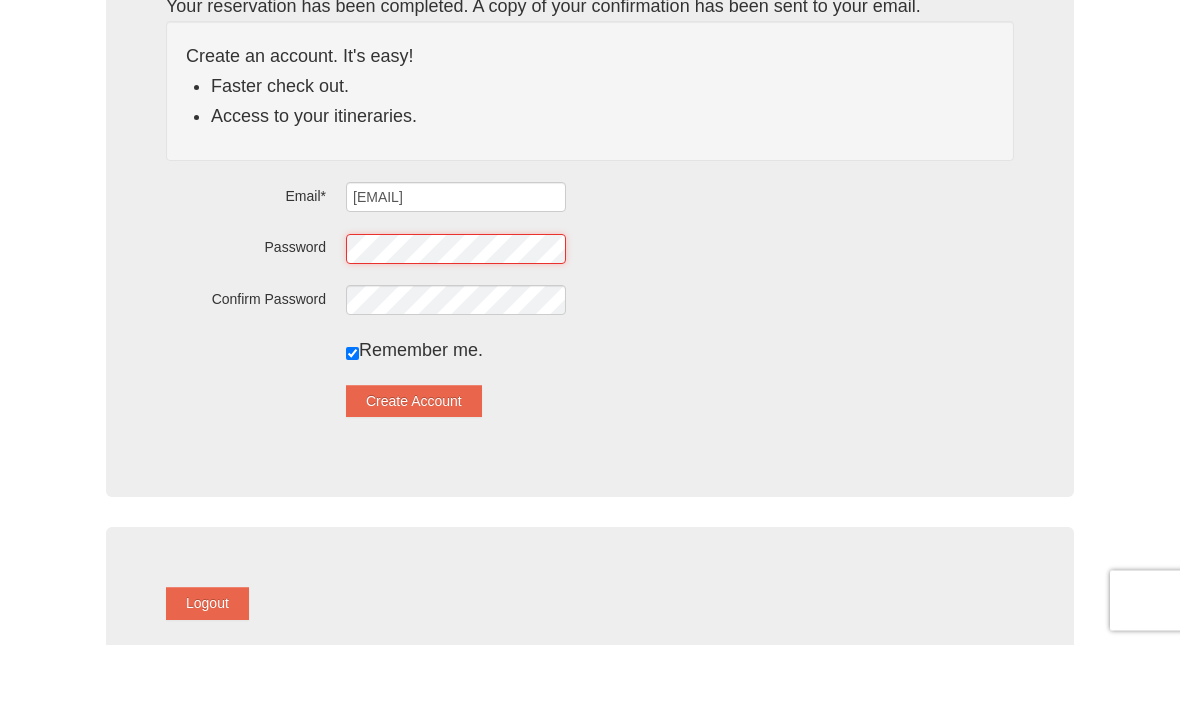 scroll, scrollTop: 254, scrollLeft: 0, axis: vertical 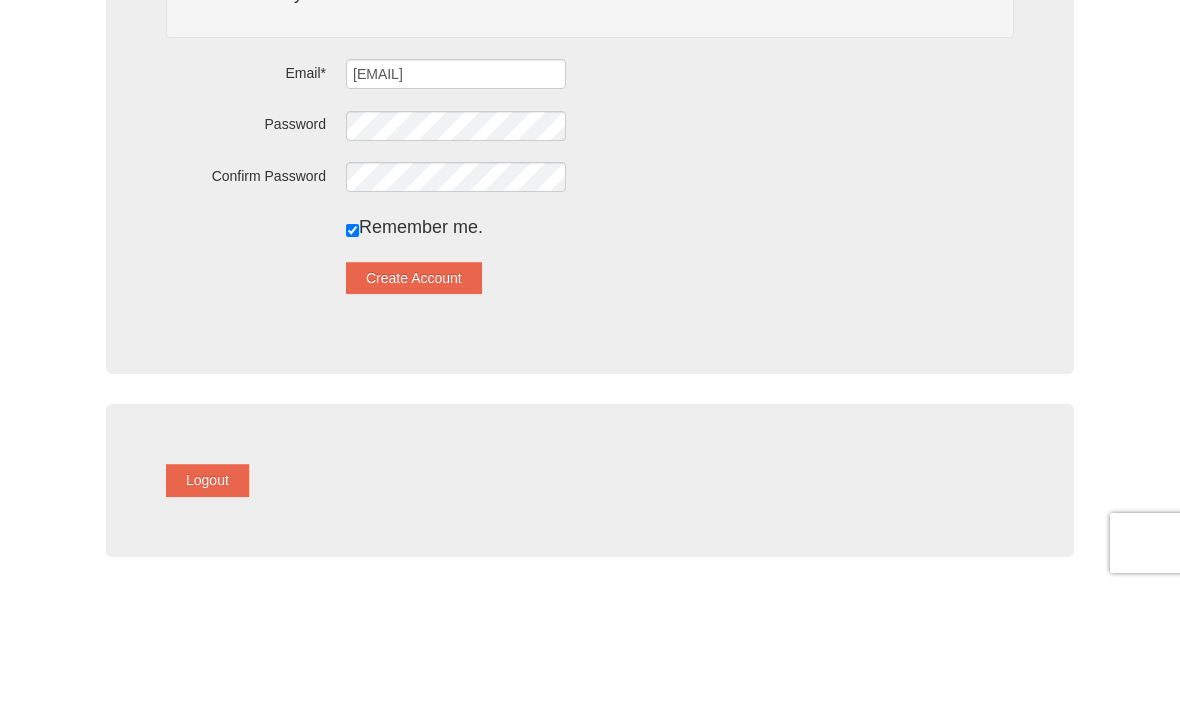 click on "Create Account" at bounding box center (414, 401) 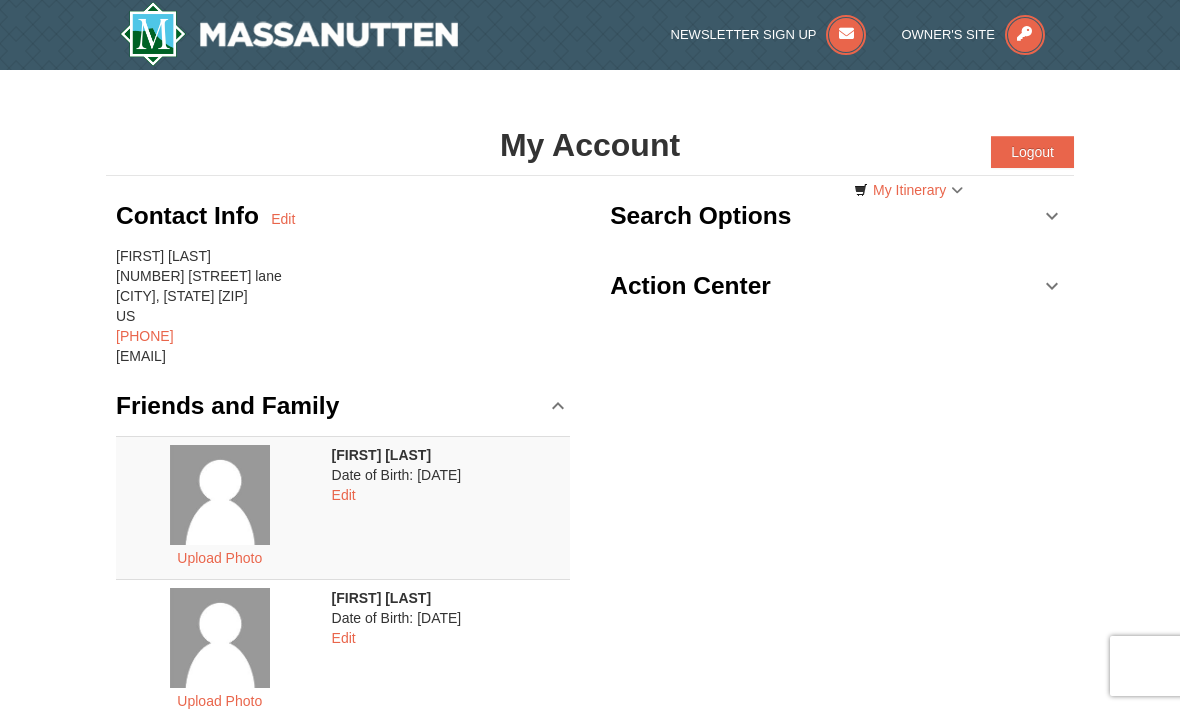 scroll, scrollTop: 0, scrollLeft: 0, axis: both 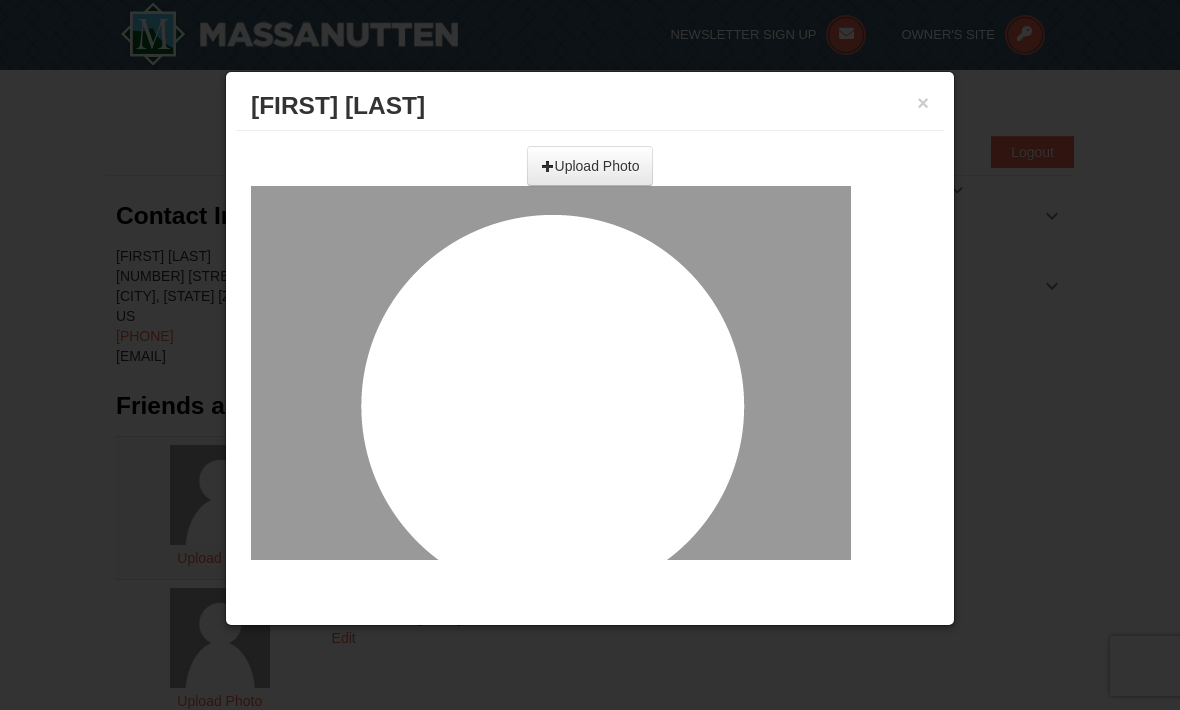 click at bounding box center (371, 159) 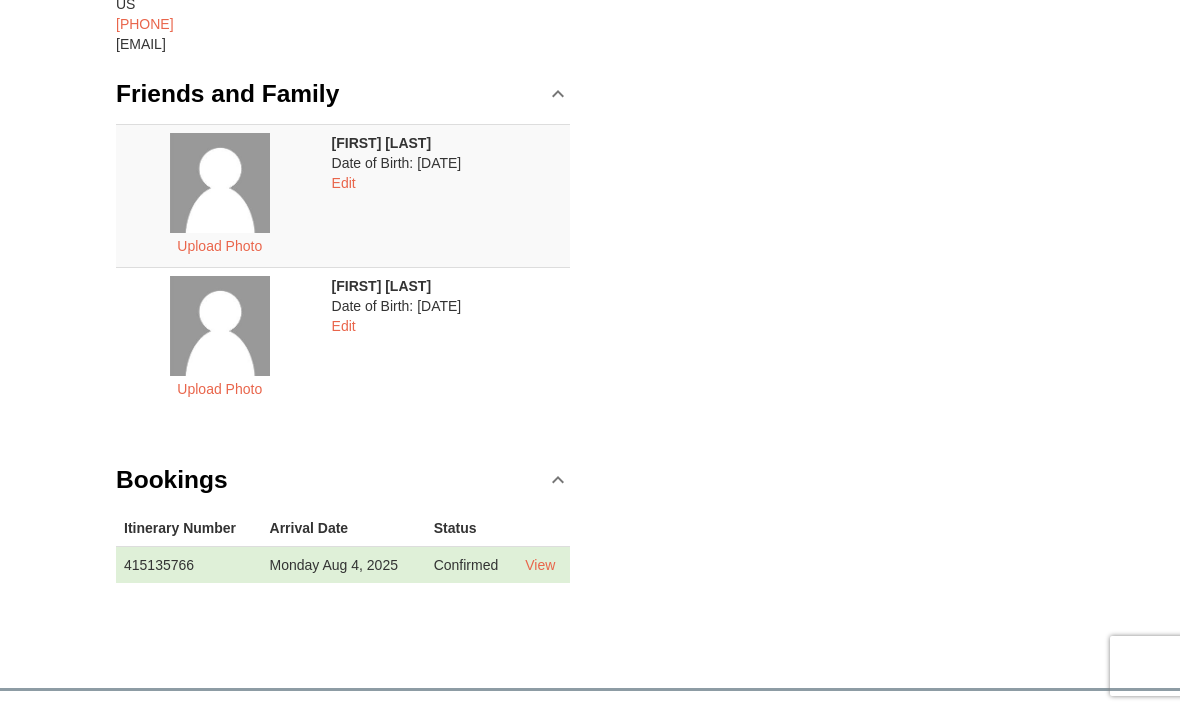 scroll, scrollTop: 324, scrollLeft: 0, axis: vertical 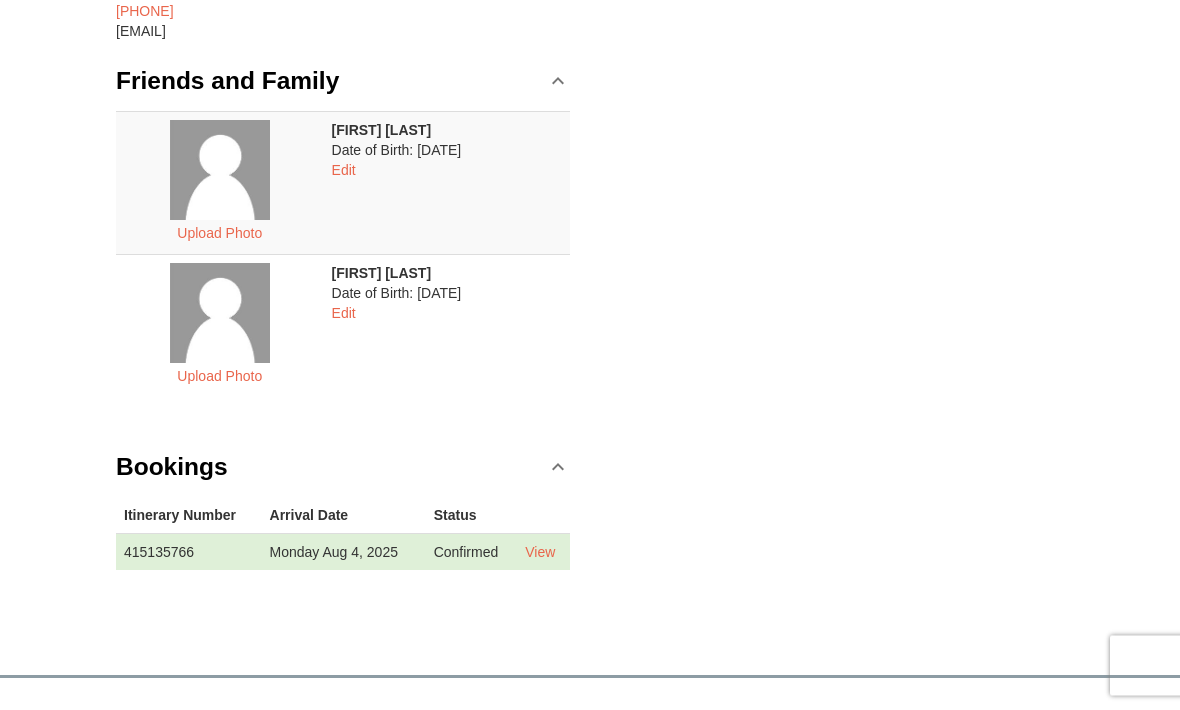 click on "View" at bounding box center (540, 553) 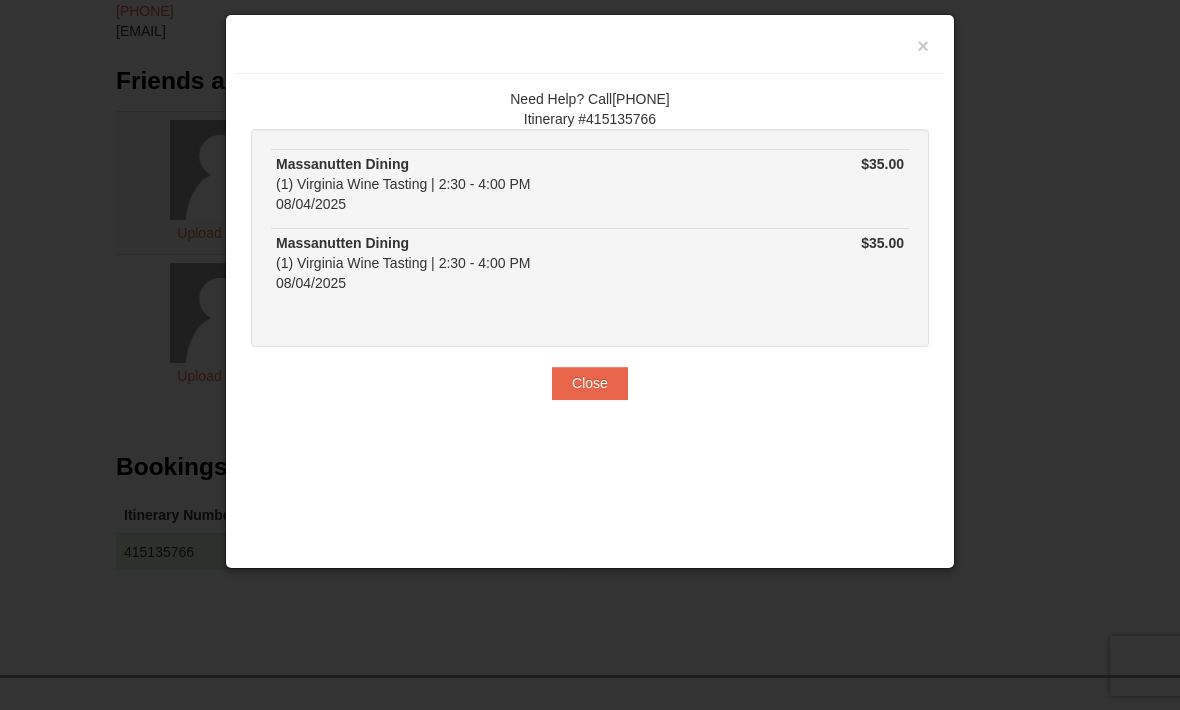 click on "×" at bounding box center [923, 46] 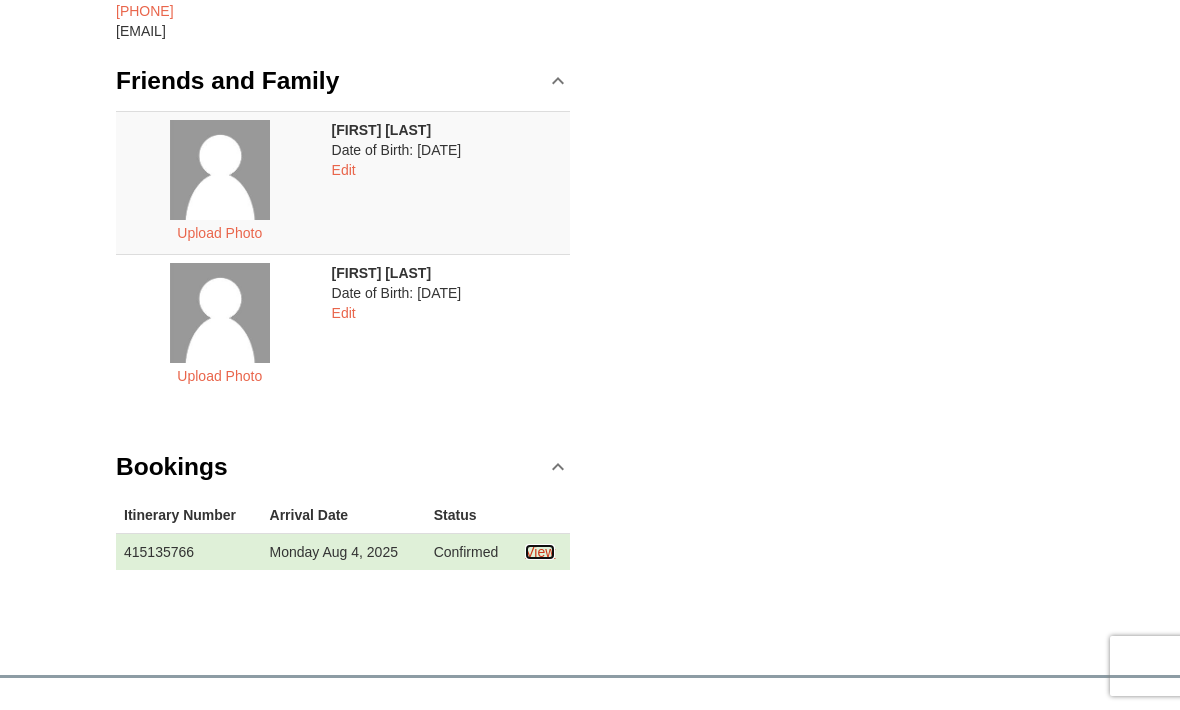 scroll, scrollTop: 0, scrollLeft: 0, axis: both 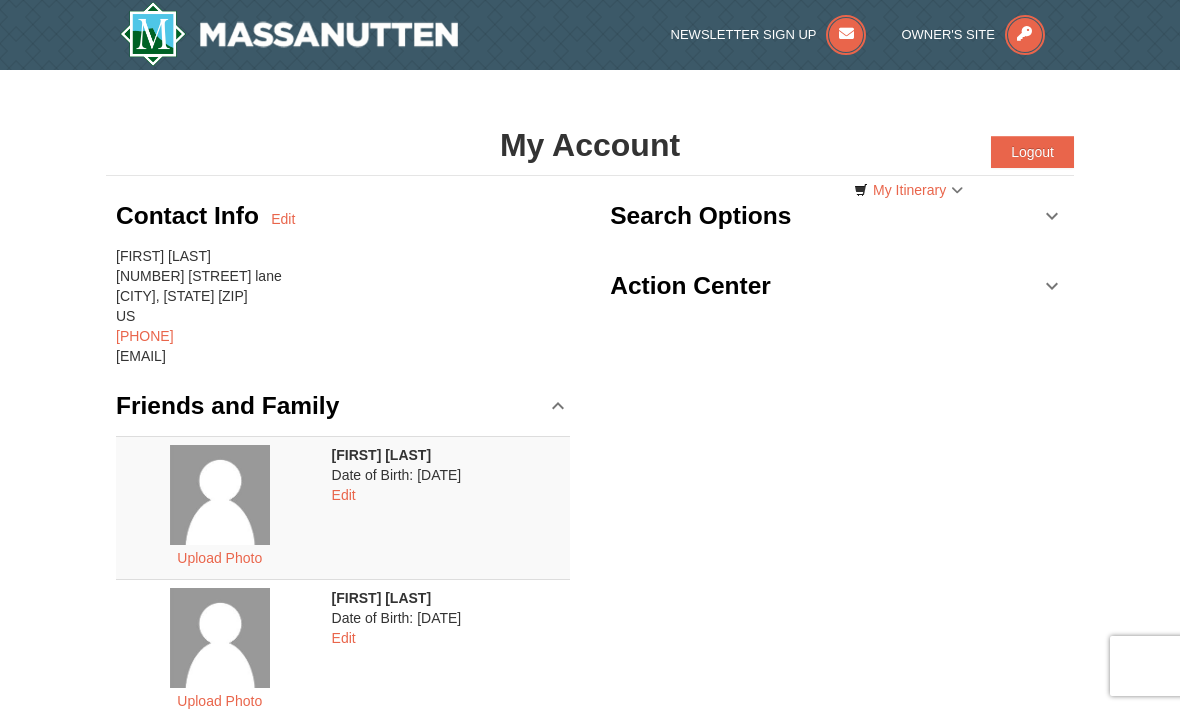 click on "Logout" at bounding box center [1032, 152] 